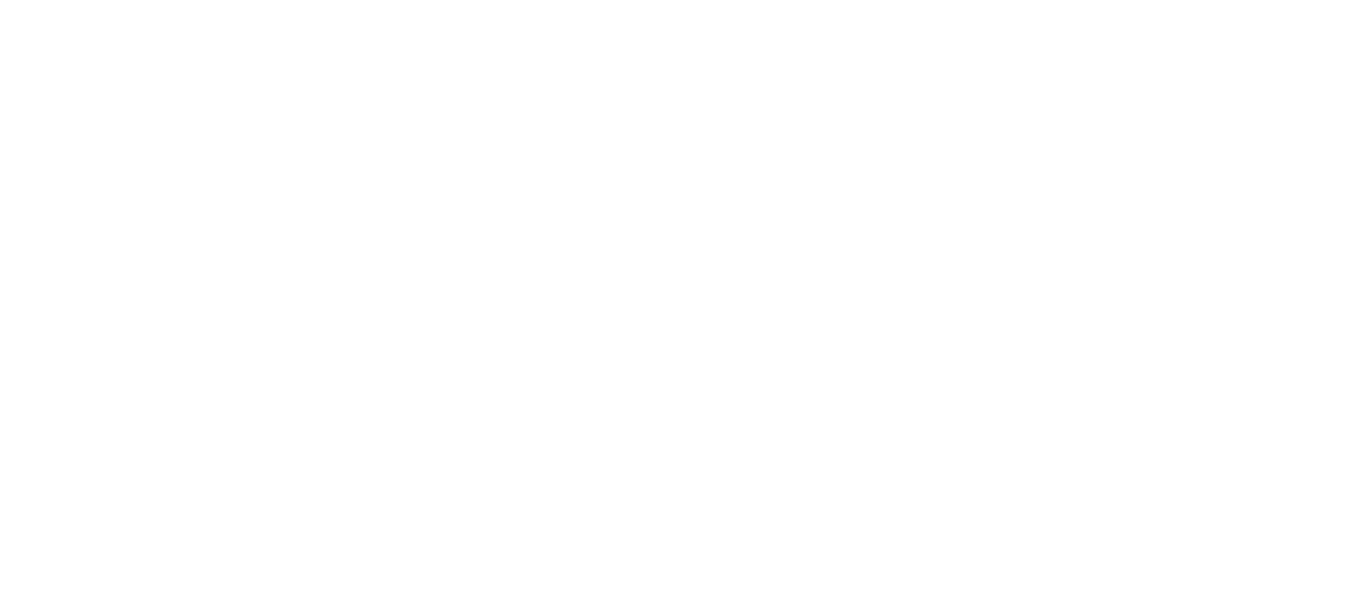 scroll, scrollTop: 0, scrollLeft: 0, axis: both 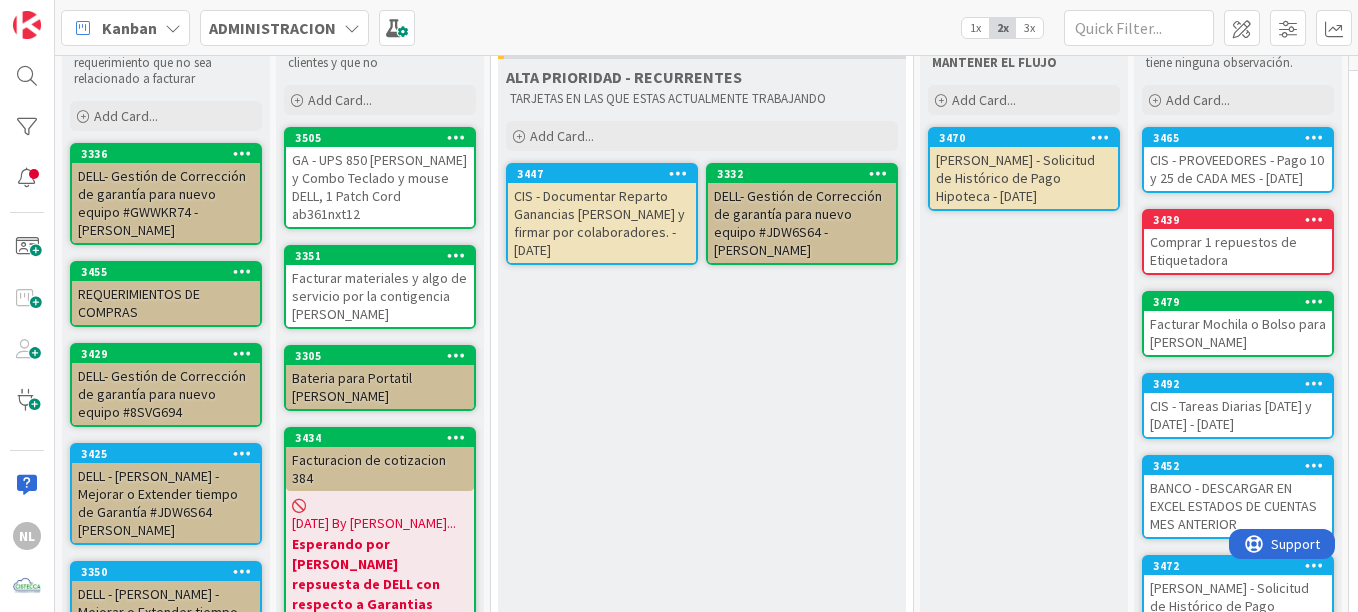 click on "Bateria para Portatil Franklin Rios" at bounding box center [380, 387] 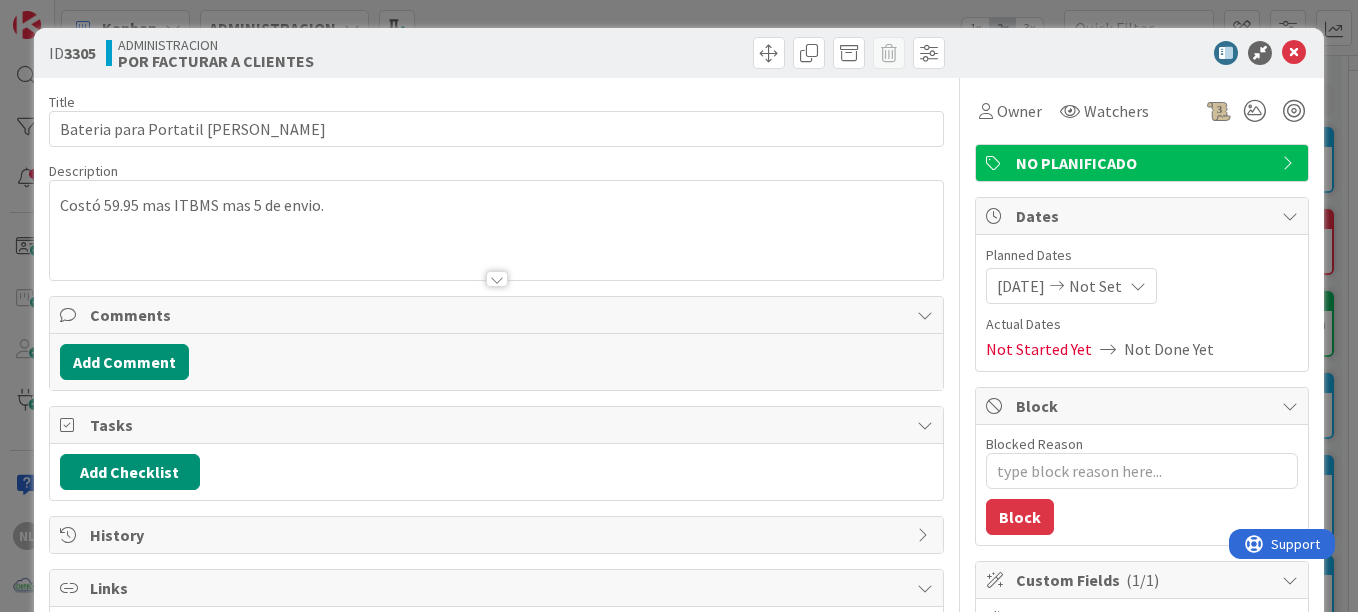 scroll, scrollTop: 0, scrollLeft: 0, axis: both 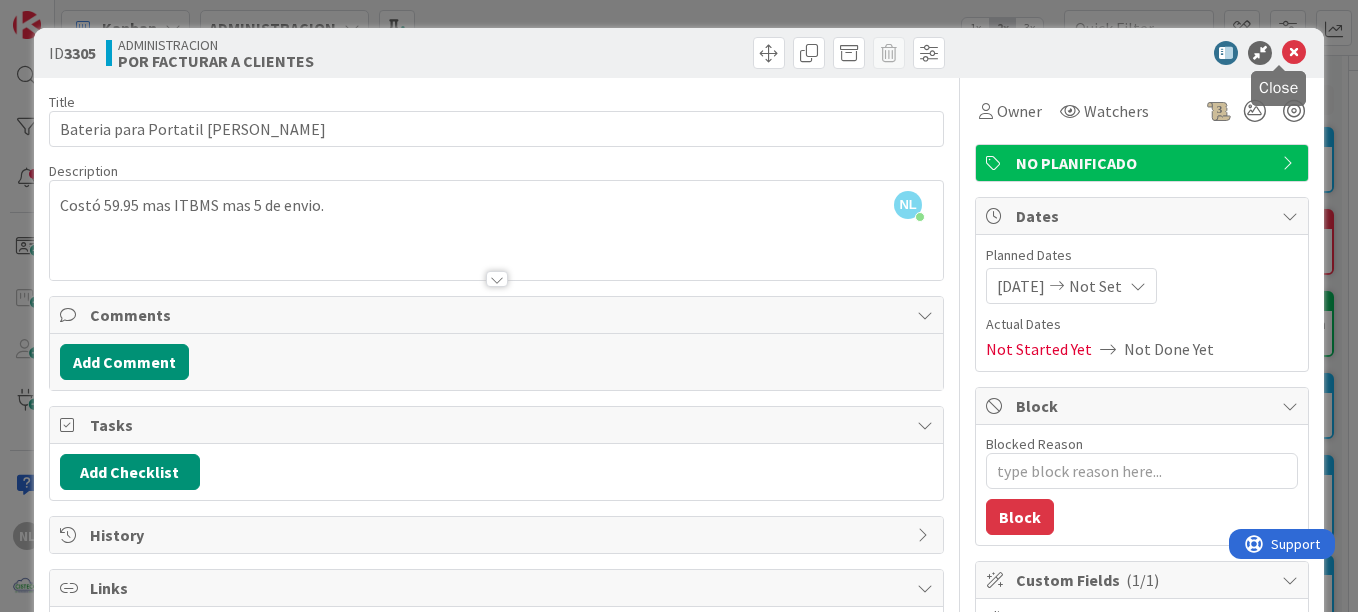 click at bounding box center [1294, 53] 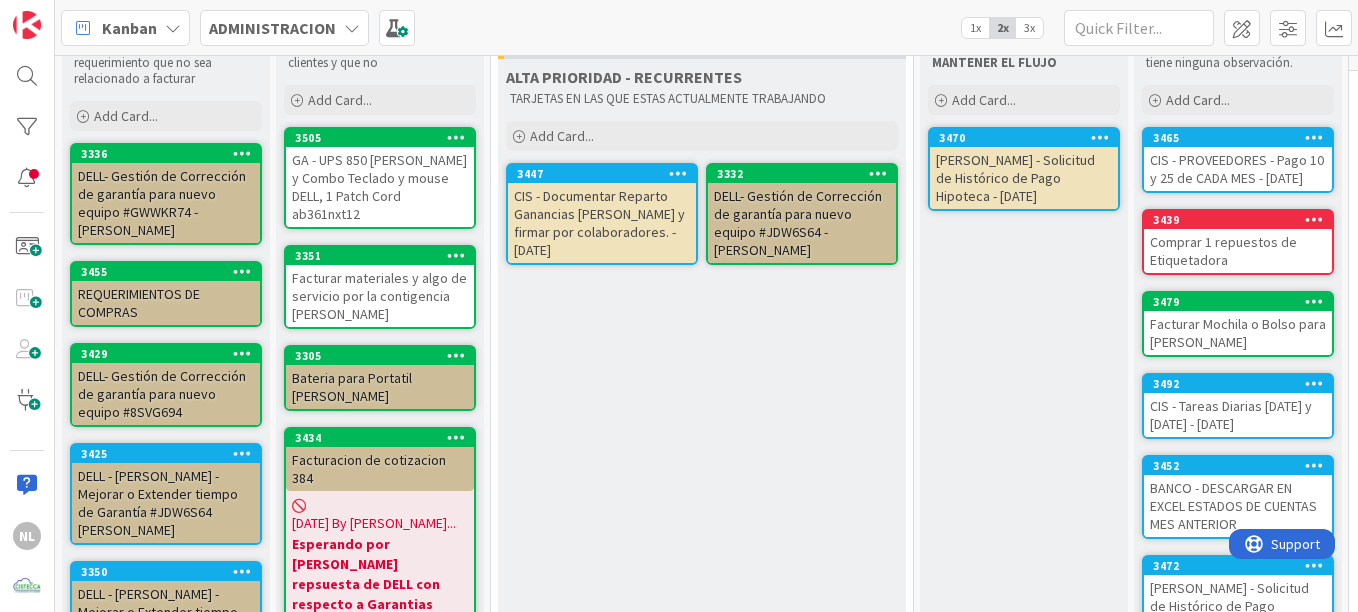 scroll, scrollTop: 0, scrollLeft: 0, axis: both 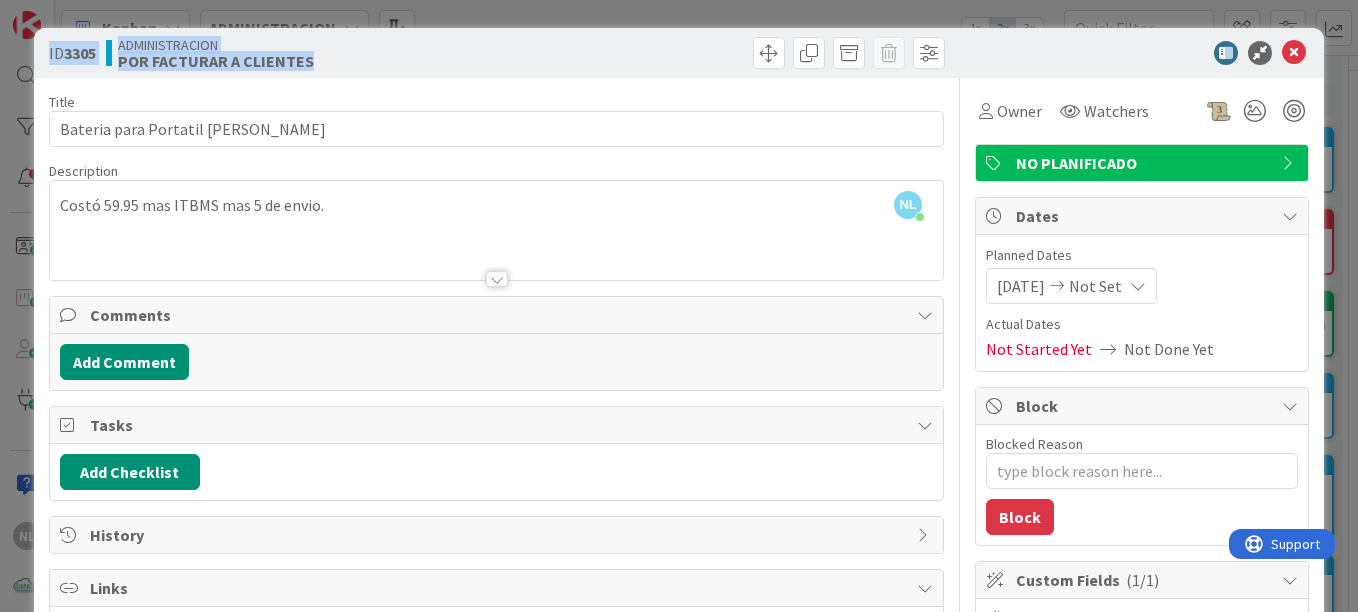 drag, startPoint x: 49, startPoint y: 52, endPoint x: 367, endPoint y: 77, distance: 318.9812 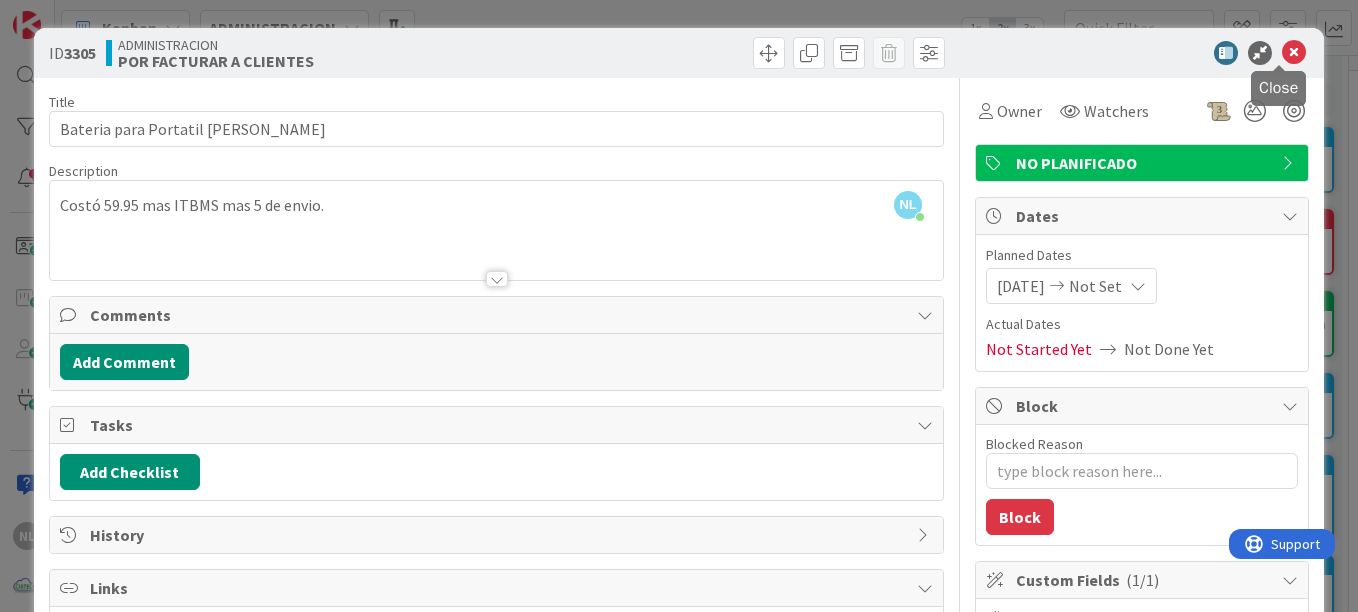 drag, startPoint x: 1270, startPoint y: 37, endPoint x: 1278, endPoint y: 48, distance: 13.601471 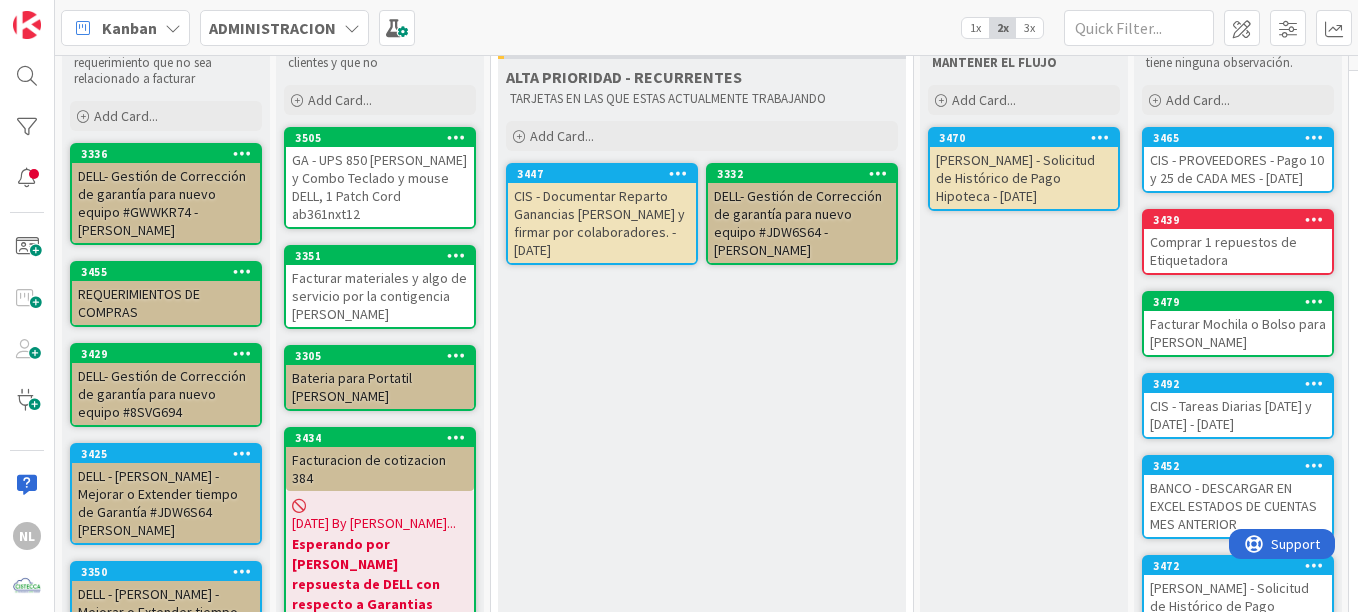 scroll, scrollTop: 0, scrollLeft: 0, axis: both 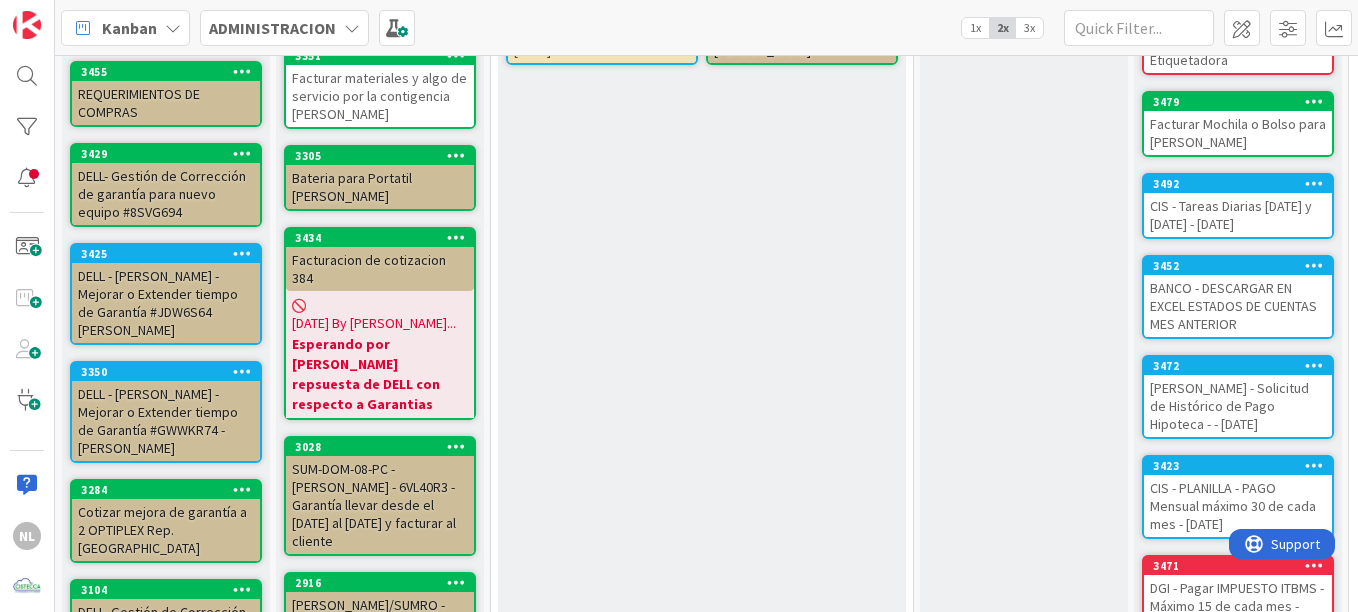 click on "REQUERIMIENTOS DE COMPRAS" at bounding box center (166, 103) 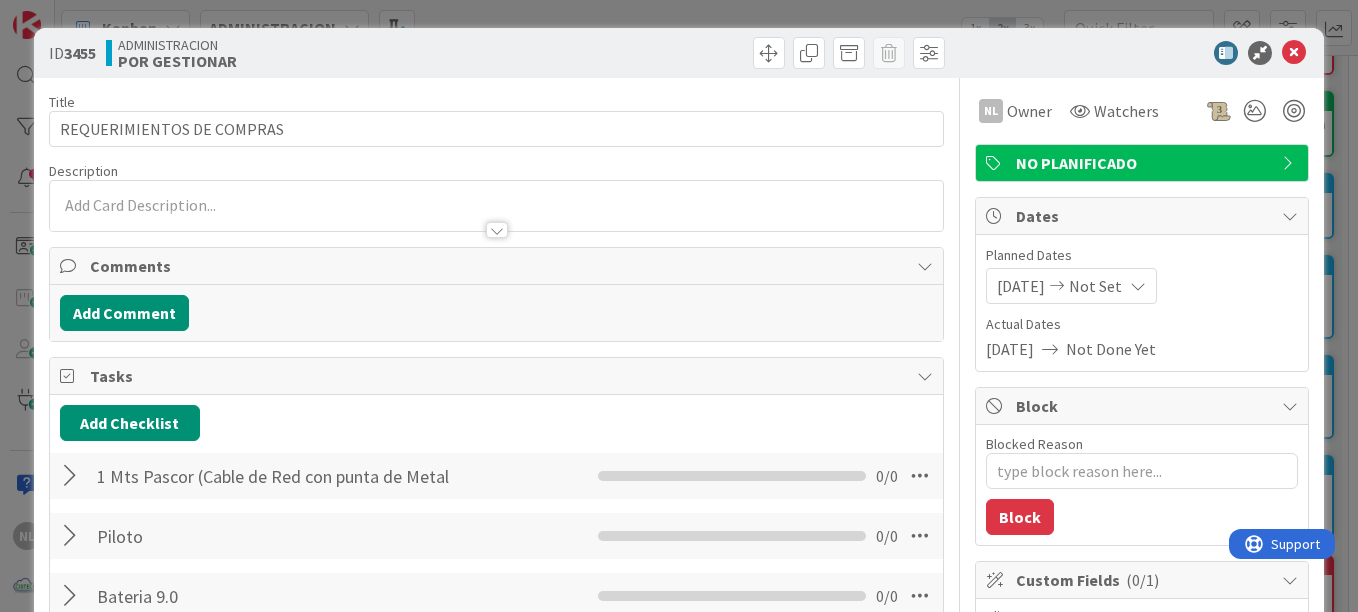scroll, scrollTop: 0, scrollLeft: 0, axis: both 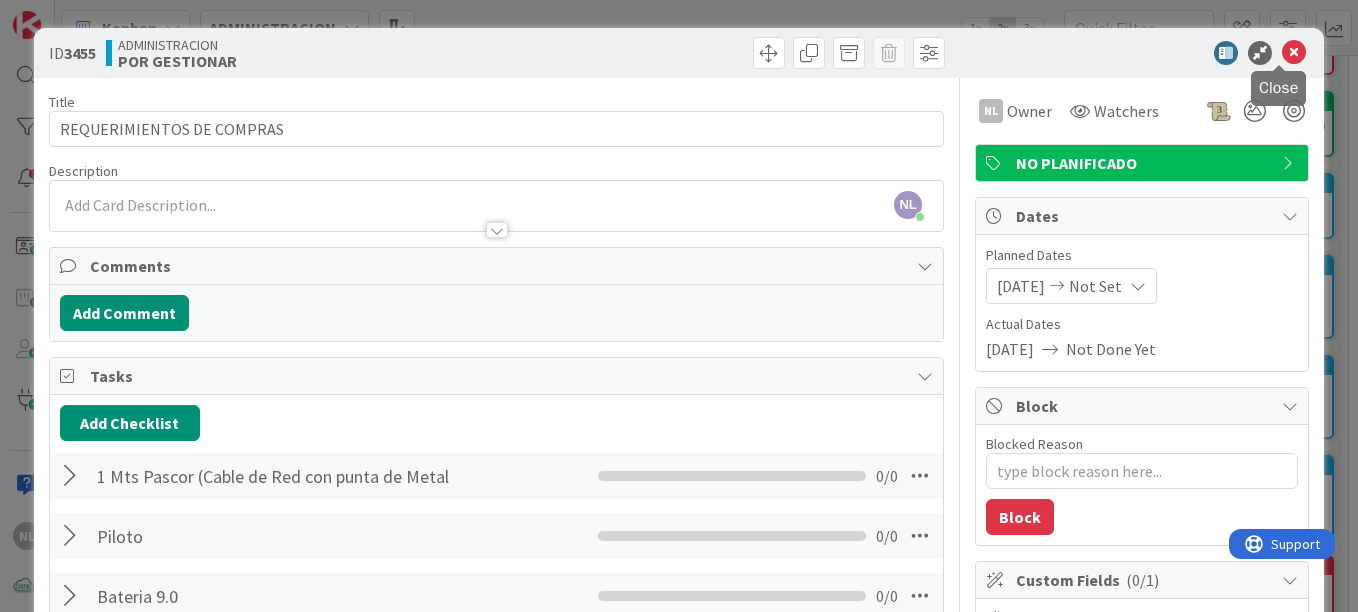 click at bounding box center (1294, 53) 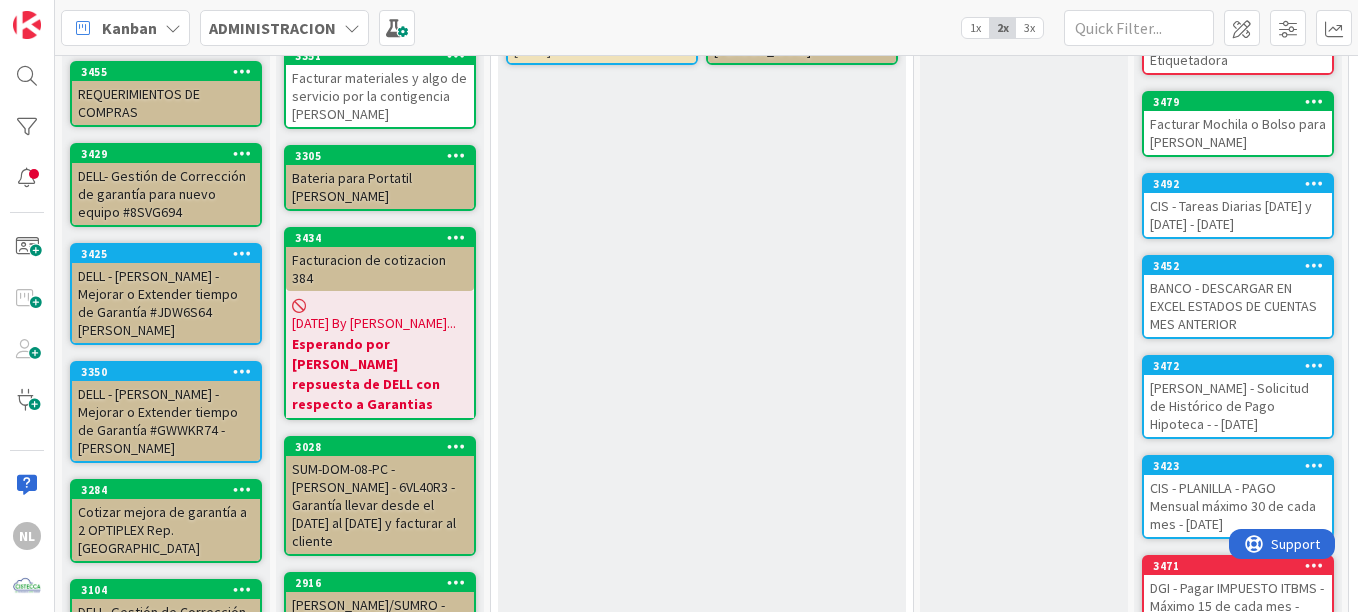 scroll, scrollTop: 0, scrollLeft: 0, axis: both 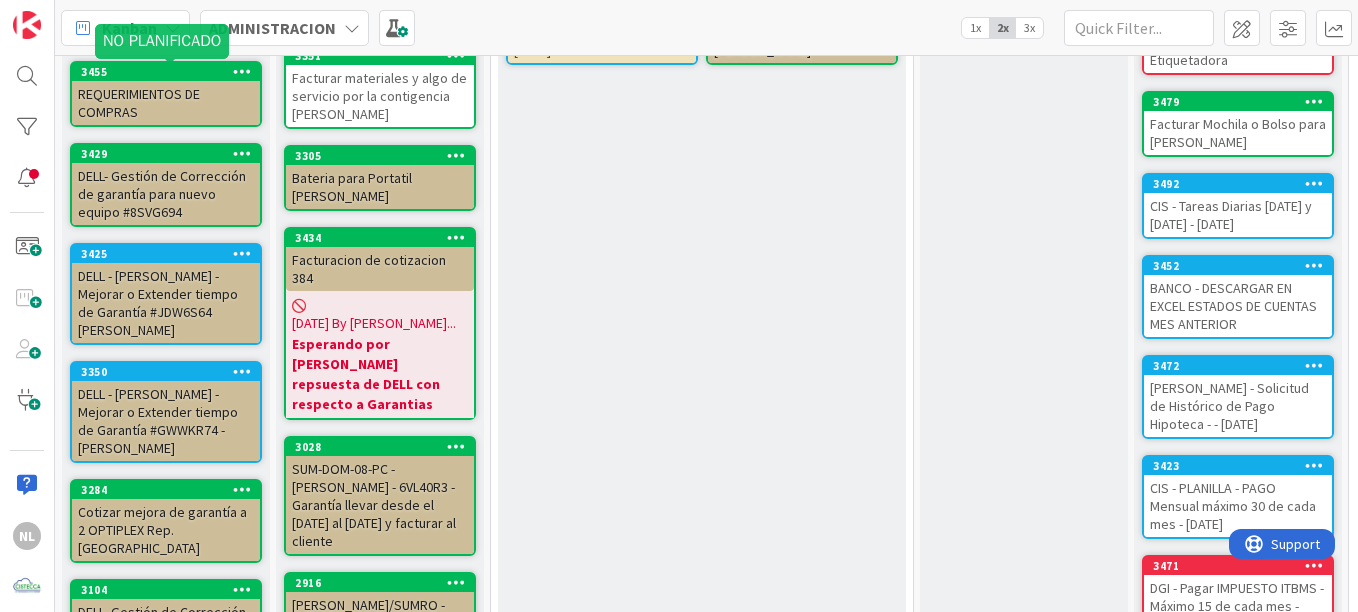 click on "3455" at bounding box center (170, 72) 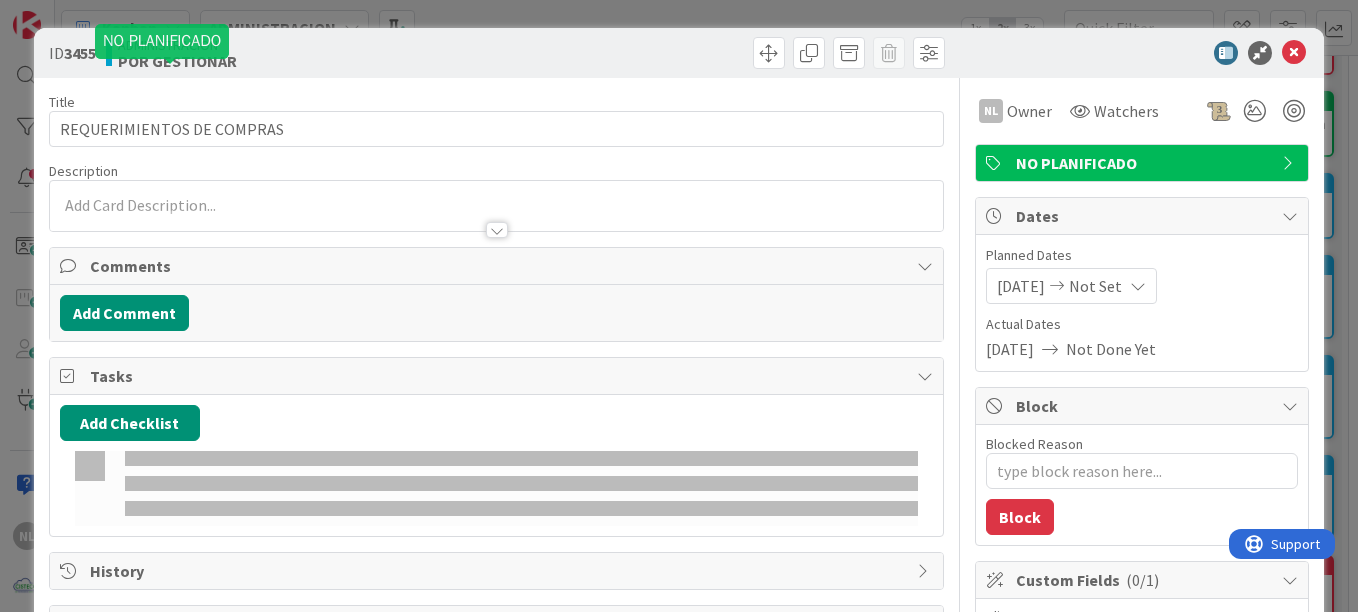 type on "x" 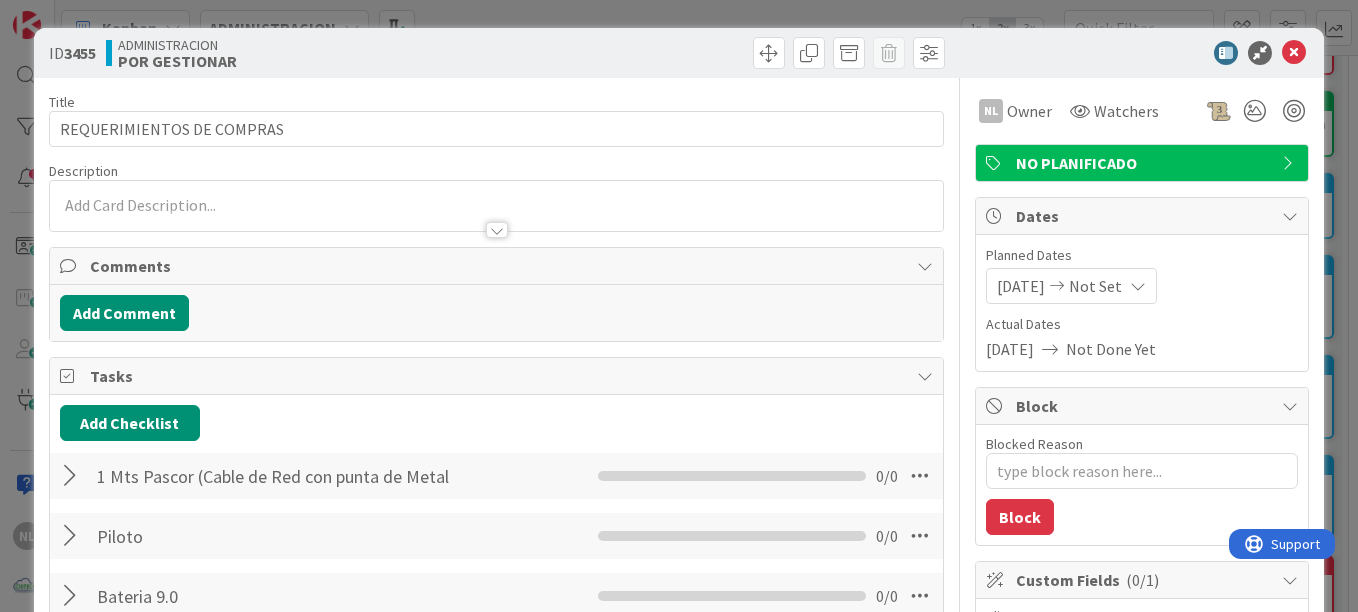 scroll, scrollTop: 0, scrollLeft: 0, axis: both 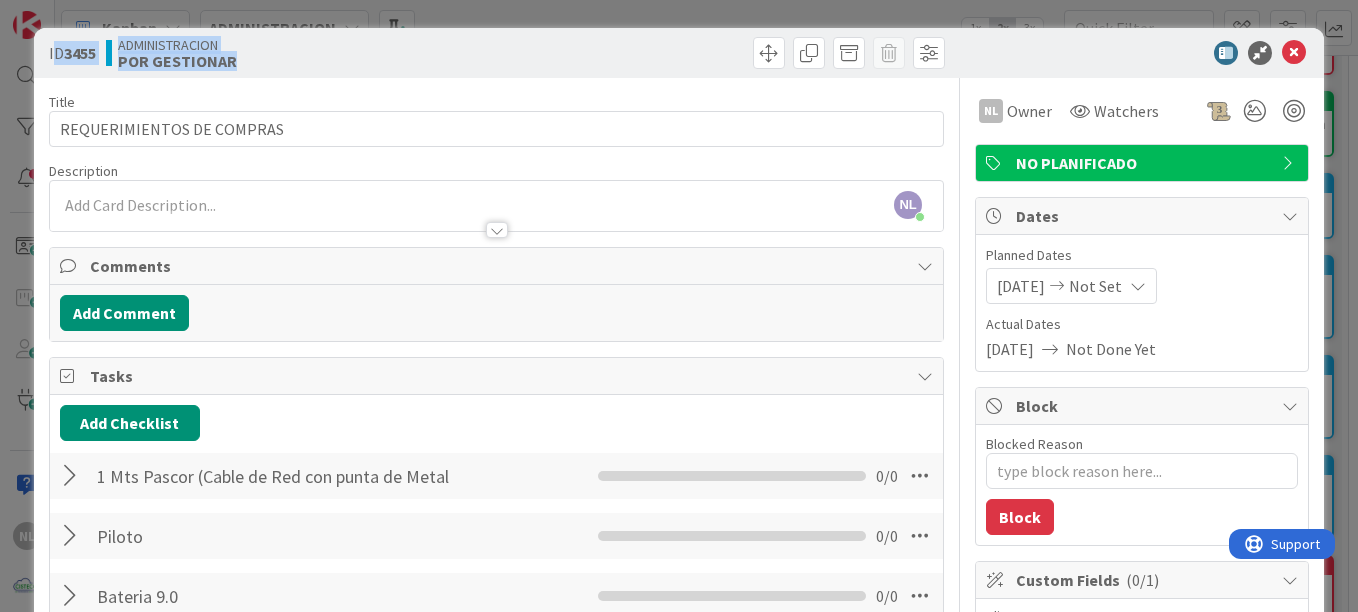 drag, startPoint x: 51, startPoint y: 44, endPoint x: 316, endPoint y: 73, distance: 266.58206 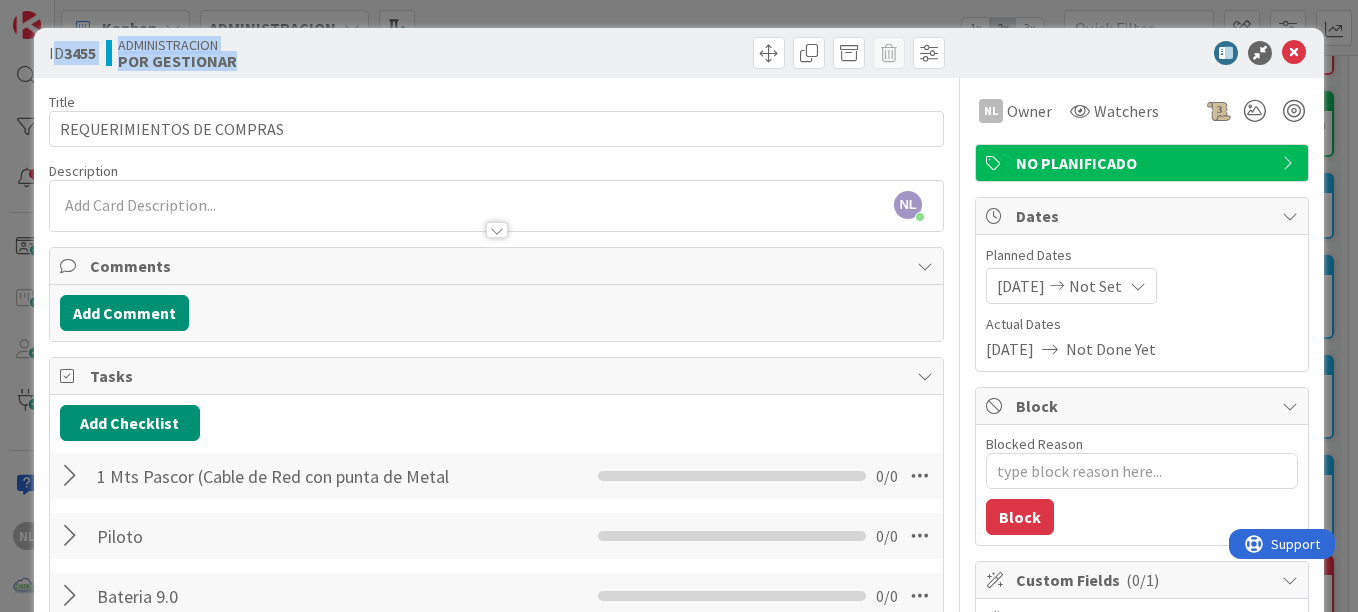 click on "ID  3455" at bounding box center [72, 53] 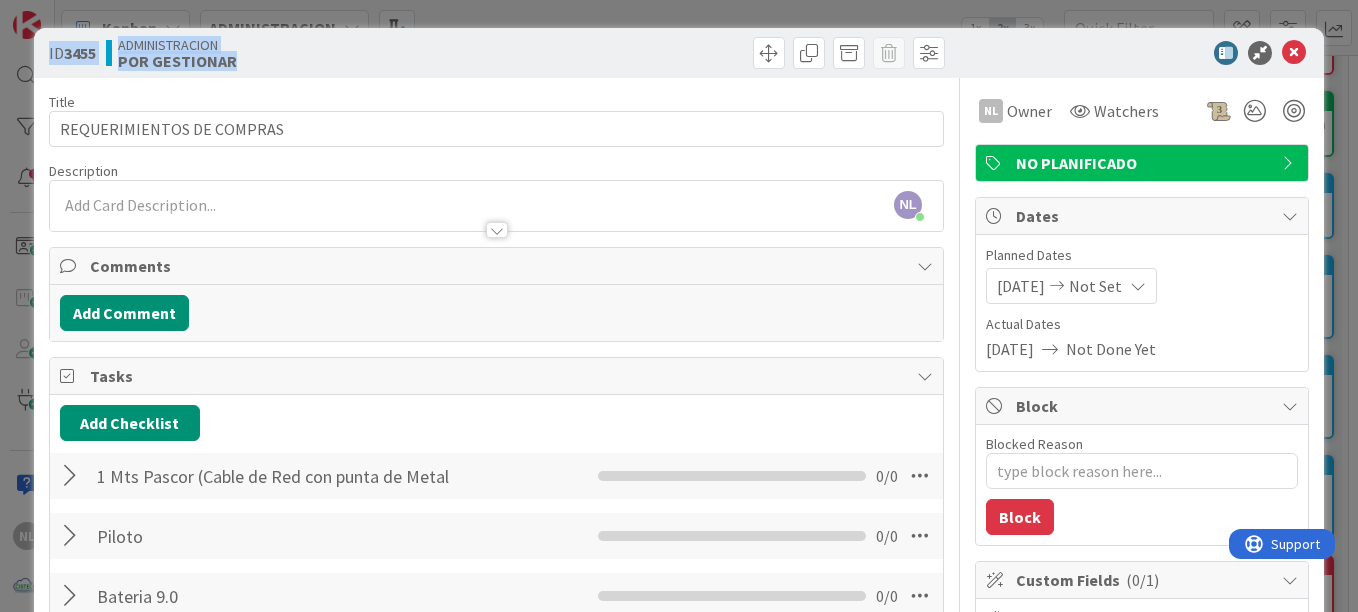 drag, startPoint x: 47, startPoint y: 44, endPoint x: 274, endPoint y: 78, distance: 229.53214 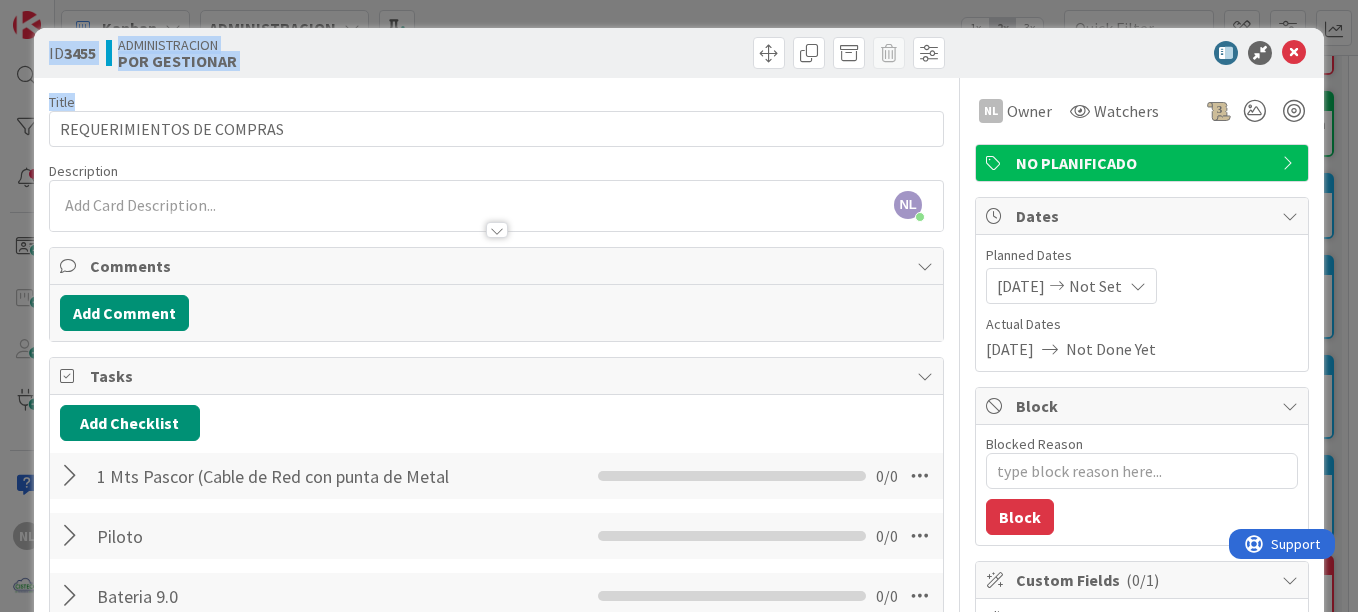 drag, startPoint x: 274, startPoint y: 78, endPoint x: 225, endPoint y: 68, distance: 50.01 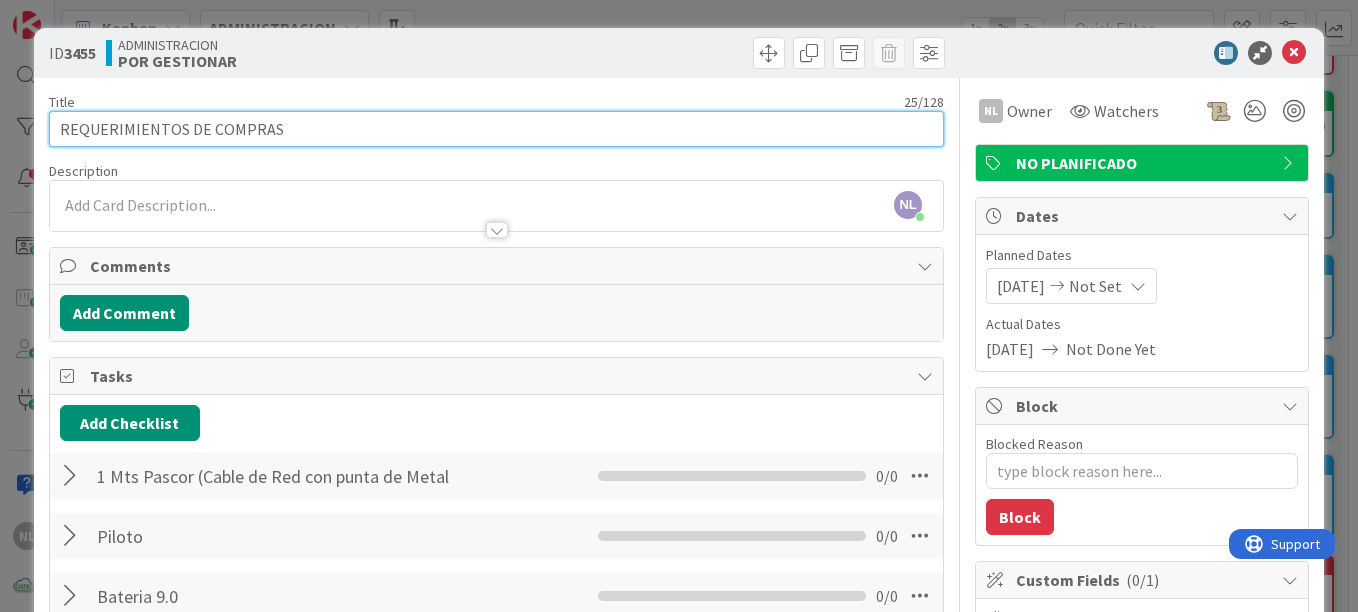 click on "REQUERIMIENTOS DE COMPRAS" at bounding box center (496, 129) 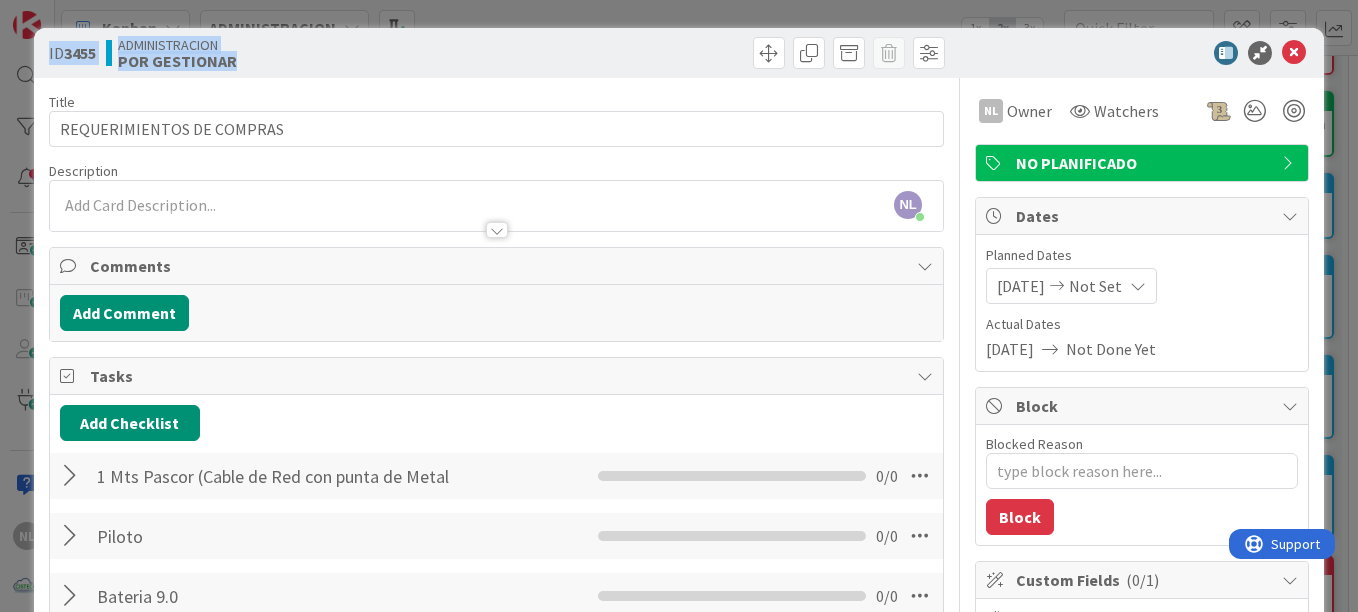 drag, startPoint x: 293, startPoint y: 69, endPoint x: 30, endPoint y: 58, distance: 263.22995 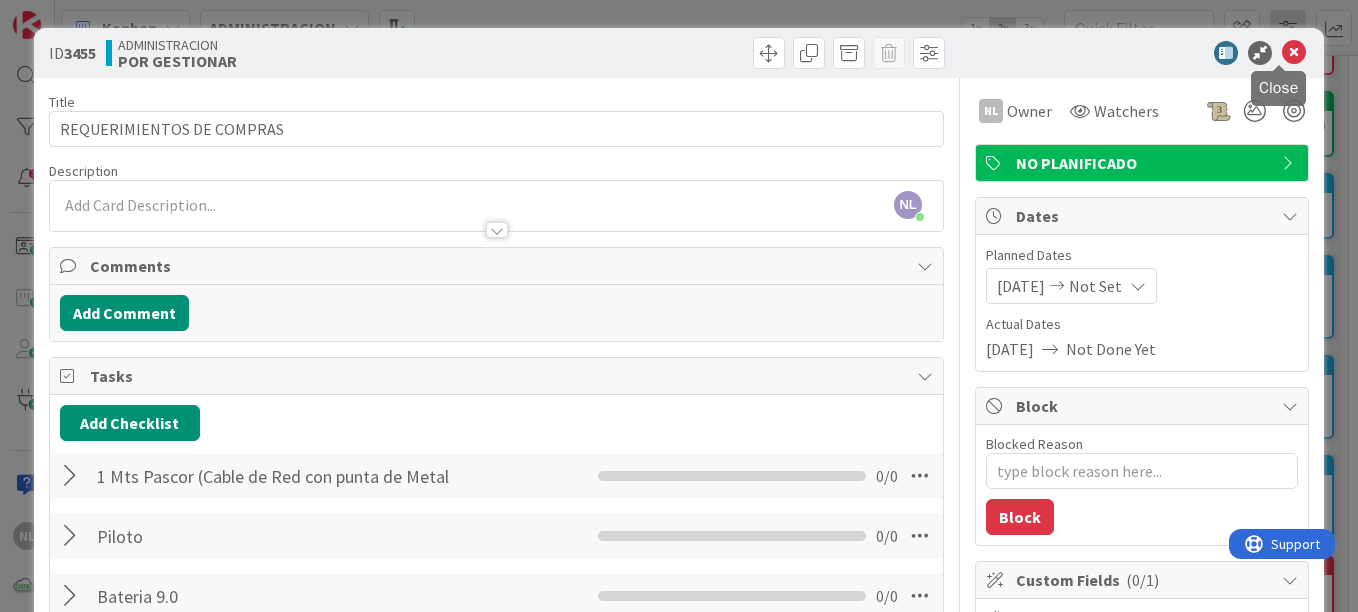 click at bounding box center [1294, 53] 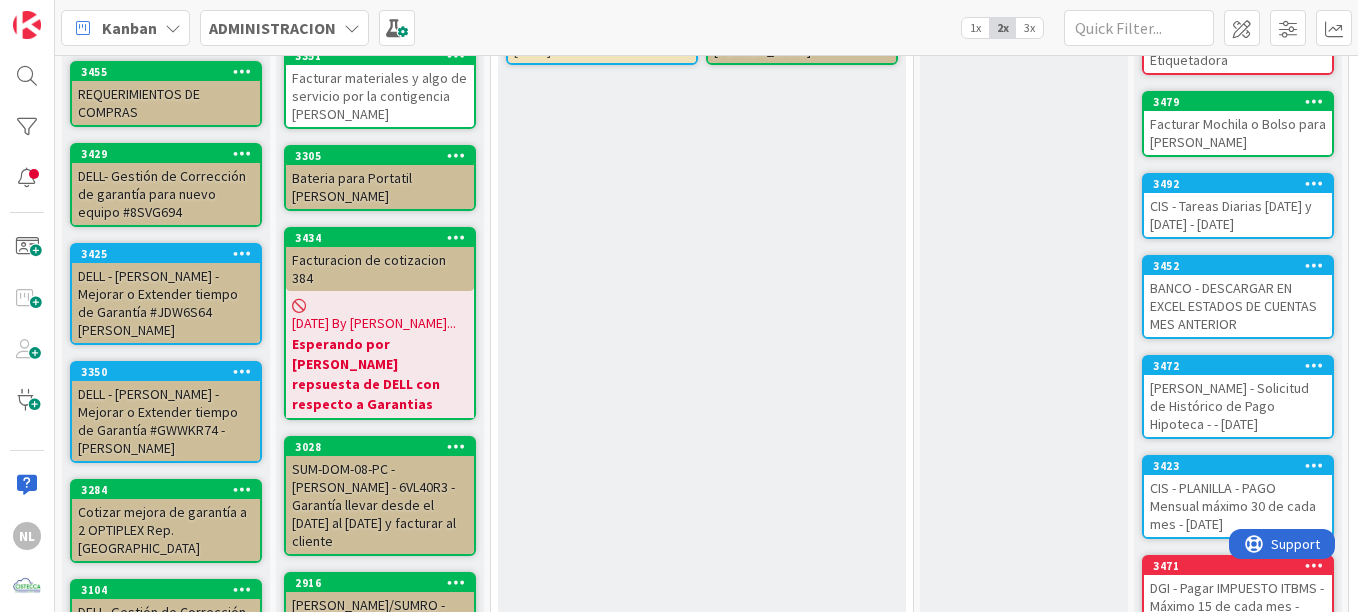 scroll, scrollTop: 0, scrollLeft: 0, axis: both 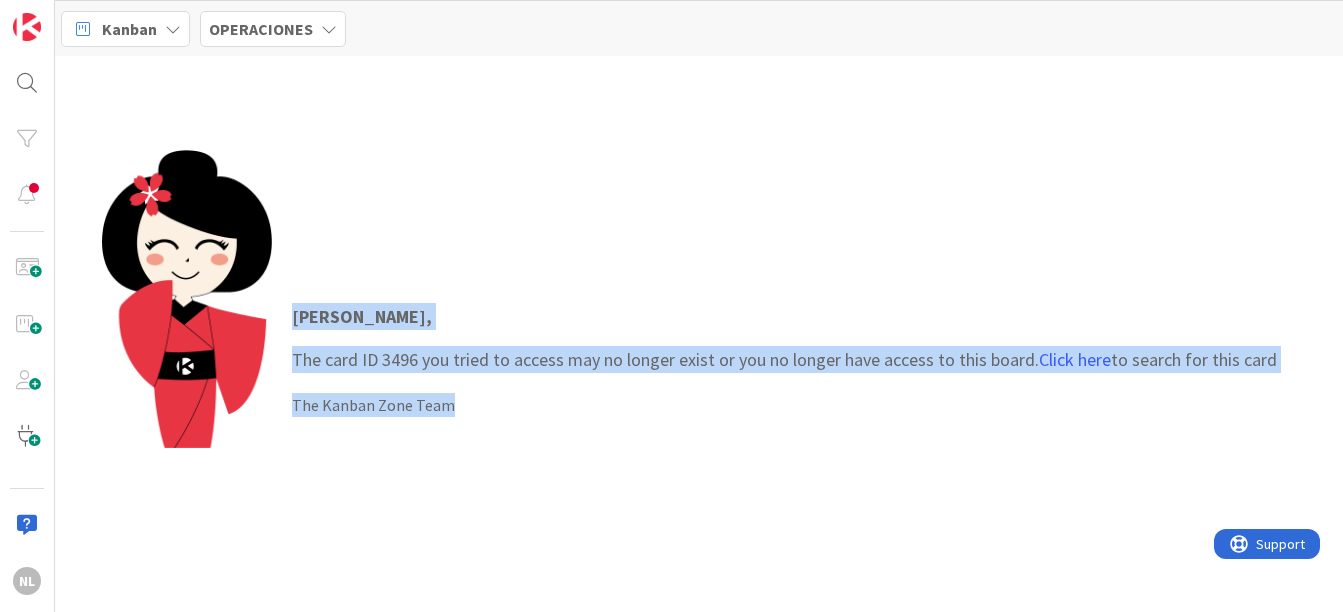 drag, startPoint x: 294, startPoint y: 316, endPoint x: 515, endPoint y: 424, distance: 245.97765 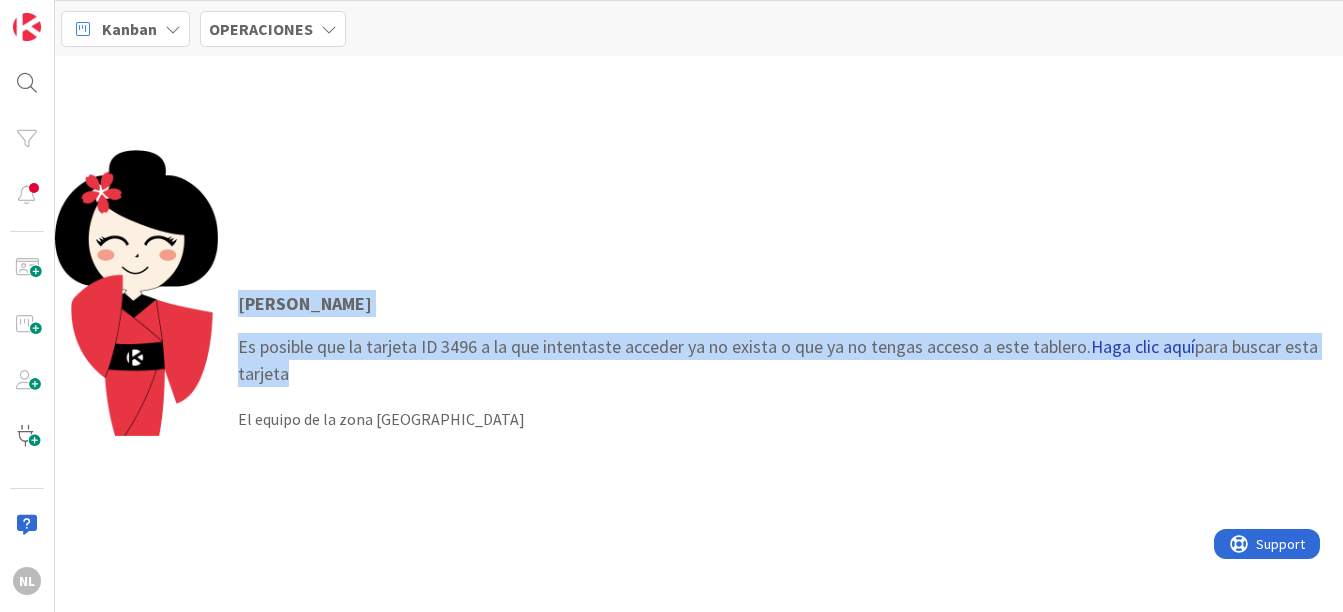 click on "Haga clic aquí" at bounding box center [1143, 346] 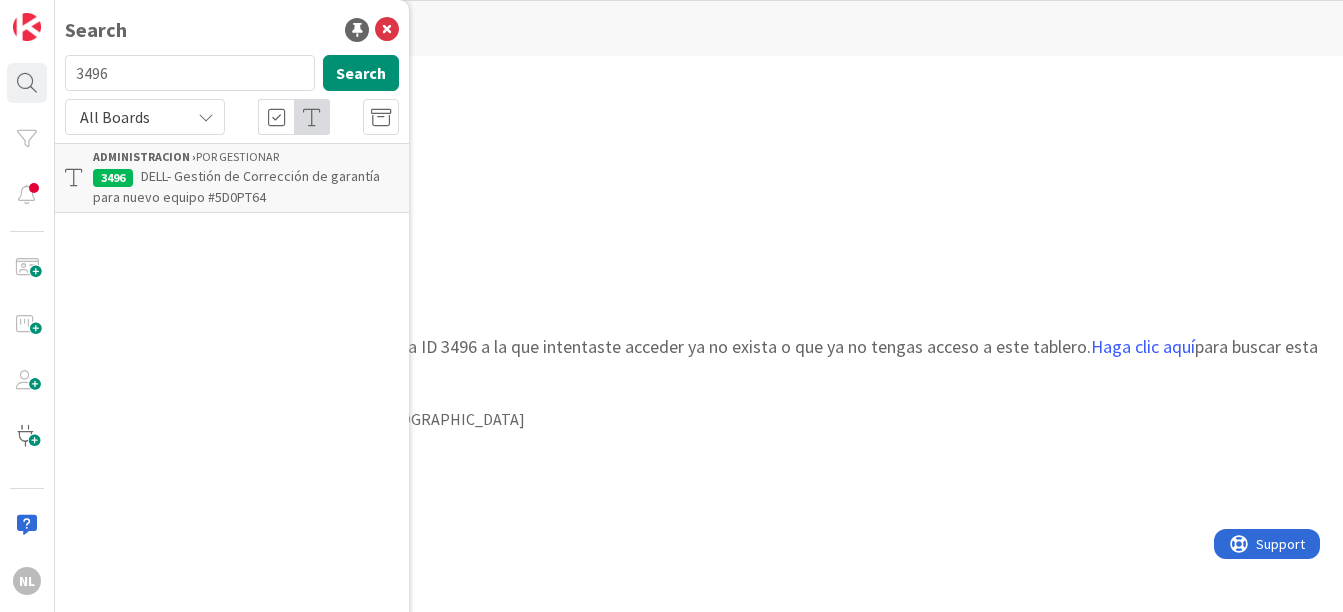 click on "DELL- Gestión de Corrección de garantía para nuevo equipo #5D0PT64" at bounding box center (236, 186) 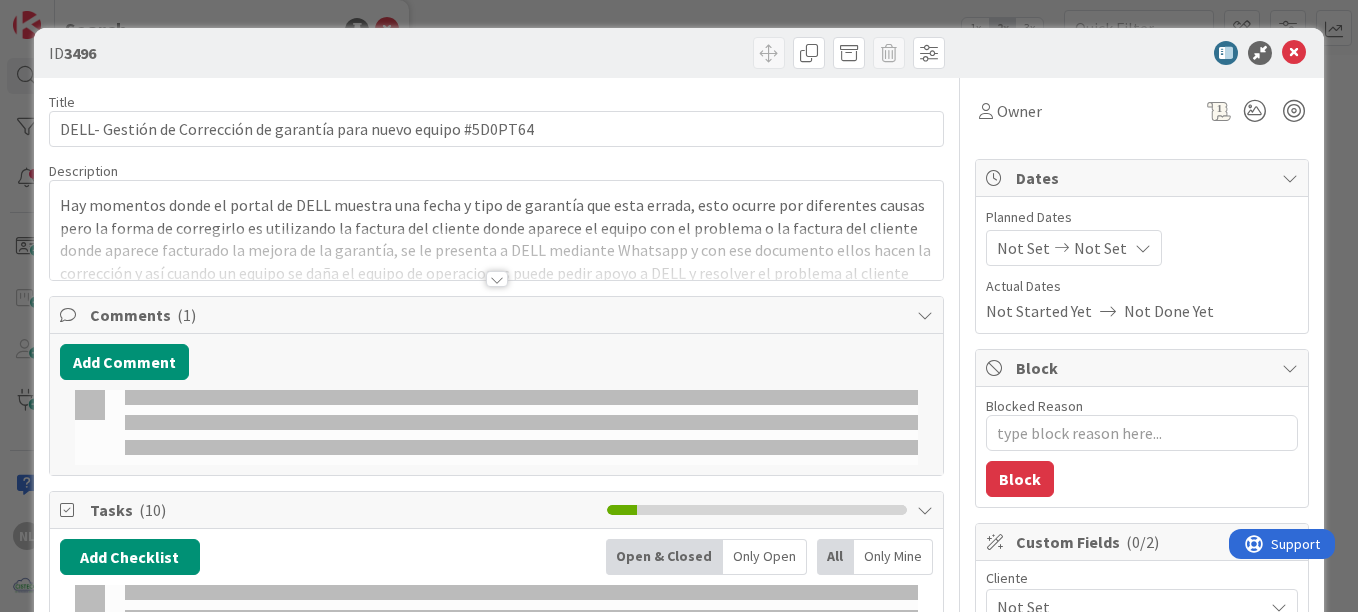 scroll, scrollTop: 0, scrollLeft: 0, axis: both 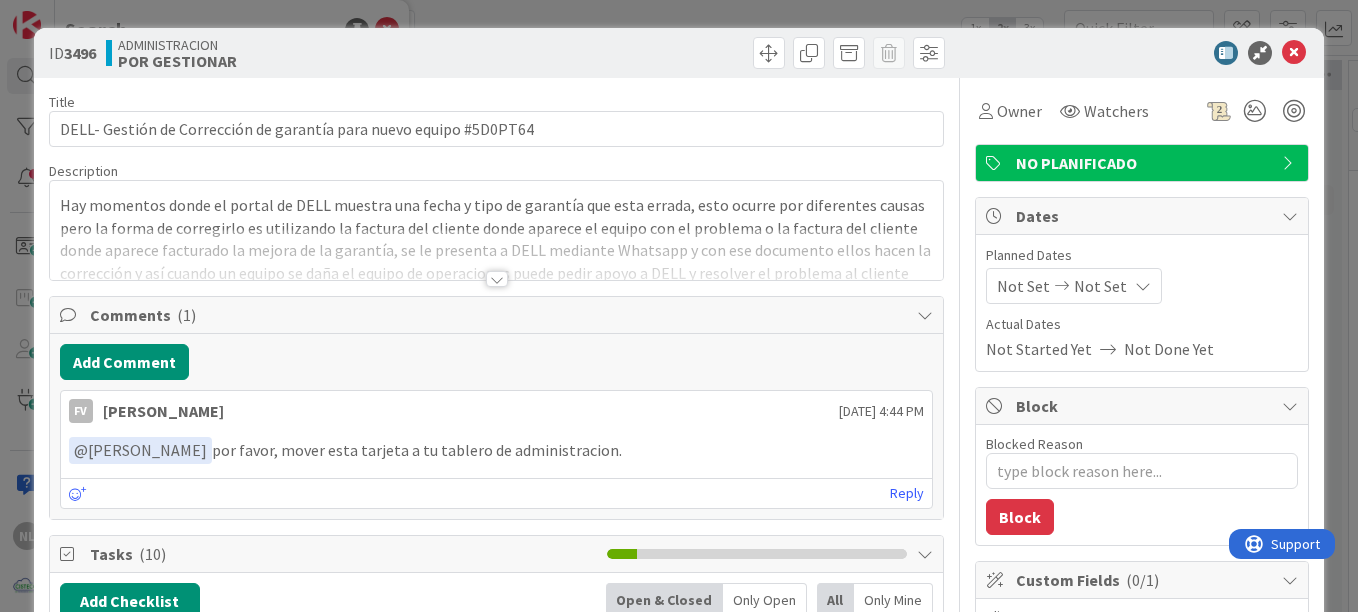 type on "x" 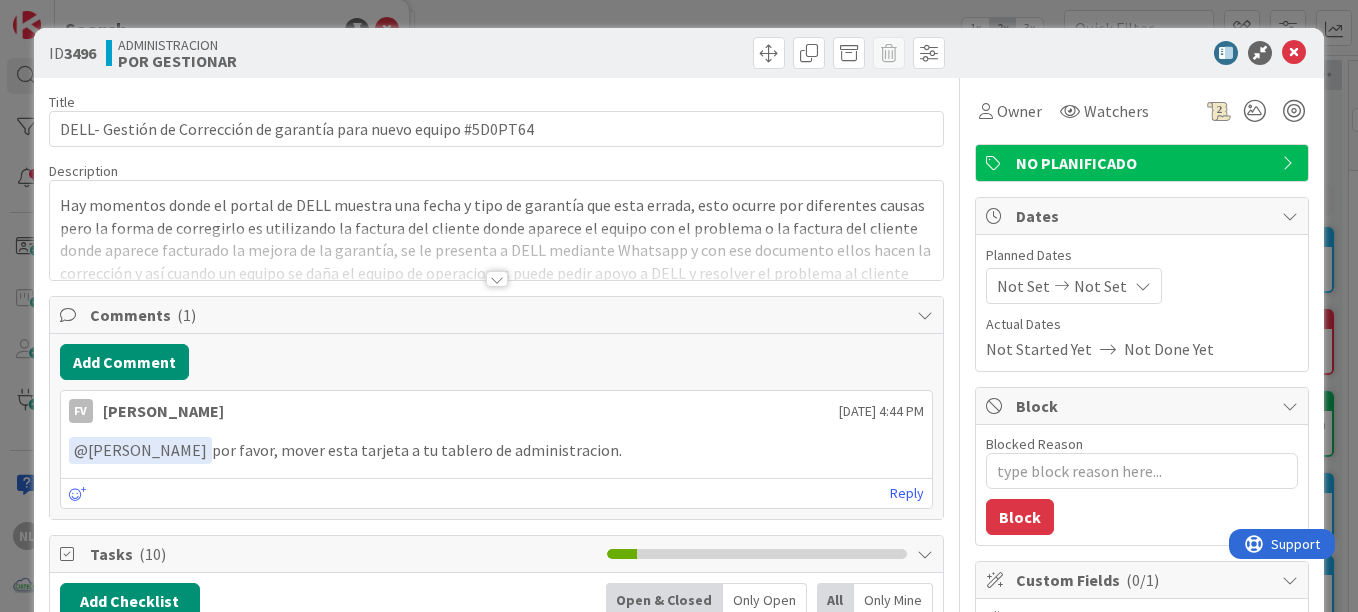 scroll, scrollTop: 0, scrollLeft: 0, axis: both 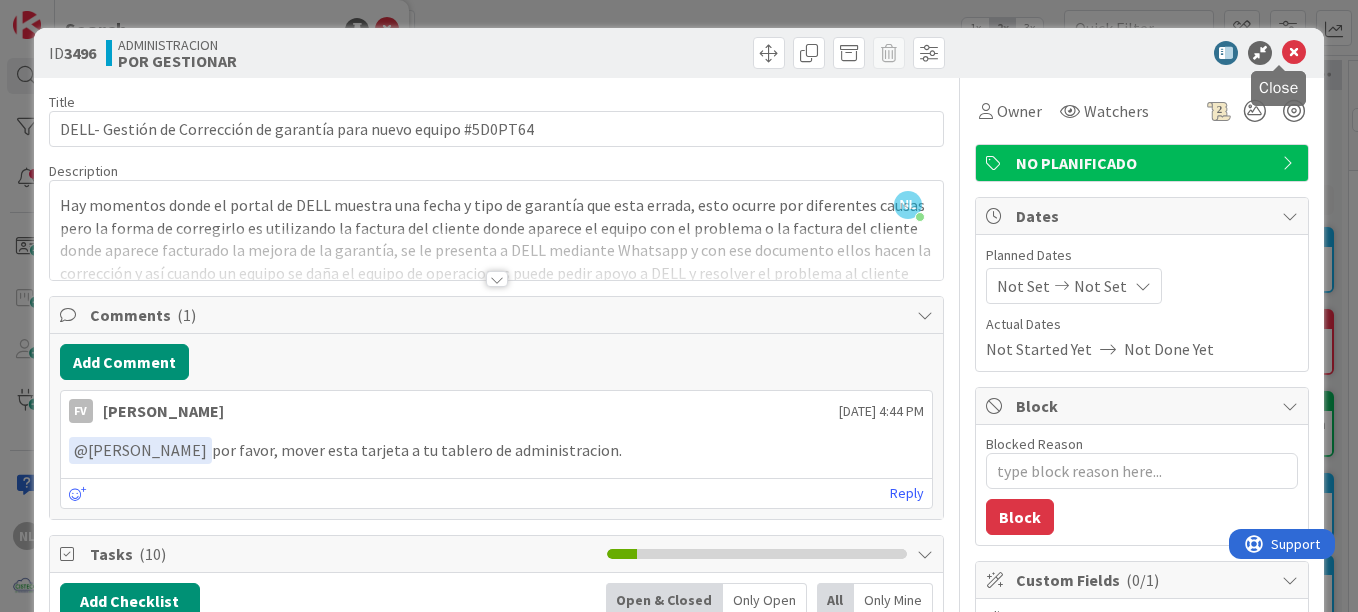 click at bounding box center (1294, 53) 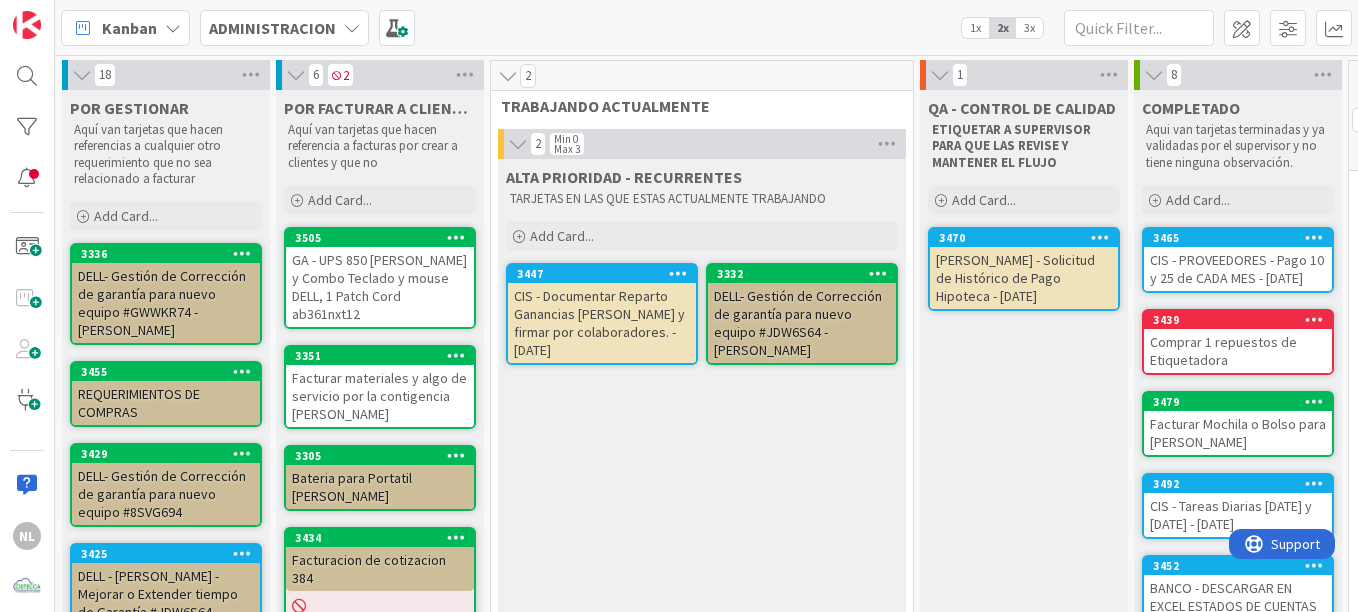 scroll, scrollTop: 0, scrollLeft: 0, axis: both 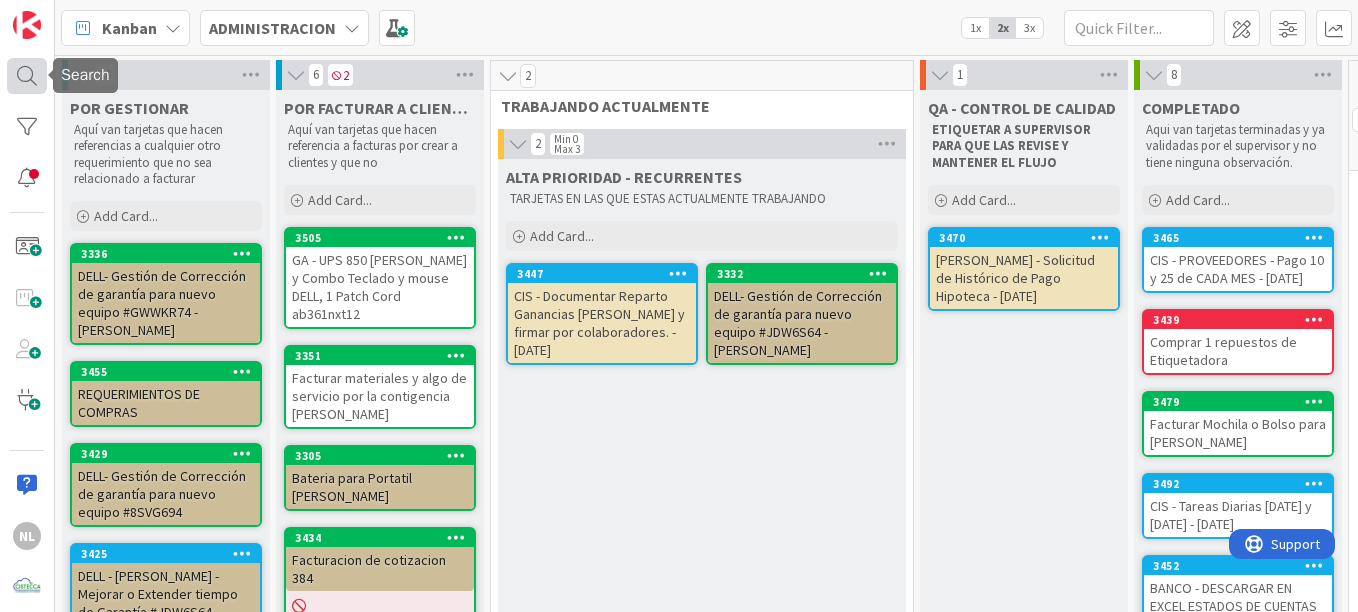 click at bounding box center (27, 75) 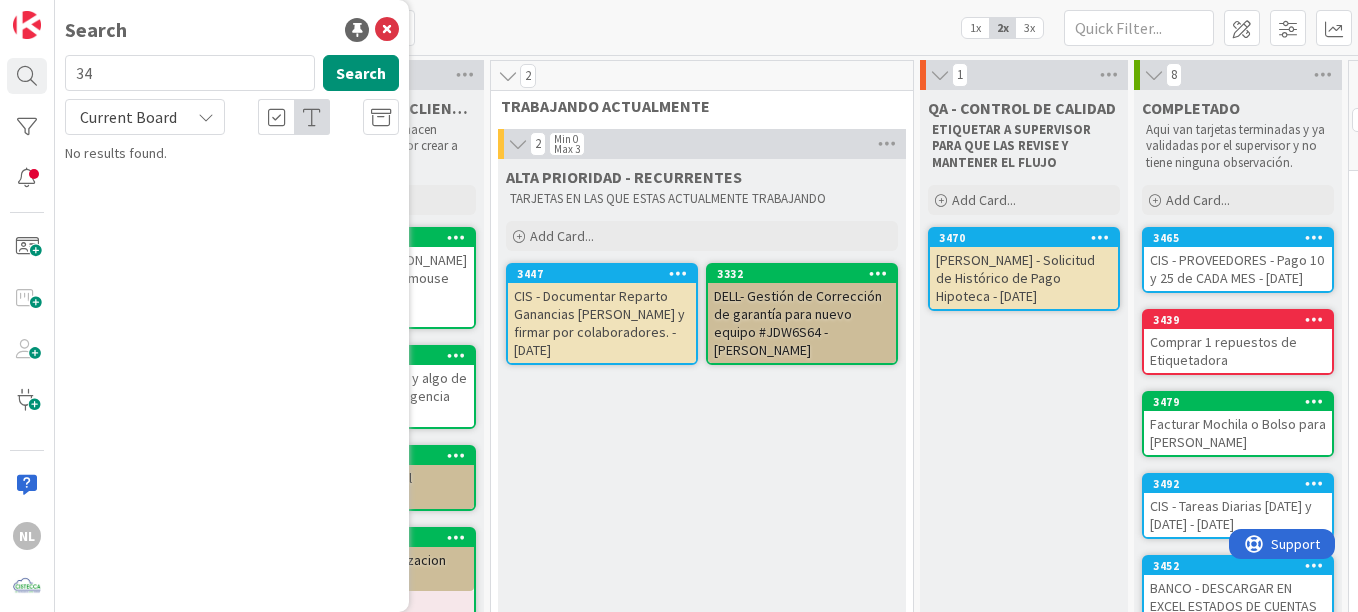 type on "3" 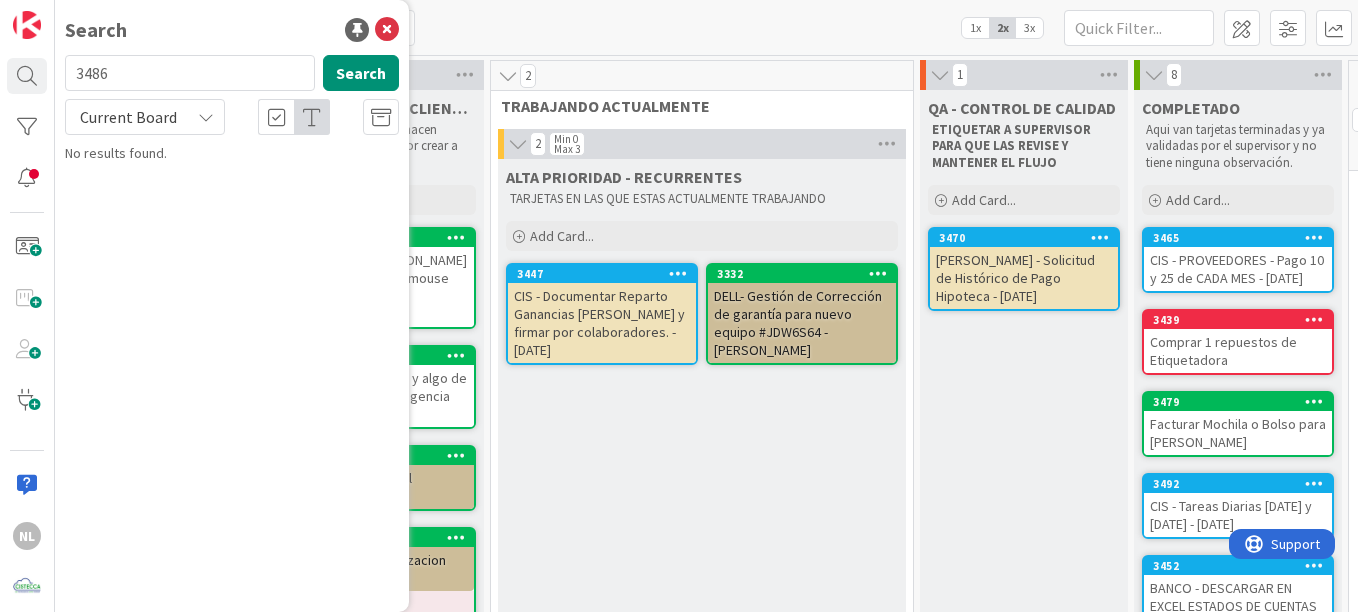 type on "3486" 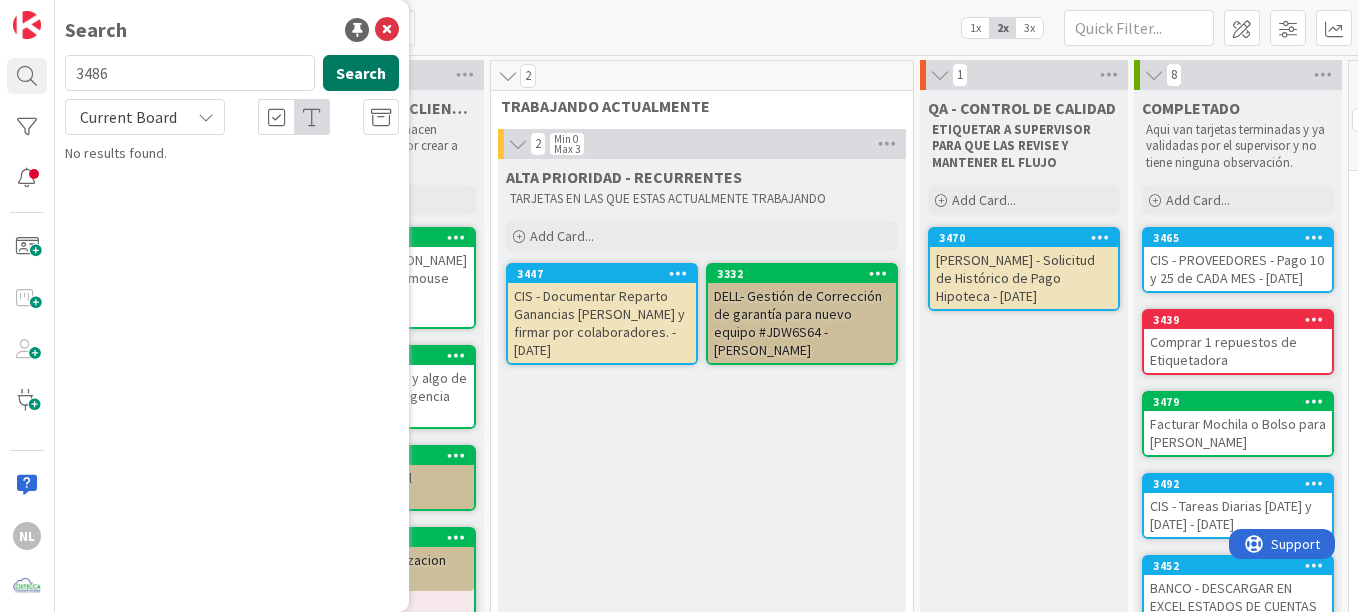 click on "Search" at bounding box center (361, 73) 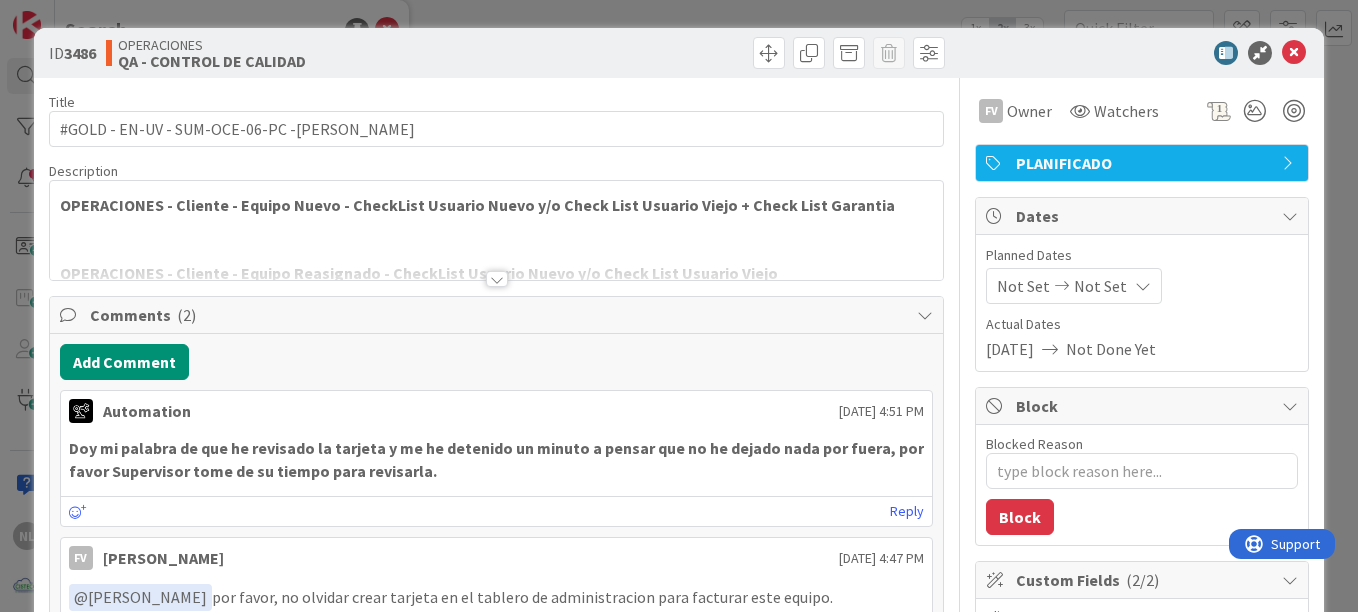 scroll, scrollTop: 0, scrollLeft: 0, axis: both 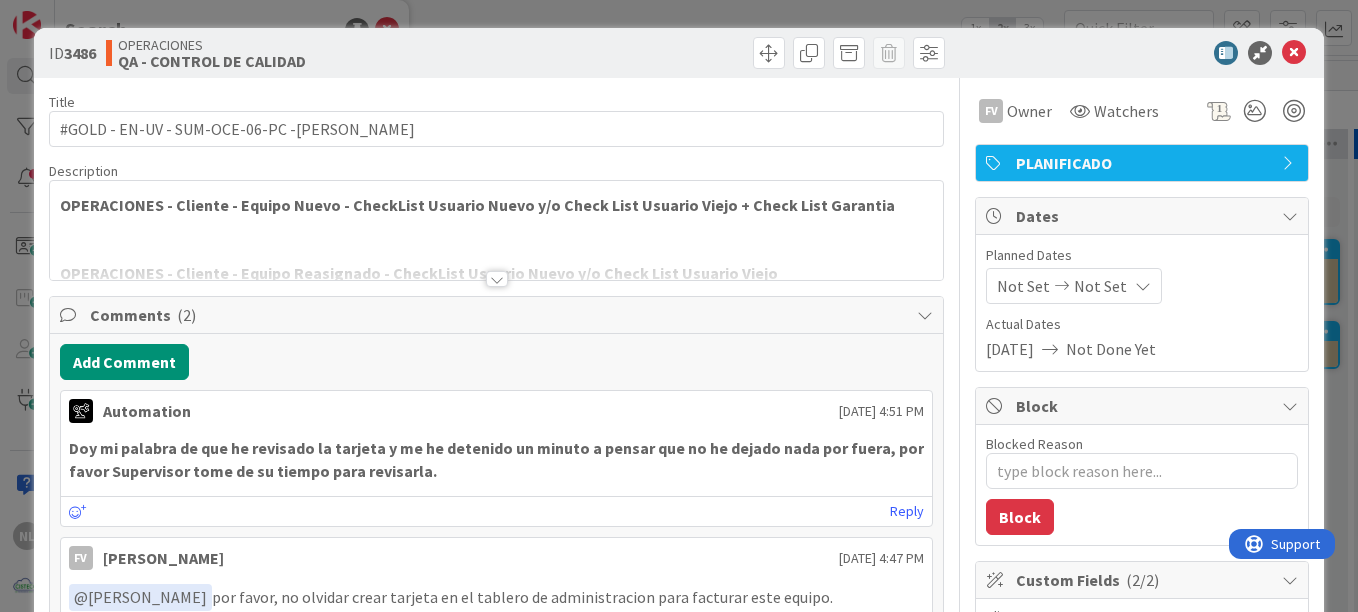 type on "x" 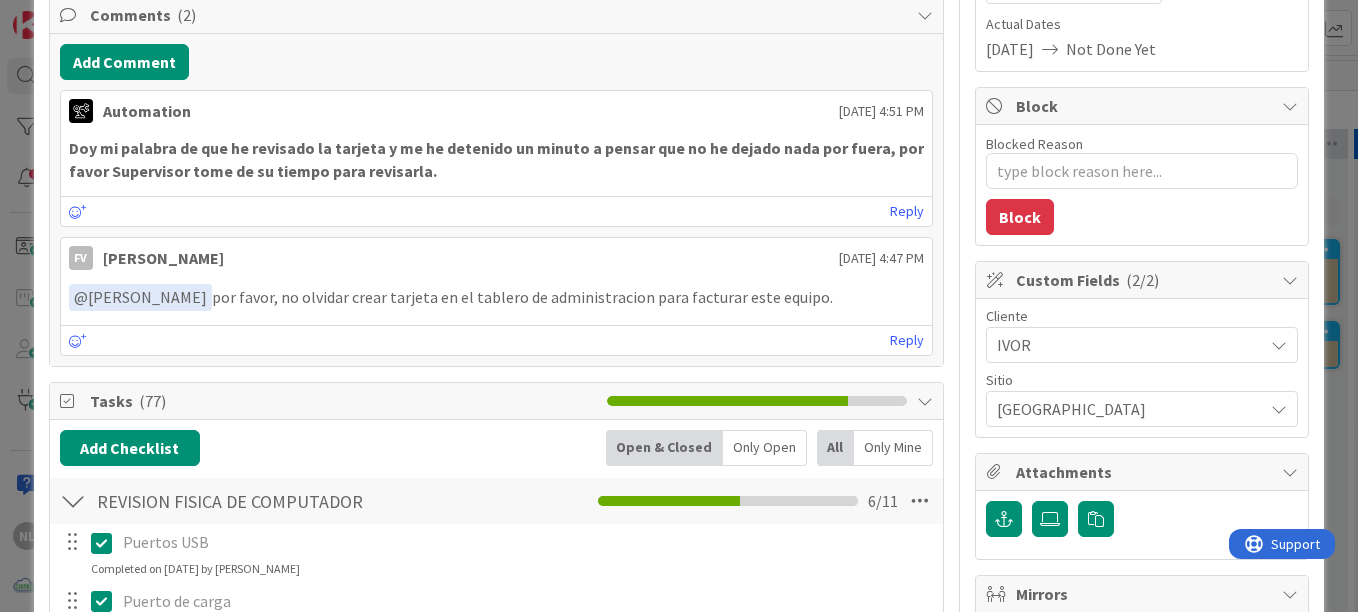scroll, scrollTop: 0, scrollLeft: 0, axis: both 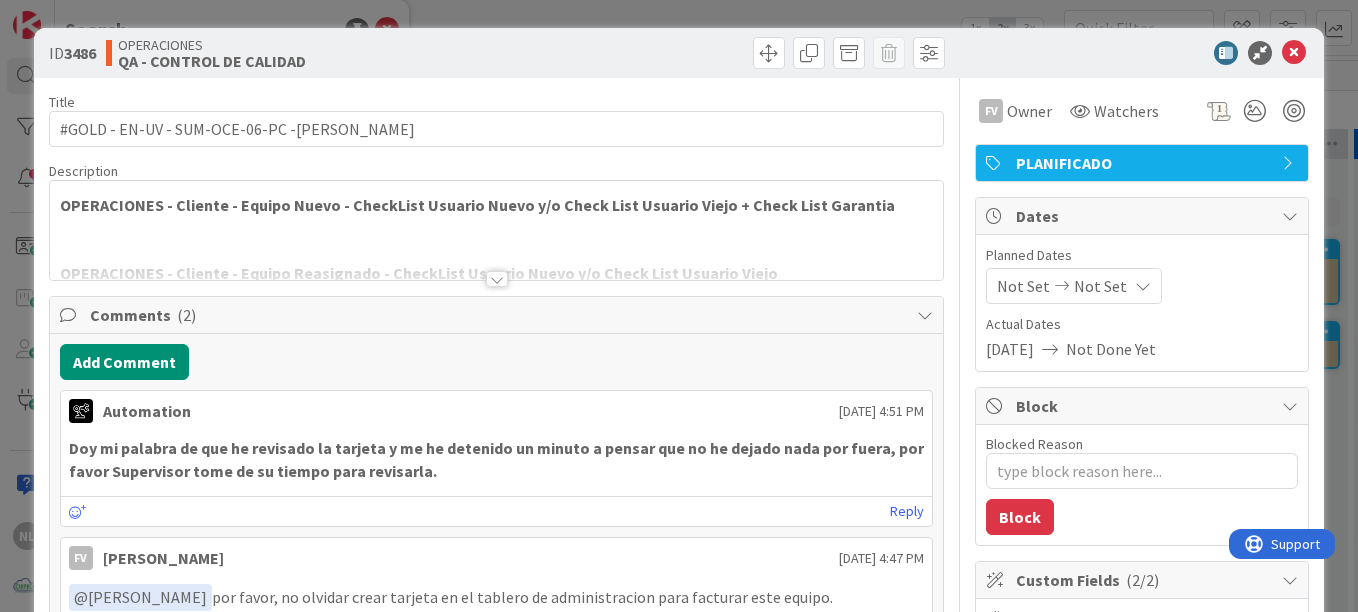 click on "ID  3486 OPERACIONES QA - CONTROL DE CALIDAD Title 44 / 128 #GOLD - EN-UV - SUM-OCE-06-PC -Johrenny Mora Description OPERACIONES - Cliente - Equipo Nuevo - CheckList Usuario Nuevo y/o Check List Usuario Viejo + Check List Garantia OPERACIONES - Cliente - Equipo Reasignado - CheckList Usuario Nuevo y/o Check List Usuario Viejo FV Owner Watchers PLANIFICADO Comments ( 2 ) Add Comment Automation  15 July 2025 4:51 PM Doy mi palabra de que he revisado la tarjeta y me he detenido un minuto a pensar que no he dejado nada por fuera, por favor Supervisor   tome de su tiempo para revisarla. 15 July 2025 4:51 PM Reply FV Fernando Varela 15 July 2025 4:47 PM ﻿ @ Nubia Lopez ﻿  por favor, no olvidar crear tarjeta en el tablero de administracion para facturar este equipo. 15 July 2025 4:47 PM Reply Tasks ( 77 ) Add Checklist Open & Closed Only Open All Only Mine REVISION FISICA DE COMPUTADOR Checklist Name 29 / 64 REVISION FISICA DE COMPUTADOR 6 / 11 Puertos USB Update Cancel Completed on 14/07/2025 by Fernando Varela" at bounding box center (679, 306) 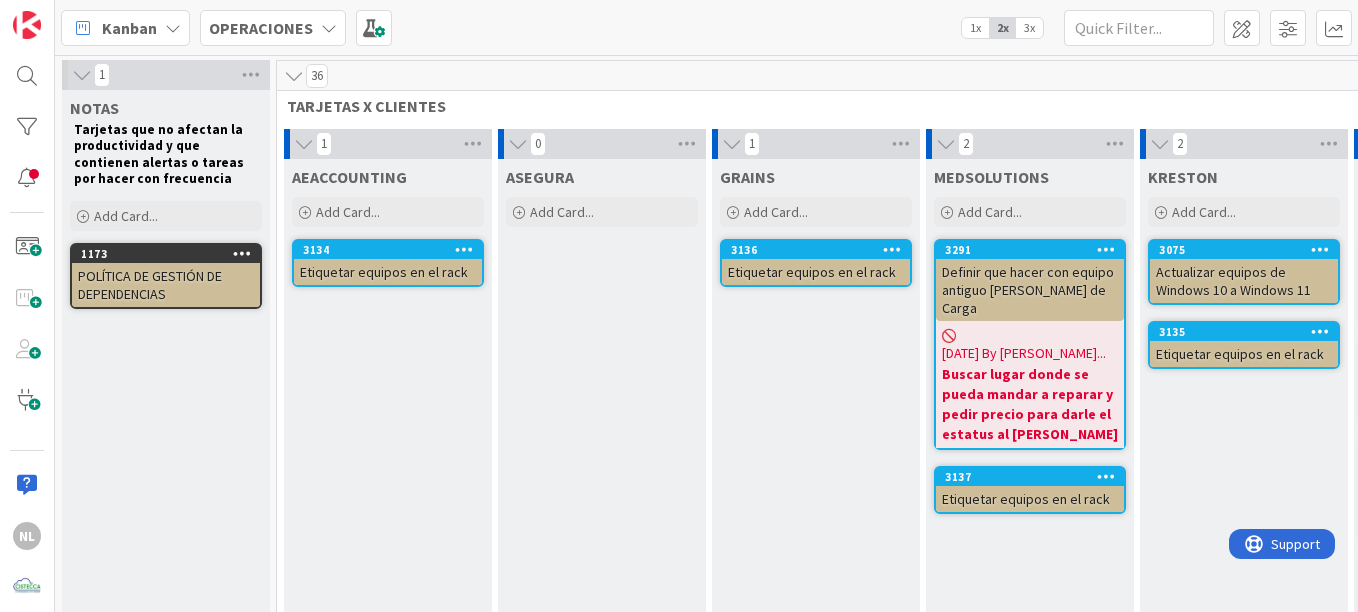scroll, scrollTop: 0, scrollLeft: 0, axis: both 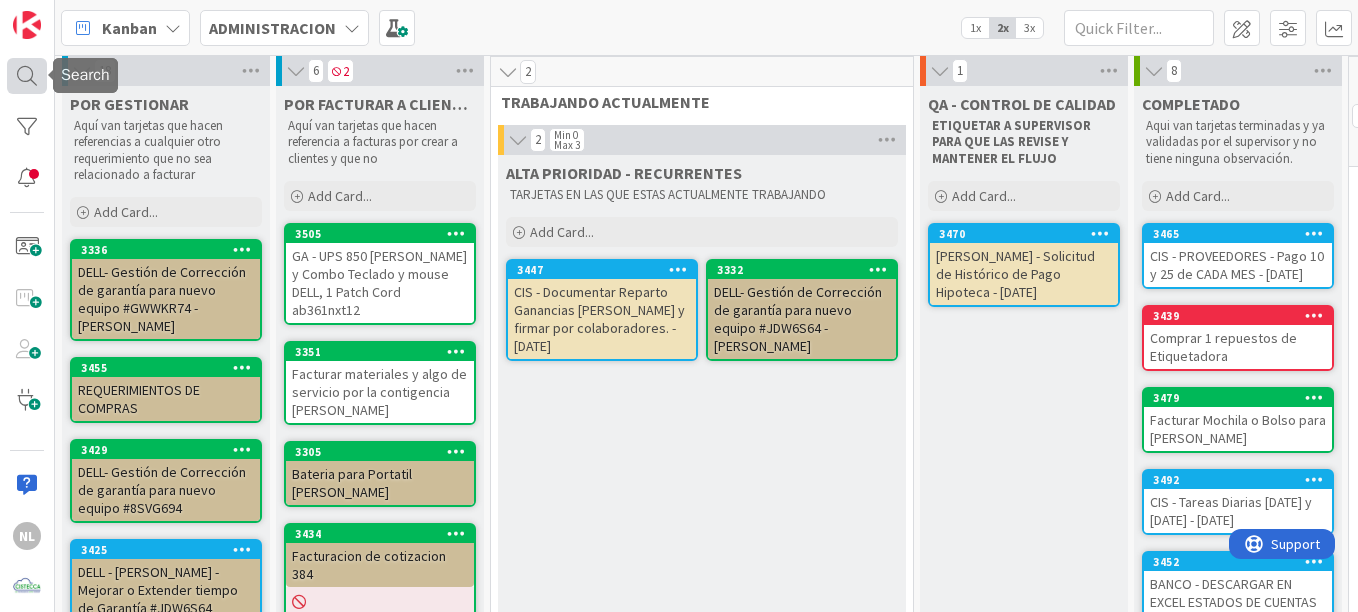 drag, startPoint x: 29, startPoint y: 73, endPoint x: 14, endPoint y: 79, distance: 16.155495 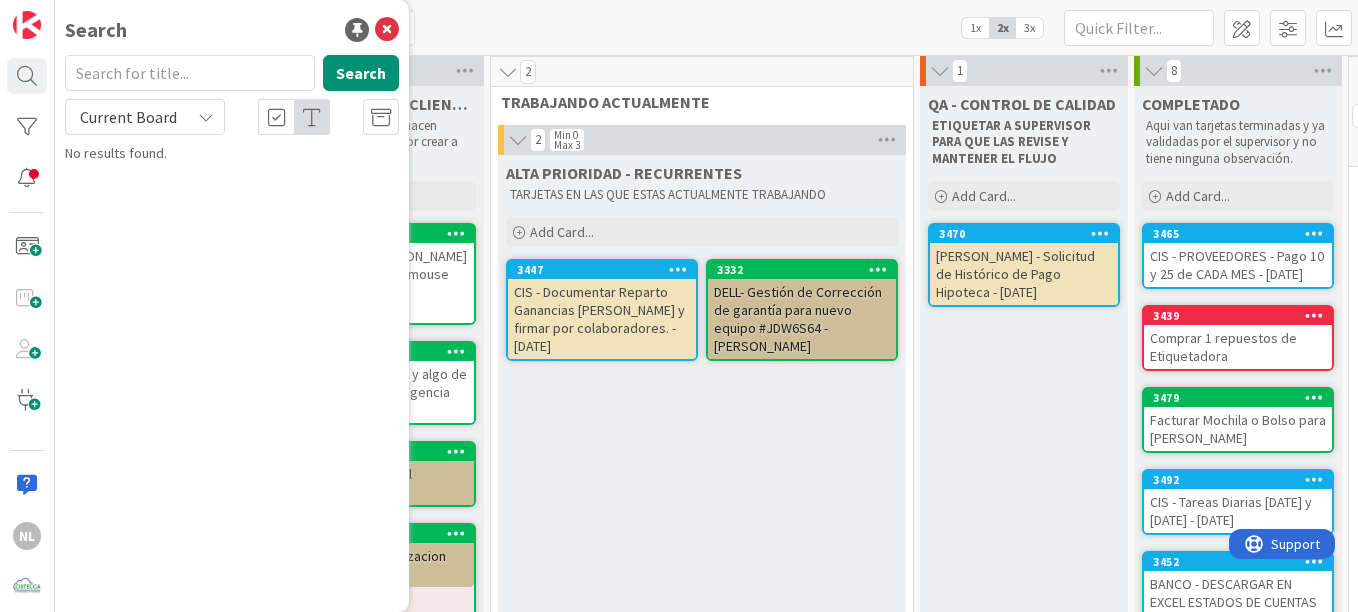 click at bounding box center [190, 73] 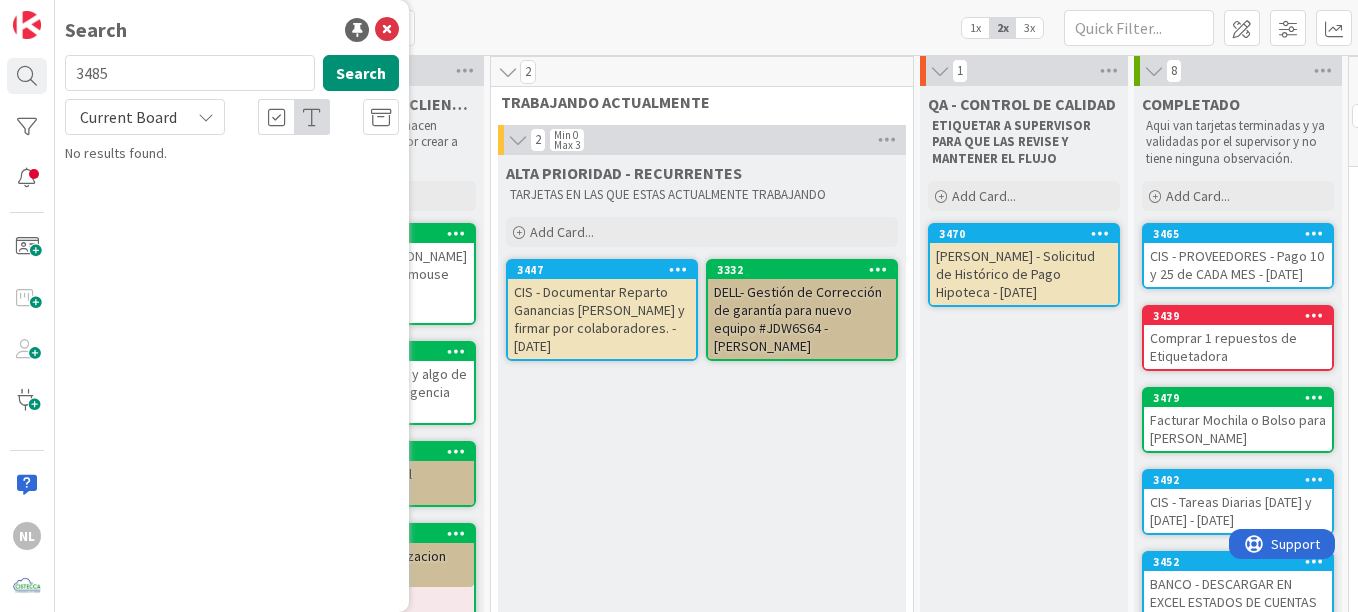 click on "3485" at bounding box center [190, 73] 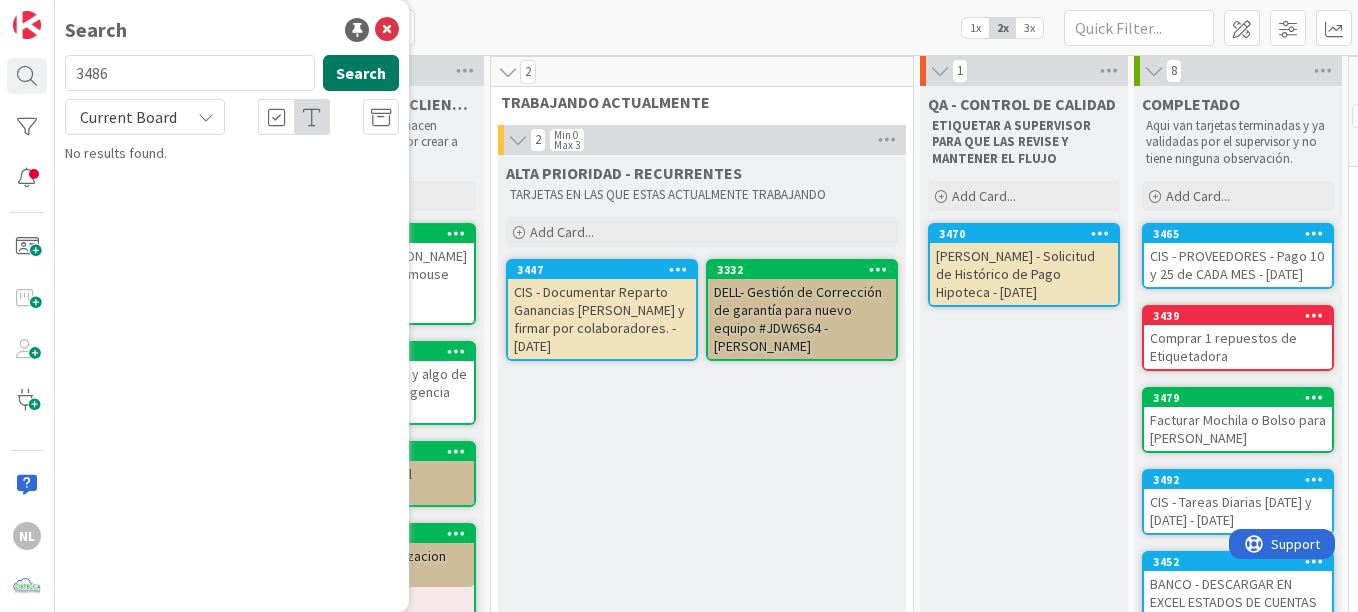 type on "3486" 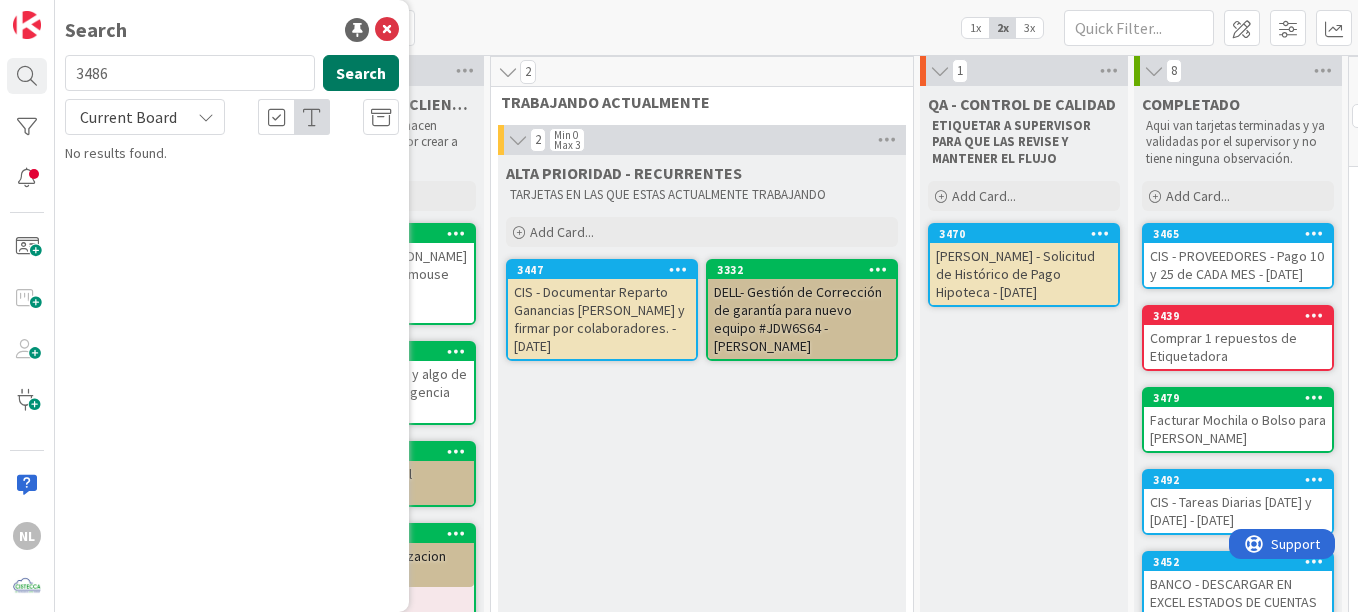 click on "Search" at bounding box center (361, 73) 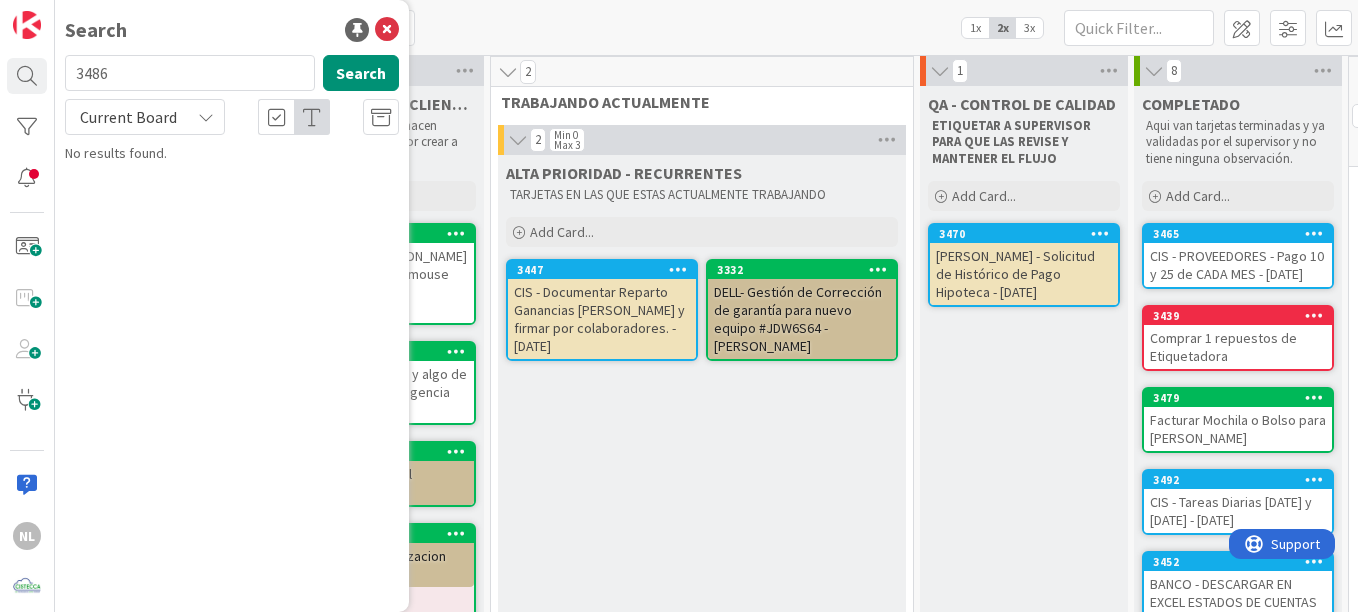 click on "ALTA PRIORIDAD - RECURRENTES TARJETAS EN LAS QUE ESTAS ACTUALMENTE TRABAJANDO Add Card... 3332 DELL- Gestión de Corrección de garantía para nuevo equipo #JDW6S64 - [PERSON_NAME] 3447 CIS - Documentar Reparto Ganancias Q Anterior y firmar por colaboradores. - [DATE]" at bounding box center [702, 769] 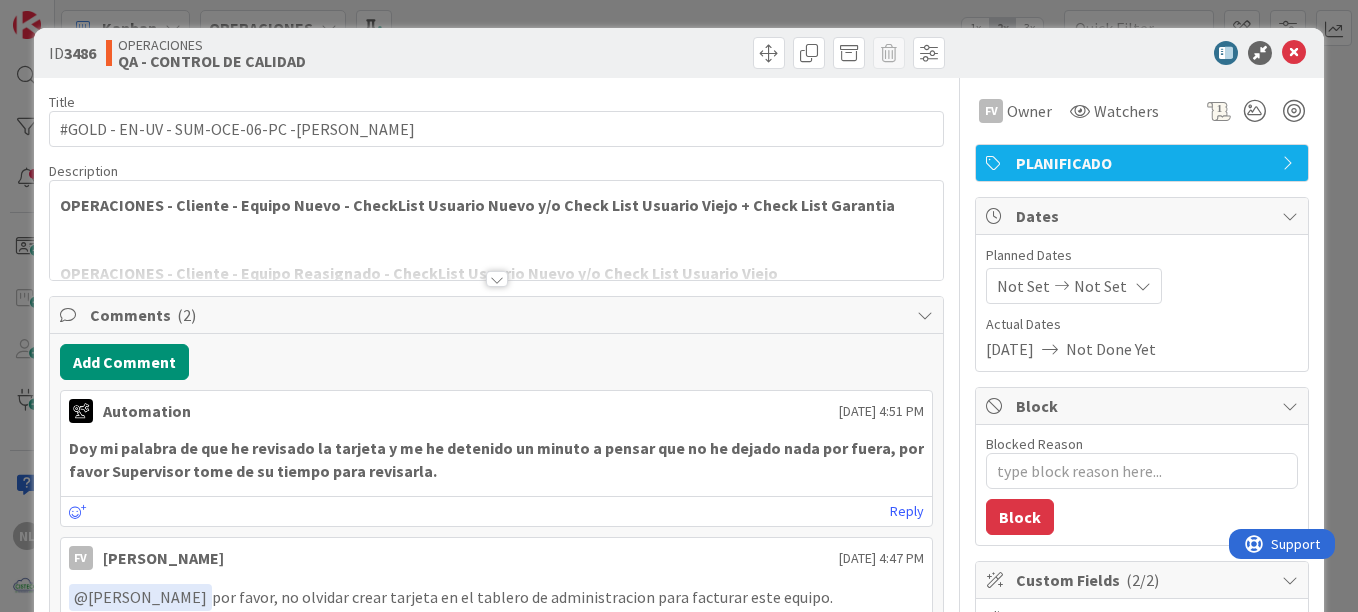 scroll, scrollTop: 0, scrollLeft: 0, axis: both 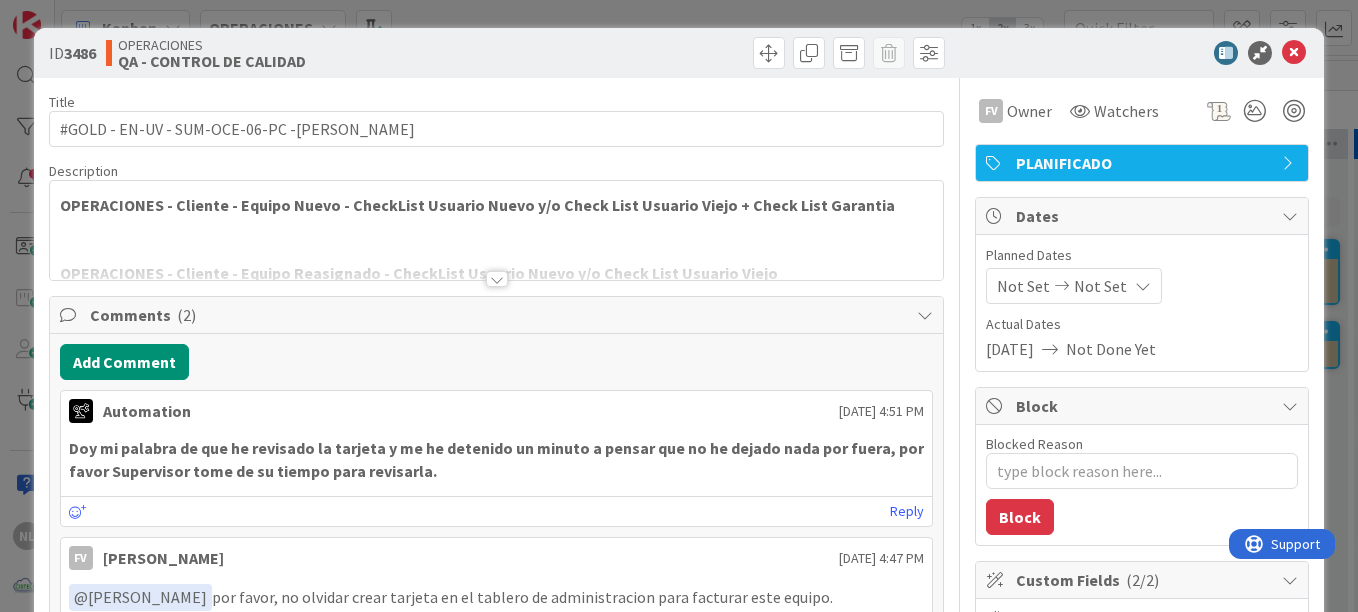 type on "x" 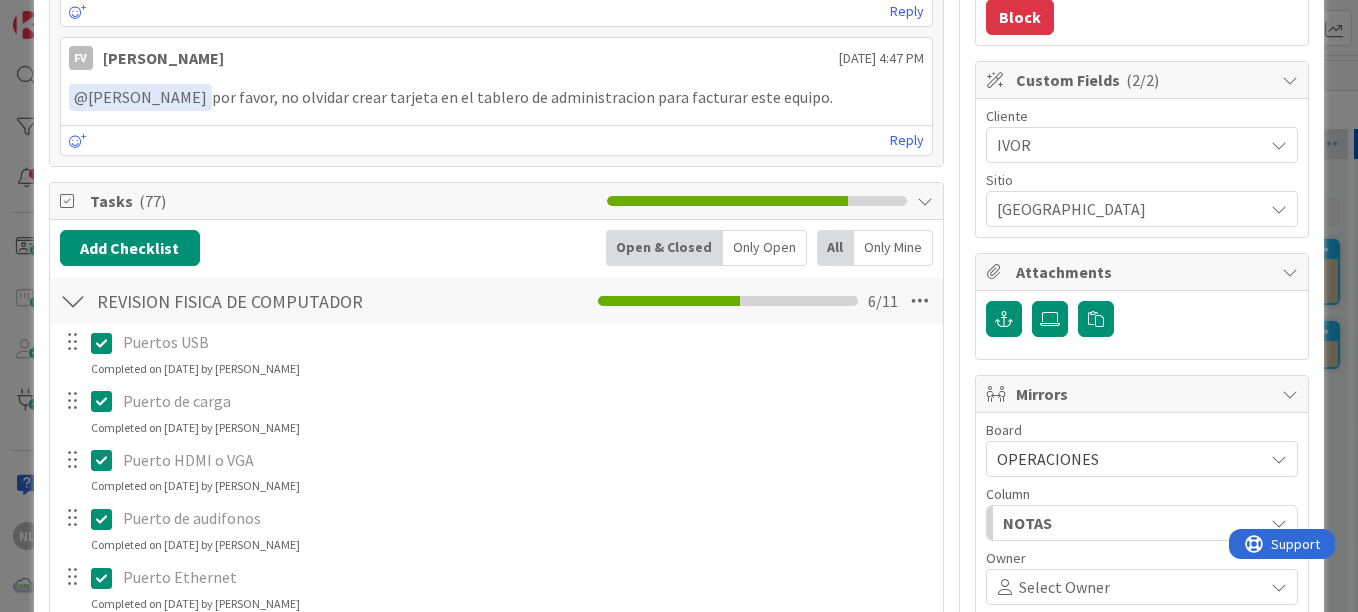 scroll, scrollTop: 0, scrollLeft: 0, axis: both 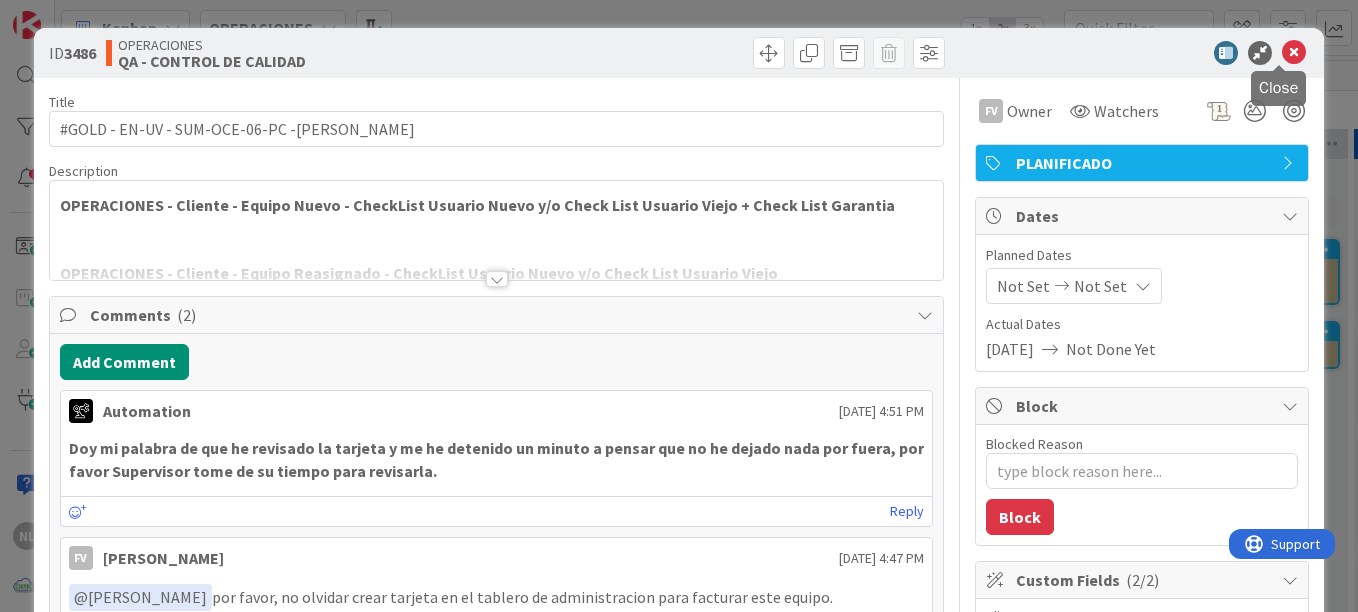 click at bounding box center [1294, 53] 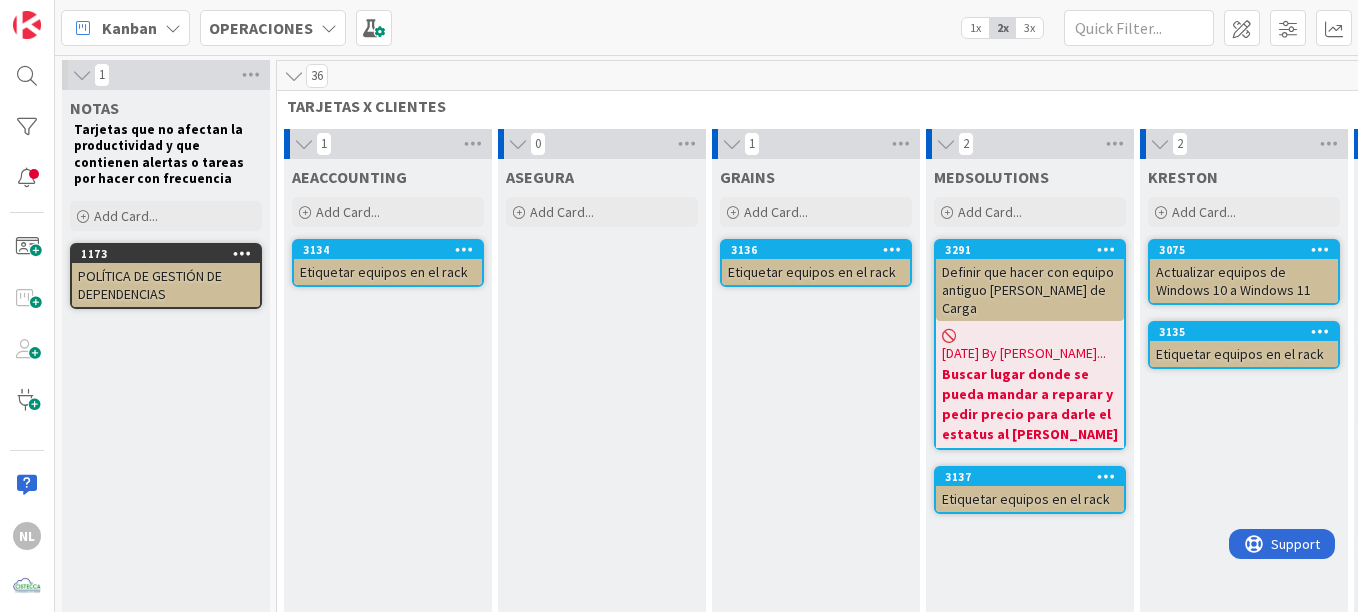 scroll, scrollTop: 0, scrollLeft: 0, axis: both 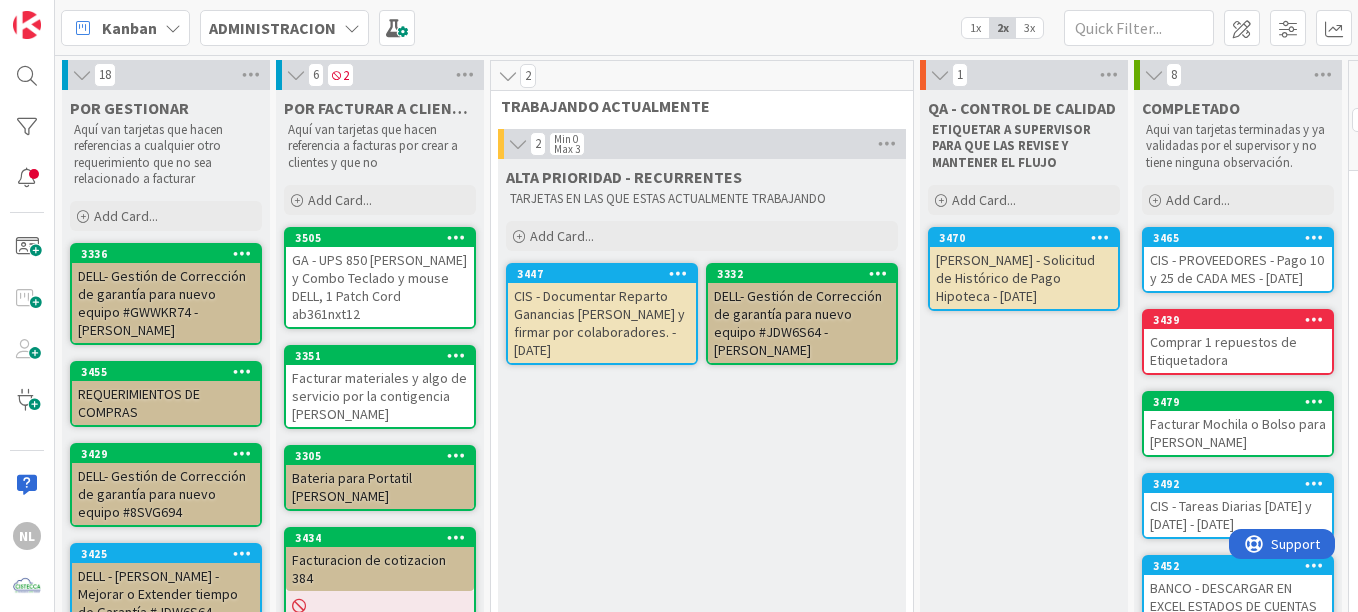 click on "Facturar materiales y algo de servicio por la contigencia [PERSON_NAME]" at bounding box center [380, 396] 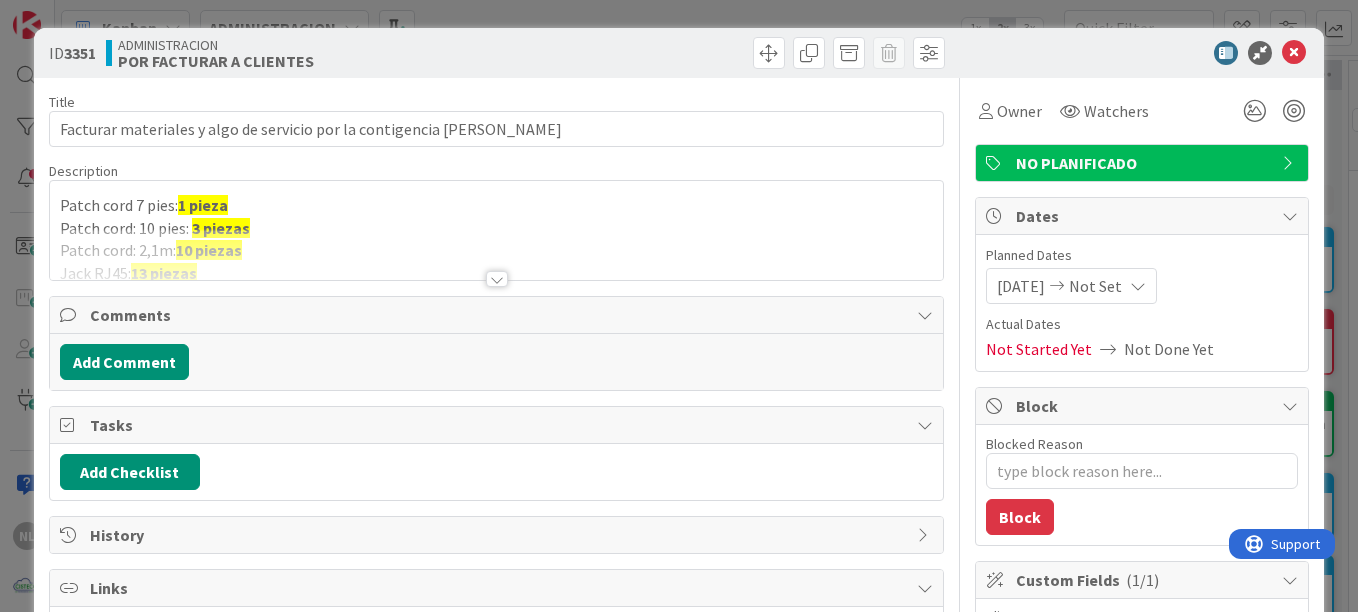 scroll, scrollTop: 0, scrollLeft: 0, axis: both 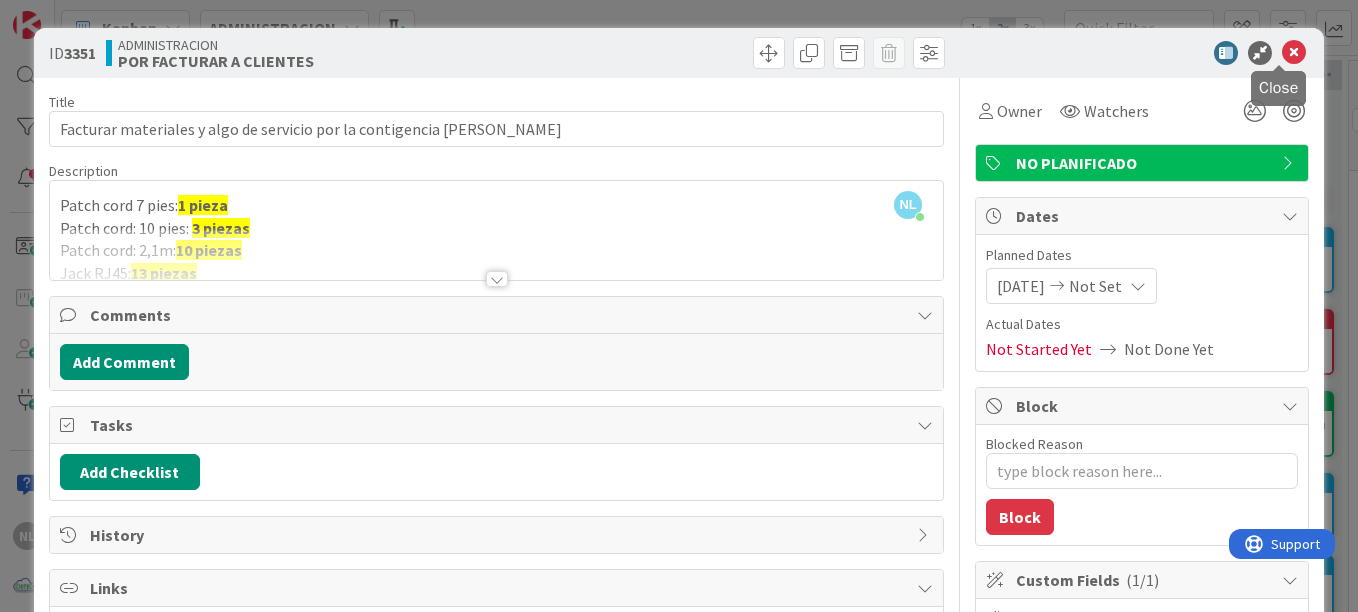 click at bounding box center [1294, 53] 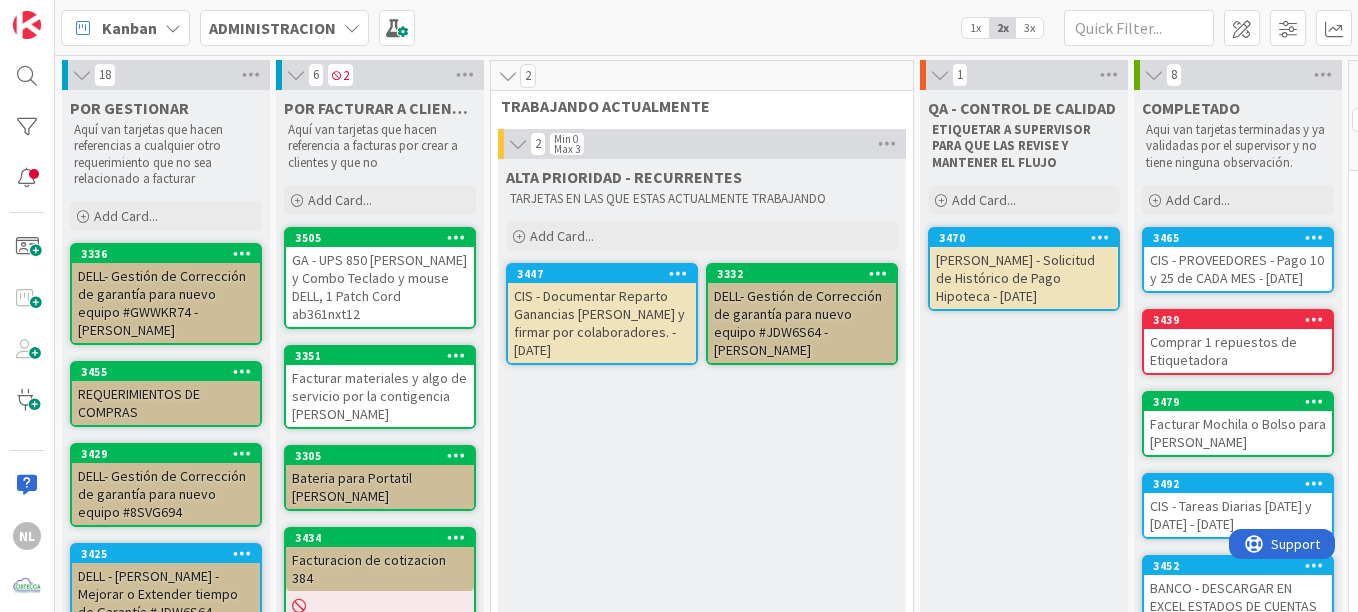 scroll, scrollTop: 0, scrollLeft: 0, axis: both 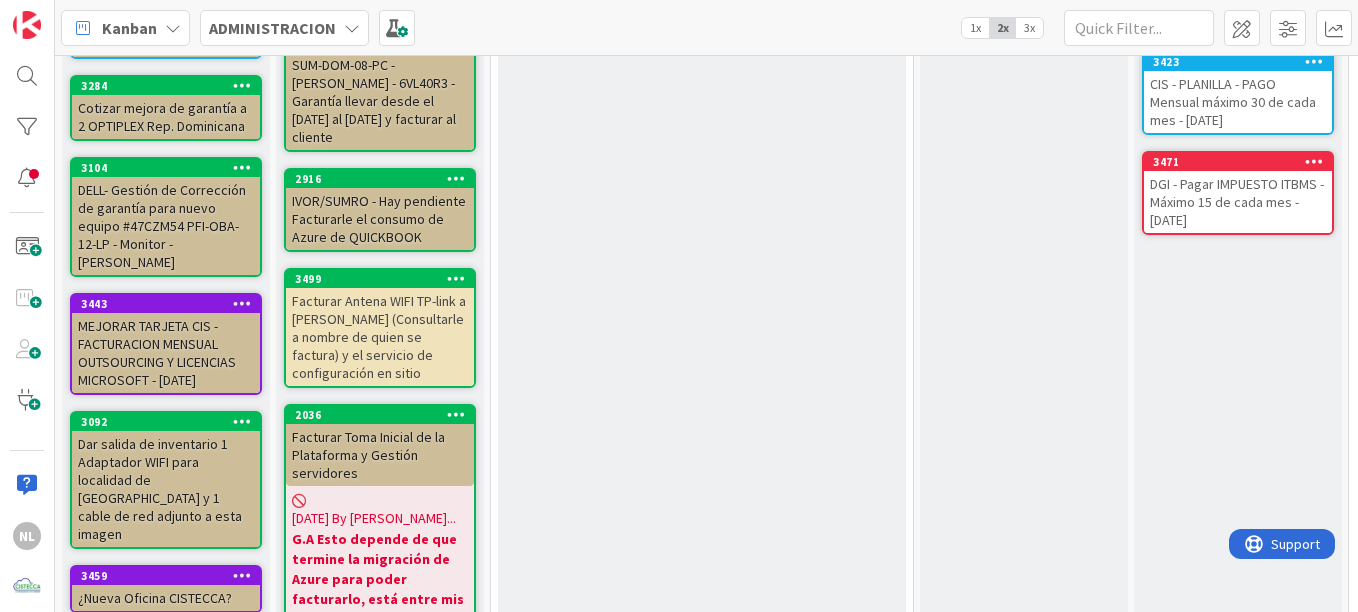 click on "POR FACTURAR A CLIENTES Aquí van tarjetas que hacen referencia a facturas por crear a clientes y que no Add Card... 3505 GA - UPS 850 Sr Rojas y Combo Teclado y mouse DELL, 1 Patch Cord ab361nxt12 3351 Facturar materiales y algo de servicio por la contigencia de colon 3305 Bateria para Portatil Franklin Rios 3434 Facturacion de cotizacion 384 27/06/2025 By Nubia... Esperando por Sr Gabriel repsuesta de DELL con respecto a Garantias 3028 SUM-DOM-08-PC - Virgilio Martinez - 6VL40R3 - Garantía llevar desde el 31 Agosto al 23 de Julio 2027 y facturar al cliente 2916 IVOR/SUMRO - Hay pendiente Facturarle el consumo de Azure de QUICKBOOK 3499 Facturar Antena WIFI TP-link a Sr Jose GIl (Consultarle a nombre de quien se factura) y el servicio de configuración en sitio 2036 Facturar Toma Inicial de la Plataforma y Gestión servidores 07/01/2025 By Gabriel... G.A Esto depende de que termine la migración de Azure para poder facturarlo, está entre mis prioridades tecnicas" at bounding box center [380, 31] 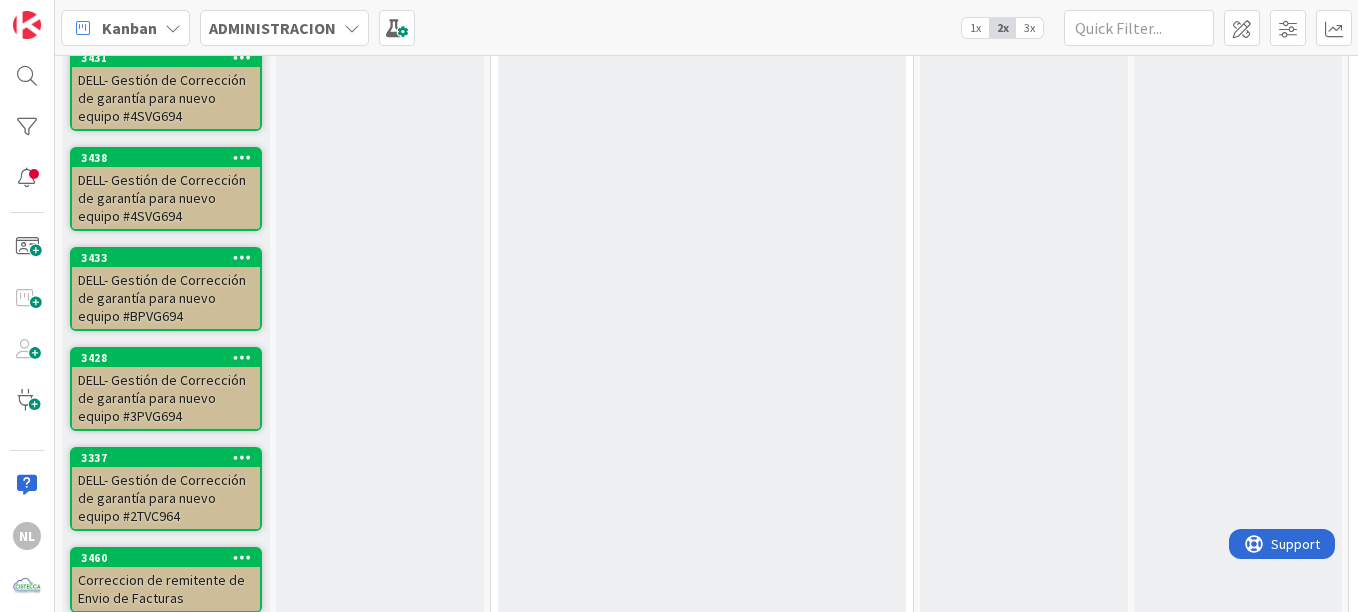 scroll, scrollTop: 1486, scrollLeft: 0, axis: vertical 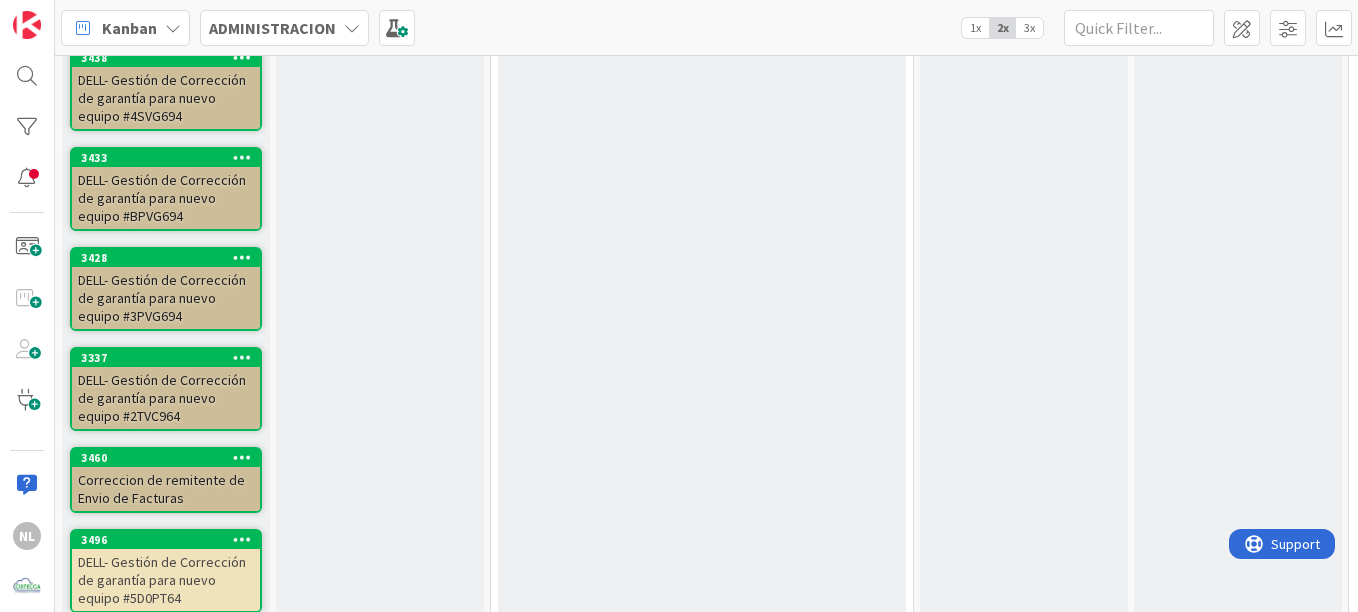 click on "Show Less (8)" at bounding box center [166, 645] 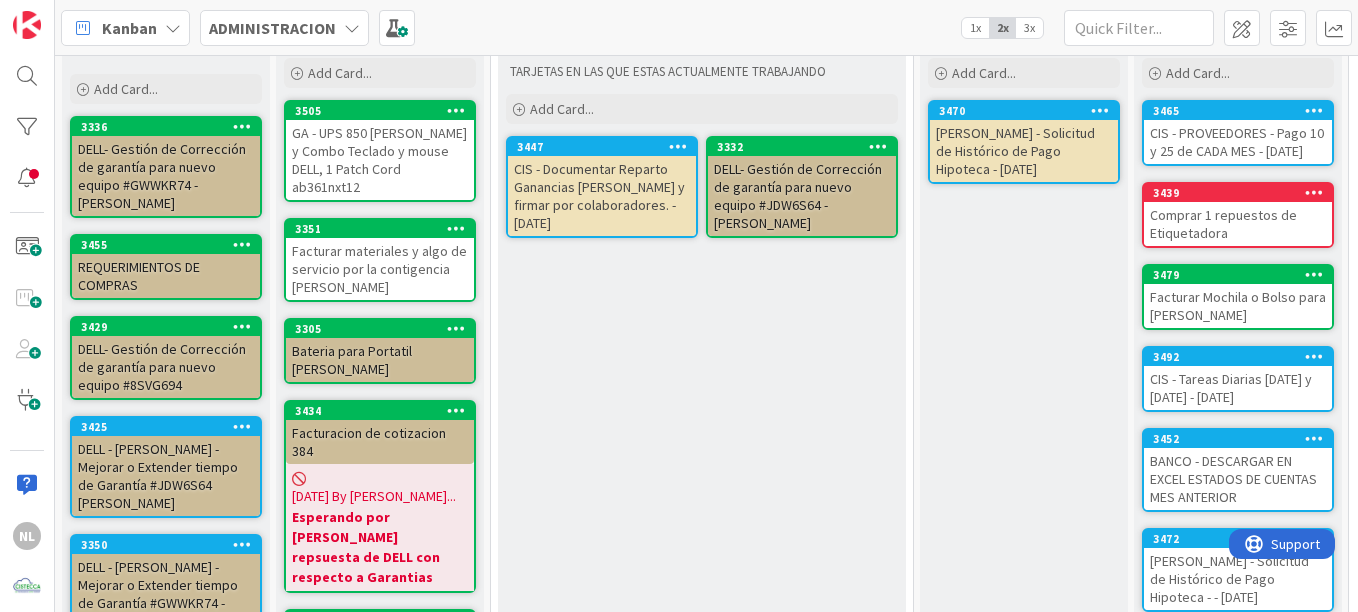 scroll, scrollTop: 0, scrollLeft: 0, axis: both 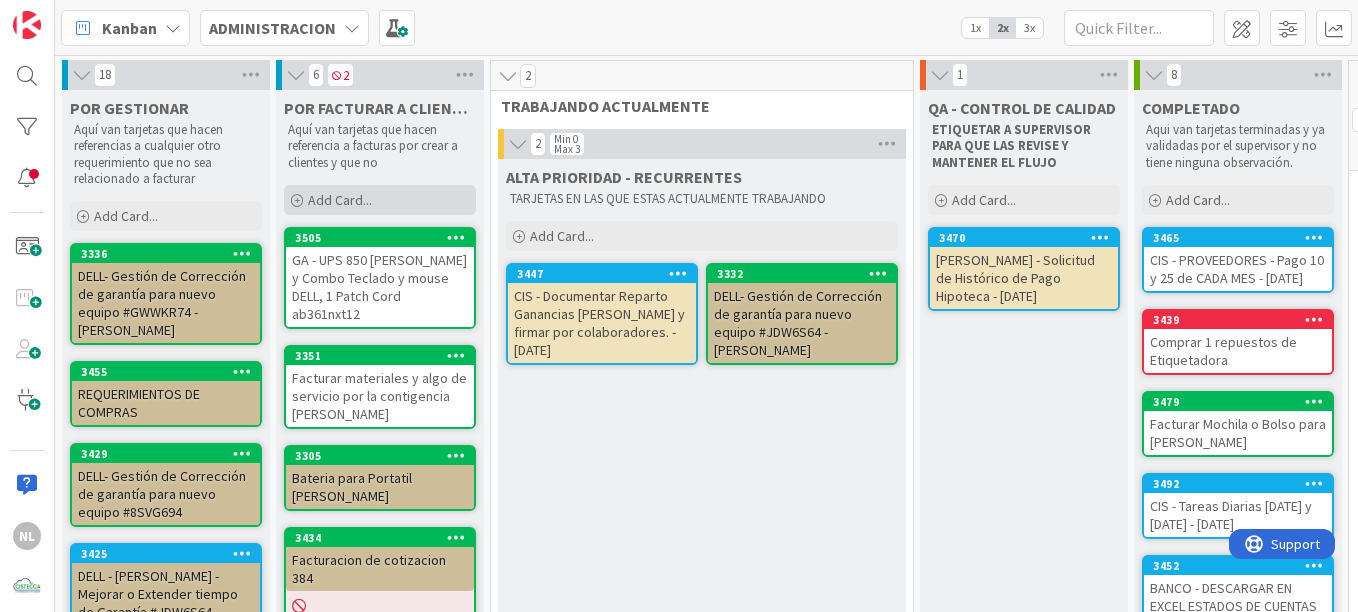 click at bounding box center (297, 201) 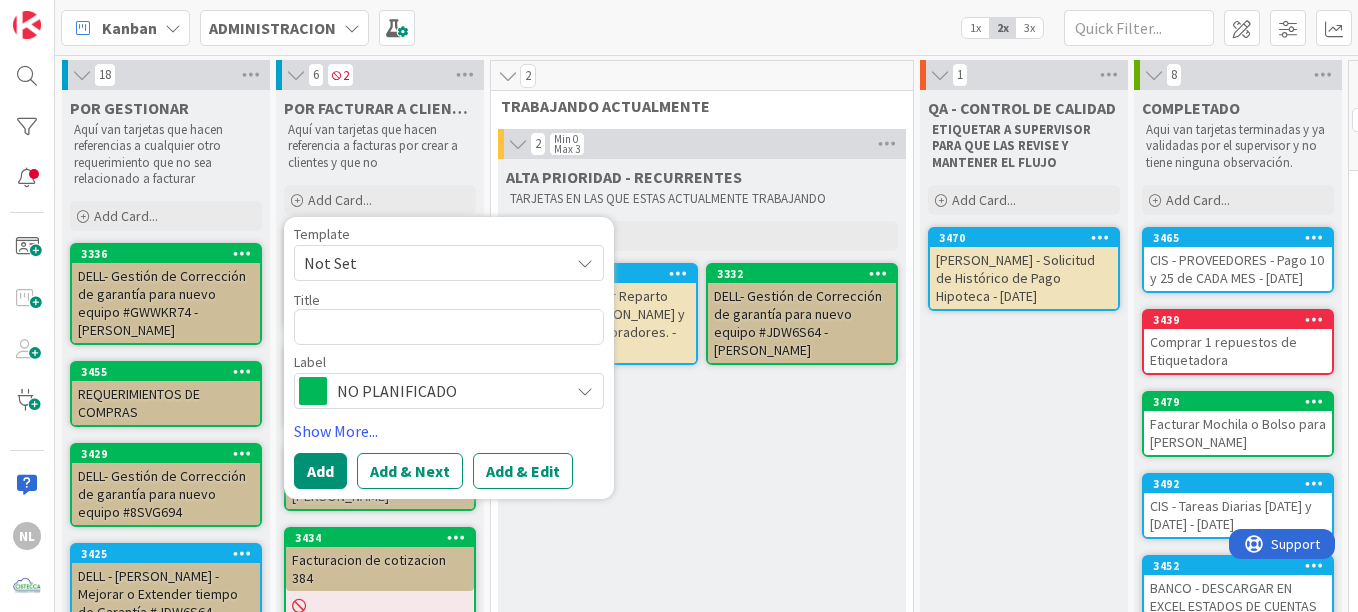 click at bounding box center (585, 263) 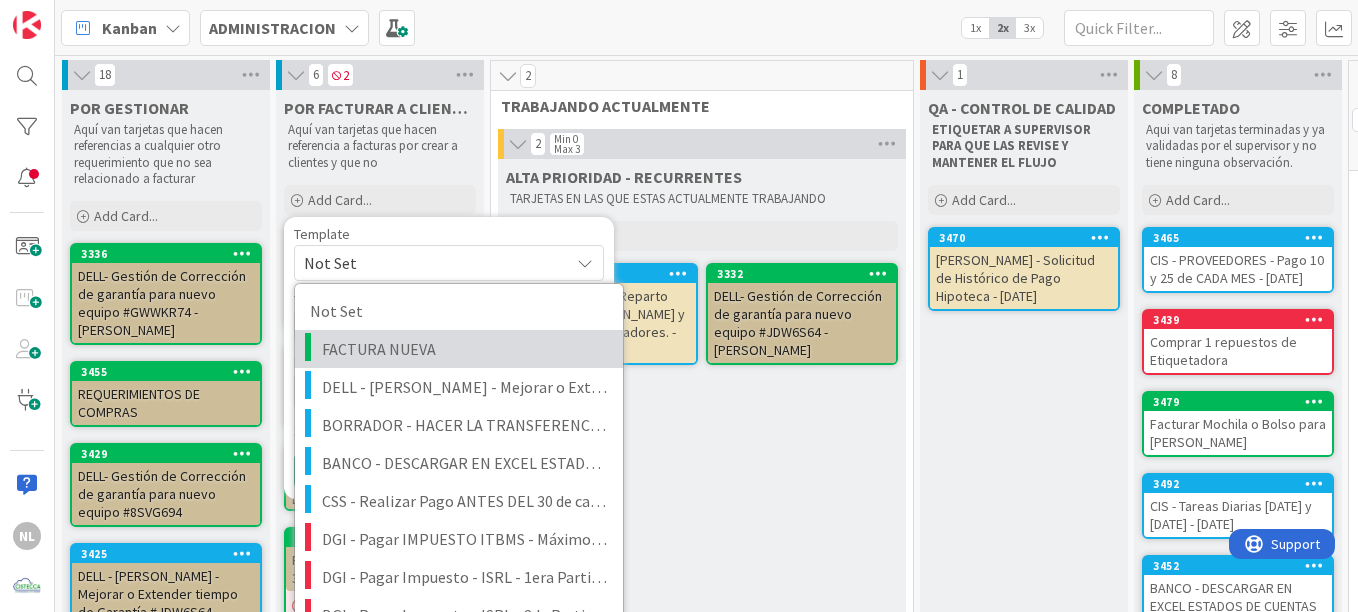 click on "FACTURA NUEVA" at bounding box center [465, 349] 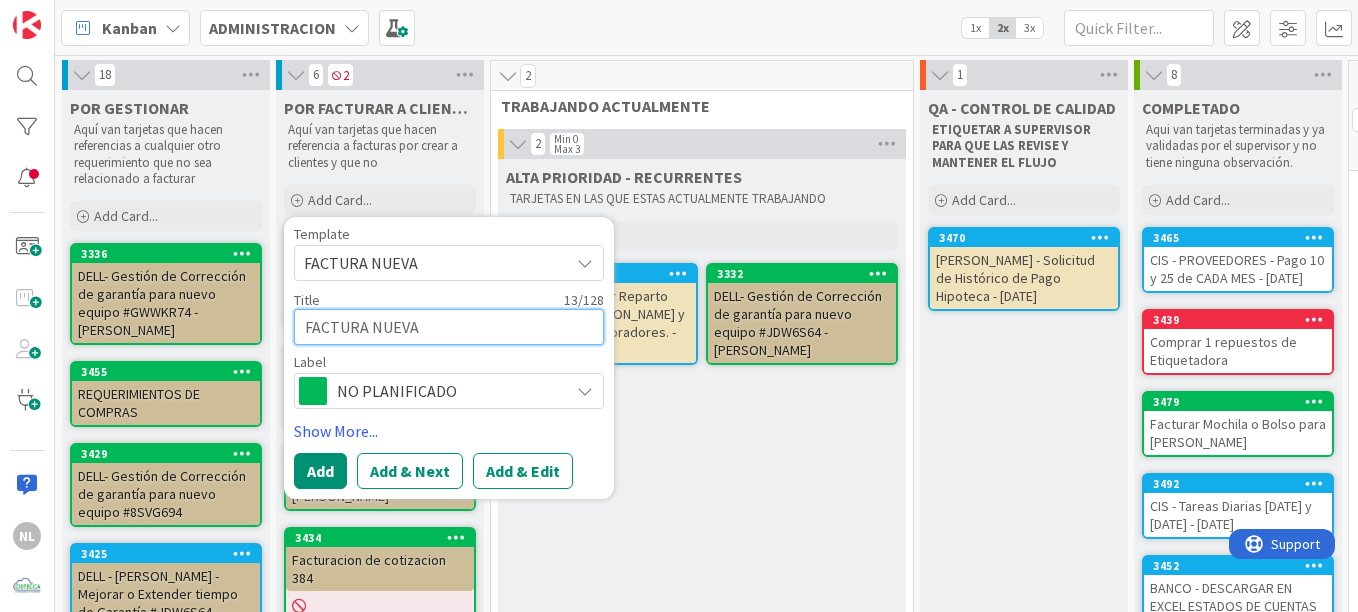 click on "FACTURA NUEVA" at bounding box center (449, 327) 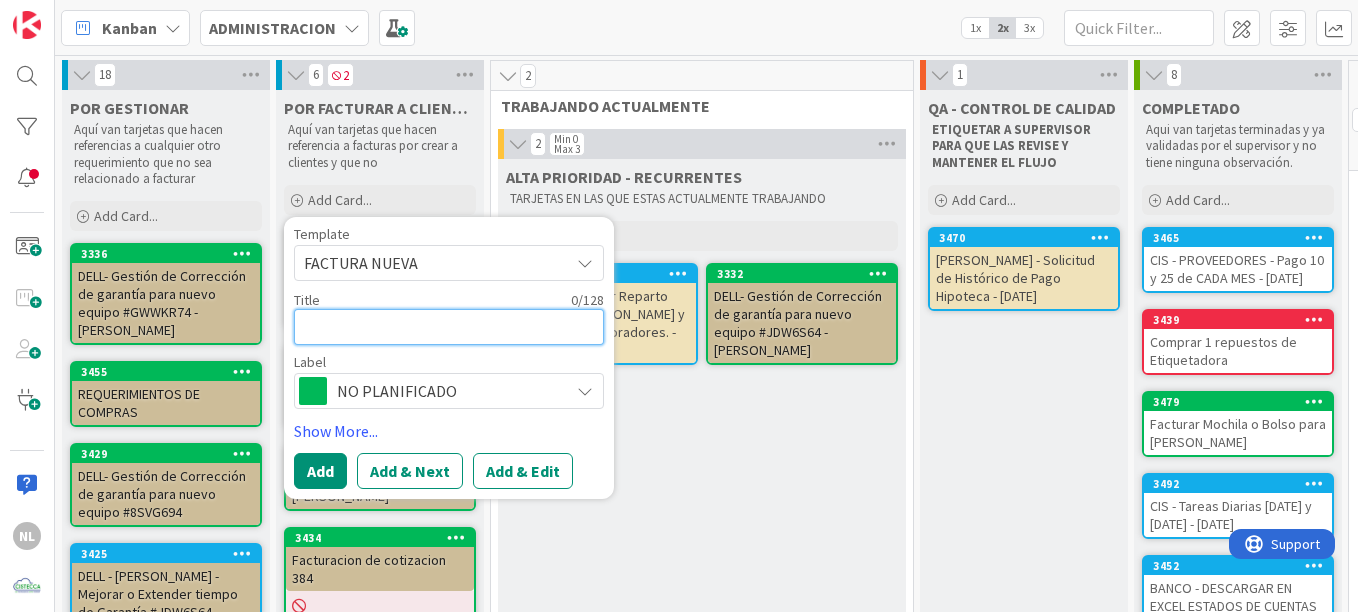 click at bounding box center (449, 327) 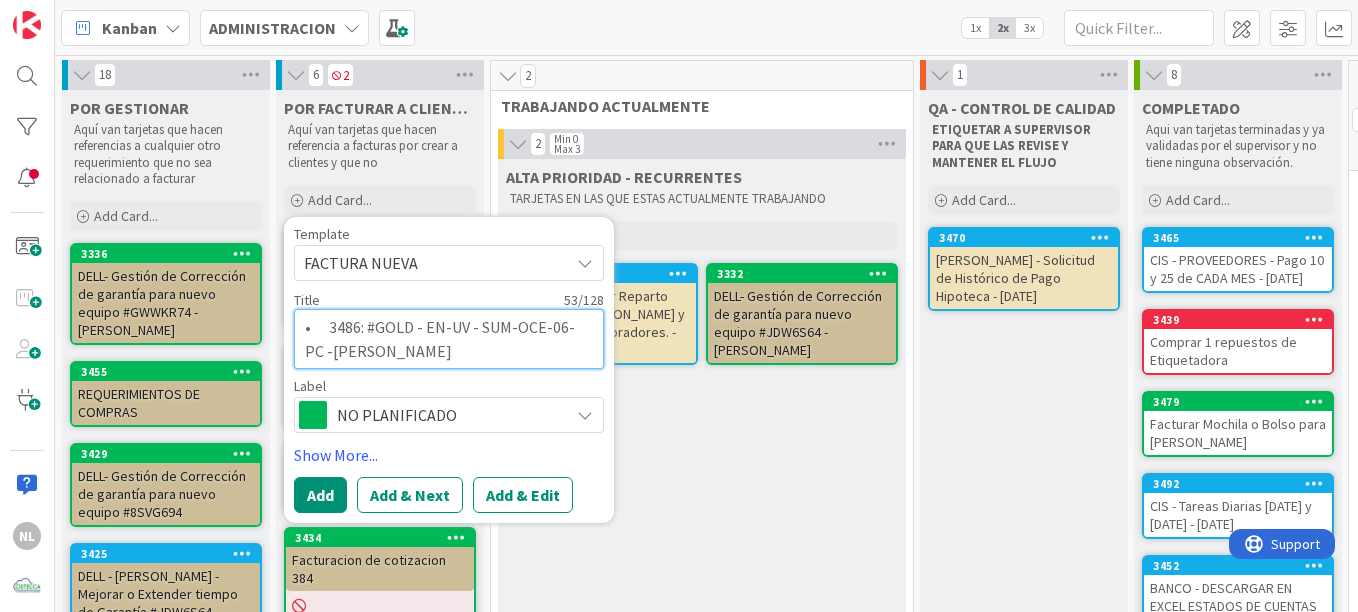 drag, startPoint x: 367, startPoint y: 327, endPoint x: 330, endPoint y: 325, distance: 37.054016 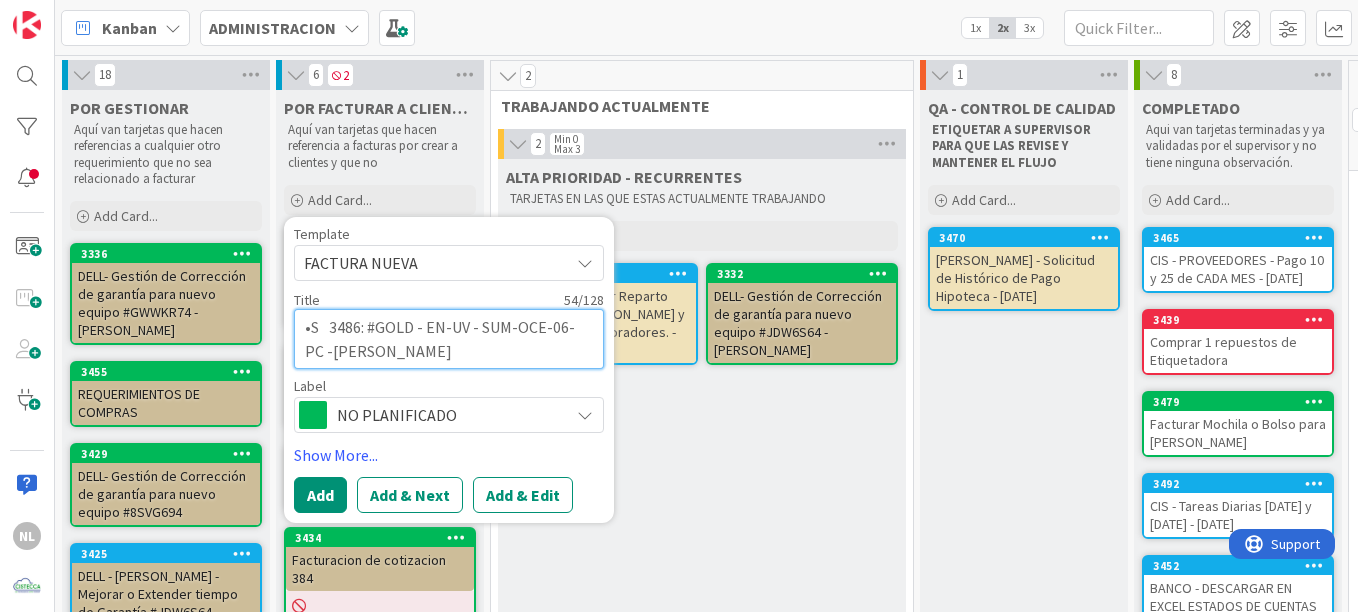 type on "x" 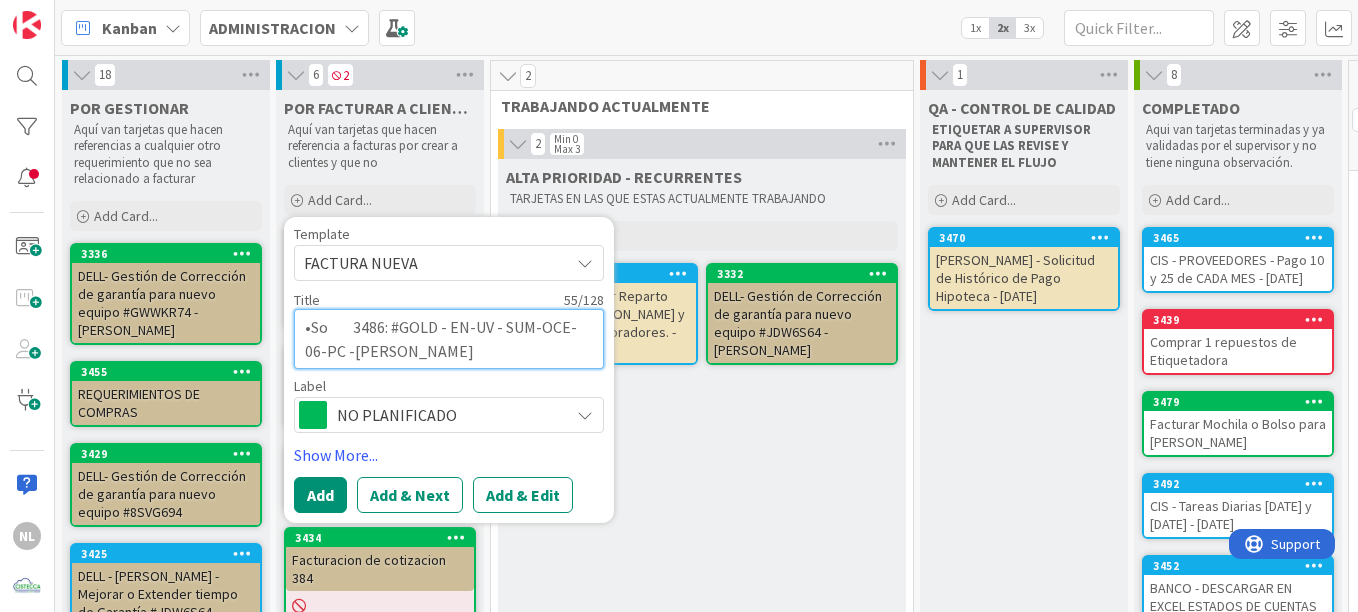 type on "x" 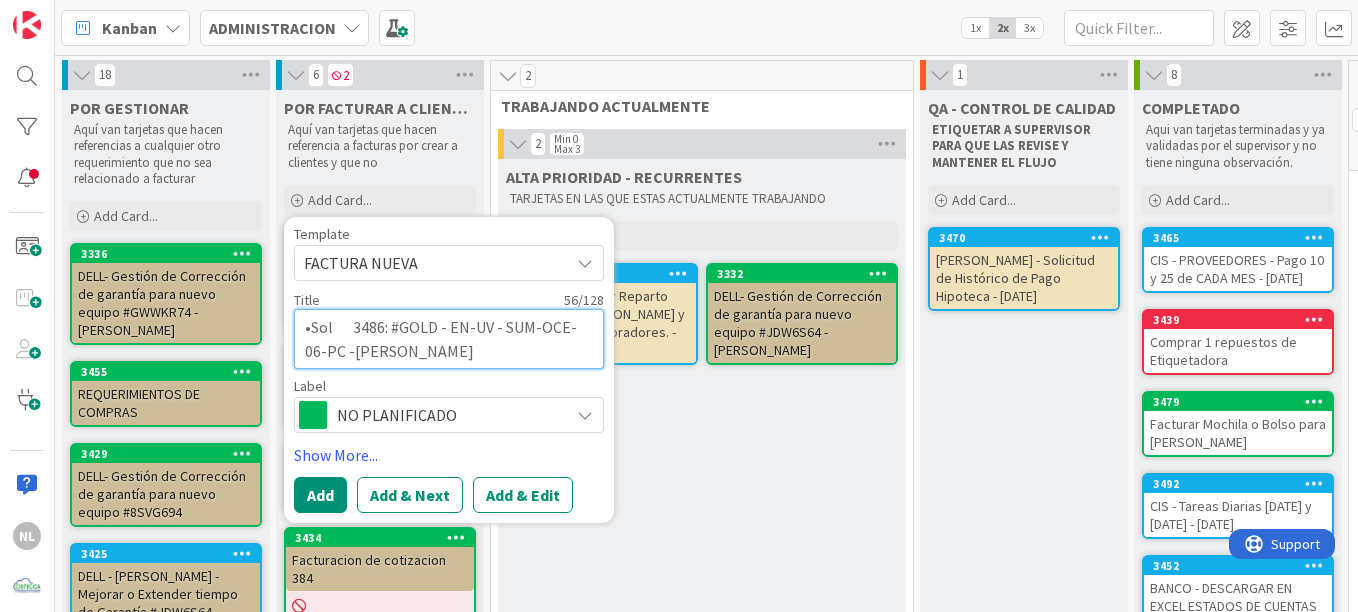 type on "x" 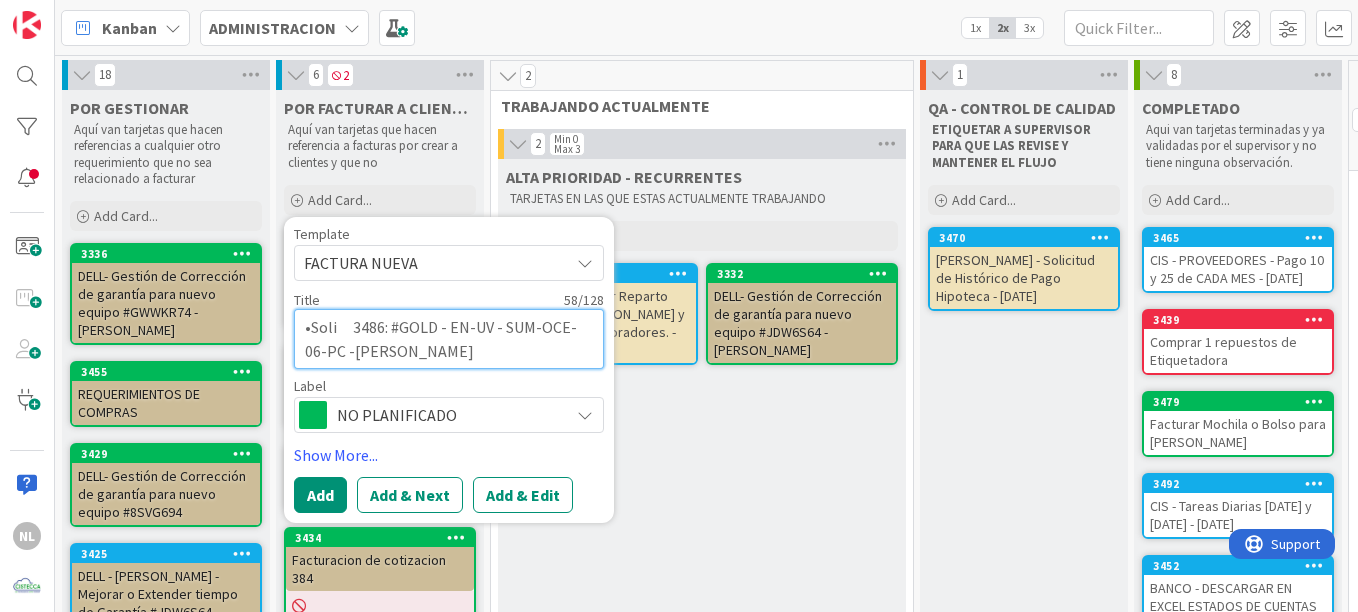 type on "x" 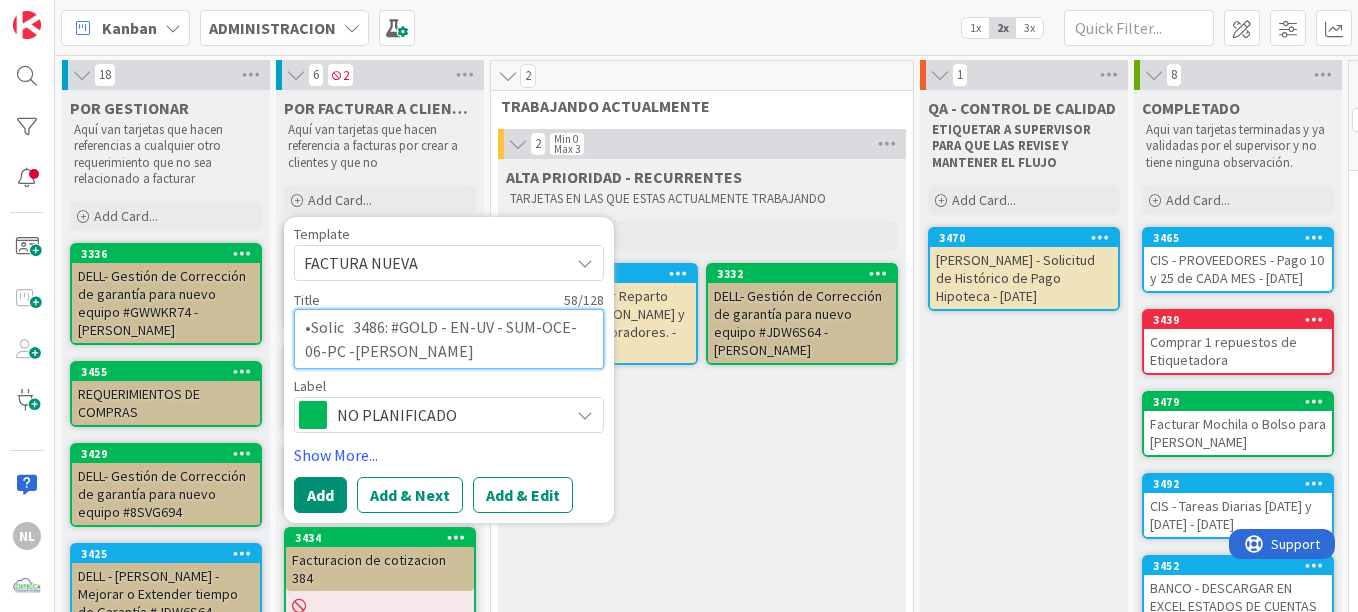 type on "x" 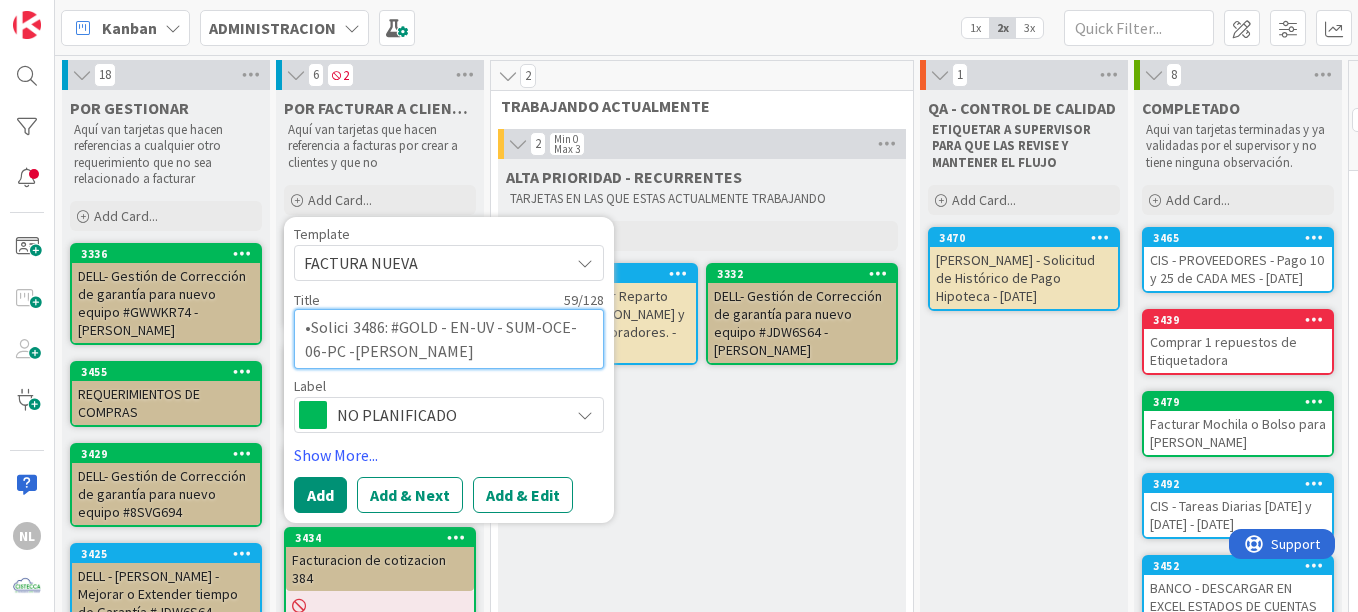 type on "x" 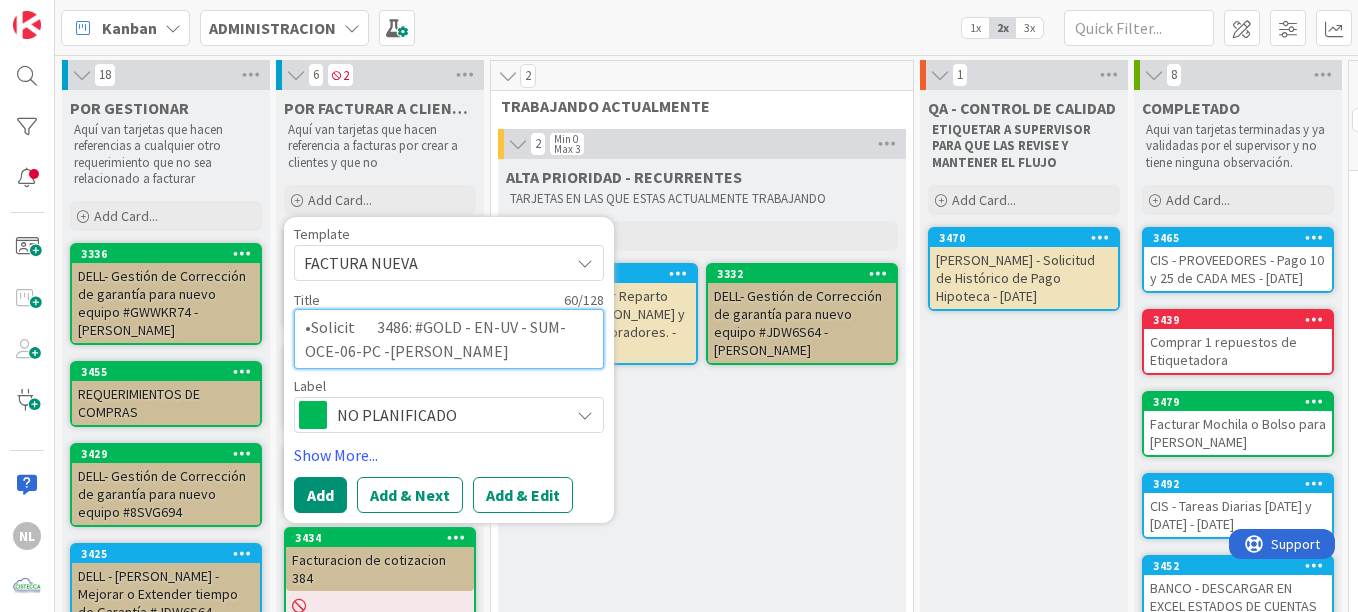 type on "x" 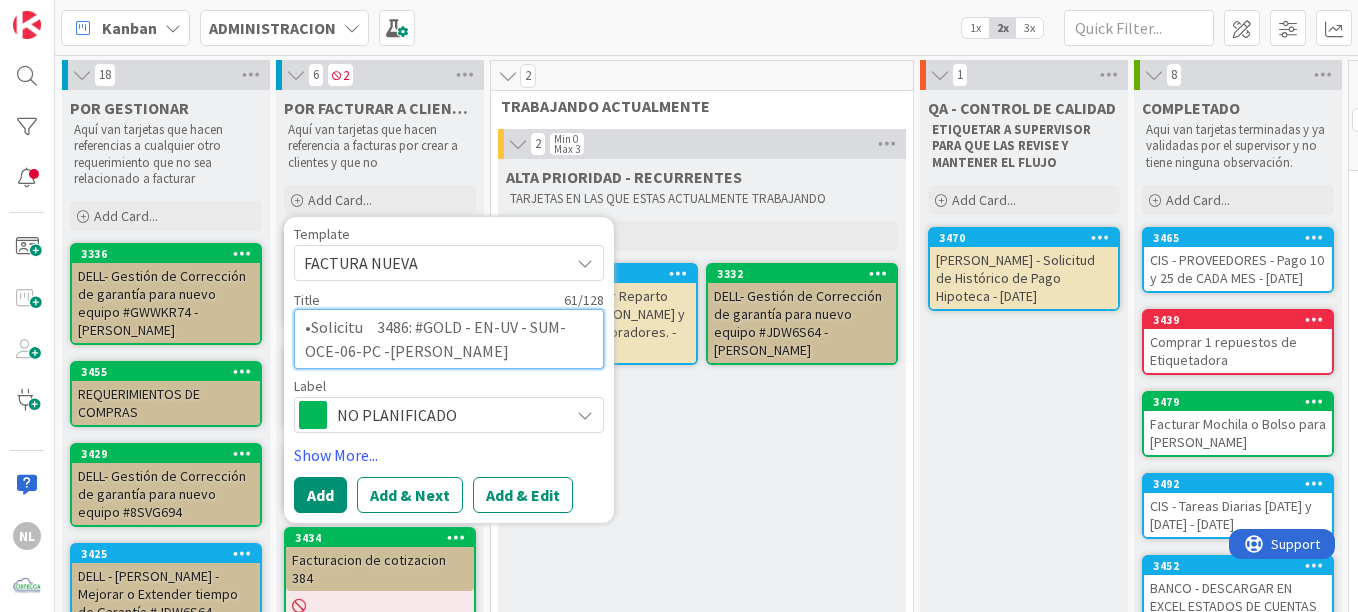 type on "x" 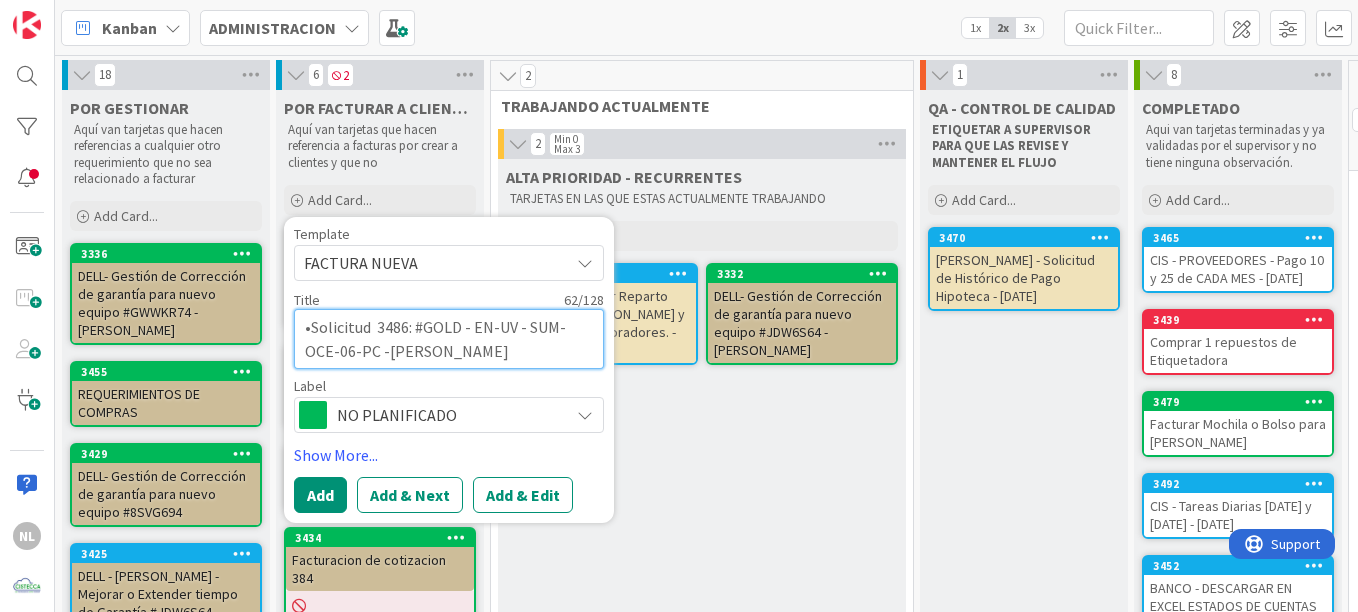 type on "•Solicitud 	3486: #GOLD - EN-UV - SUM-OCE-06-PC -Johrenny Mora" 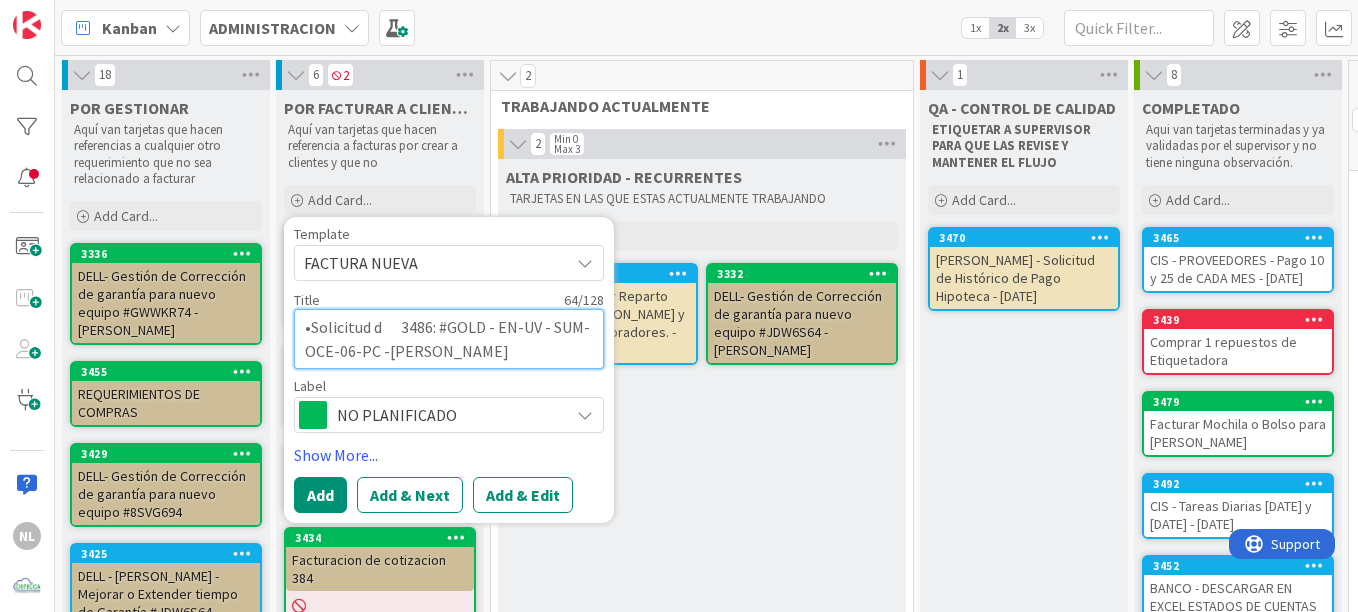 type on "x" 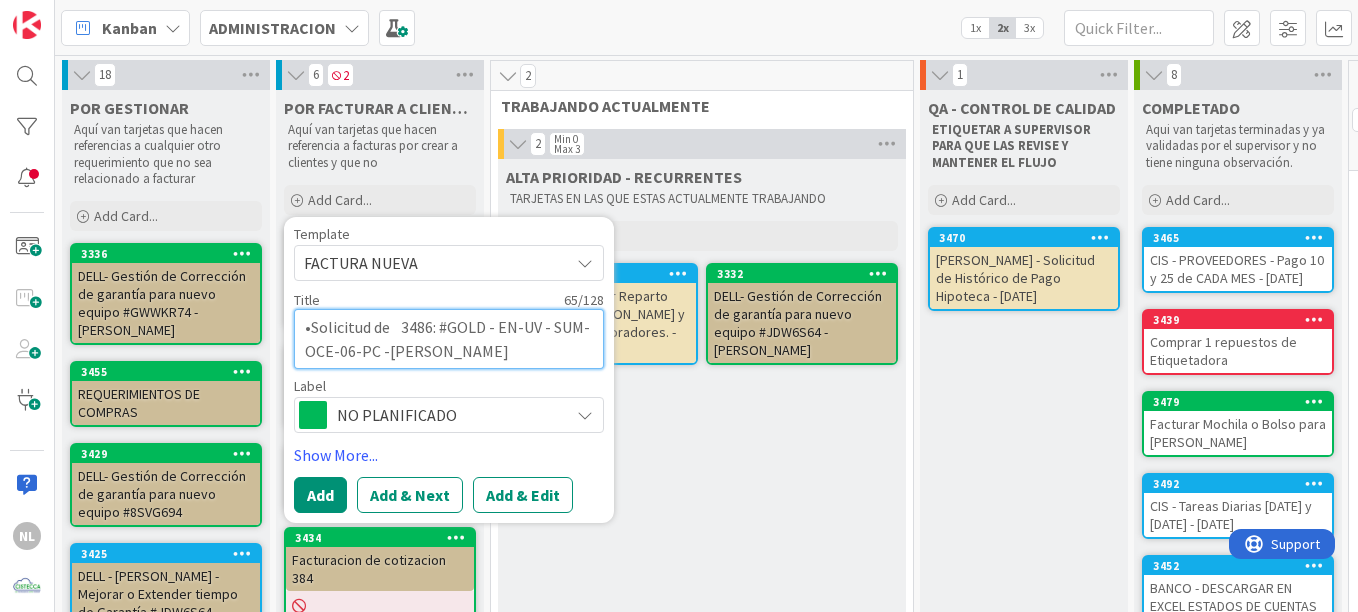 type on "x" 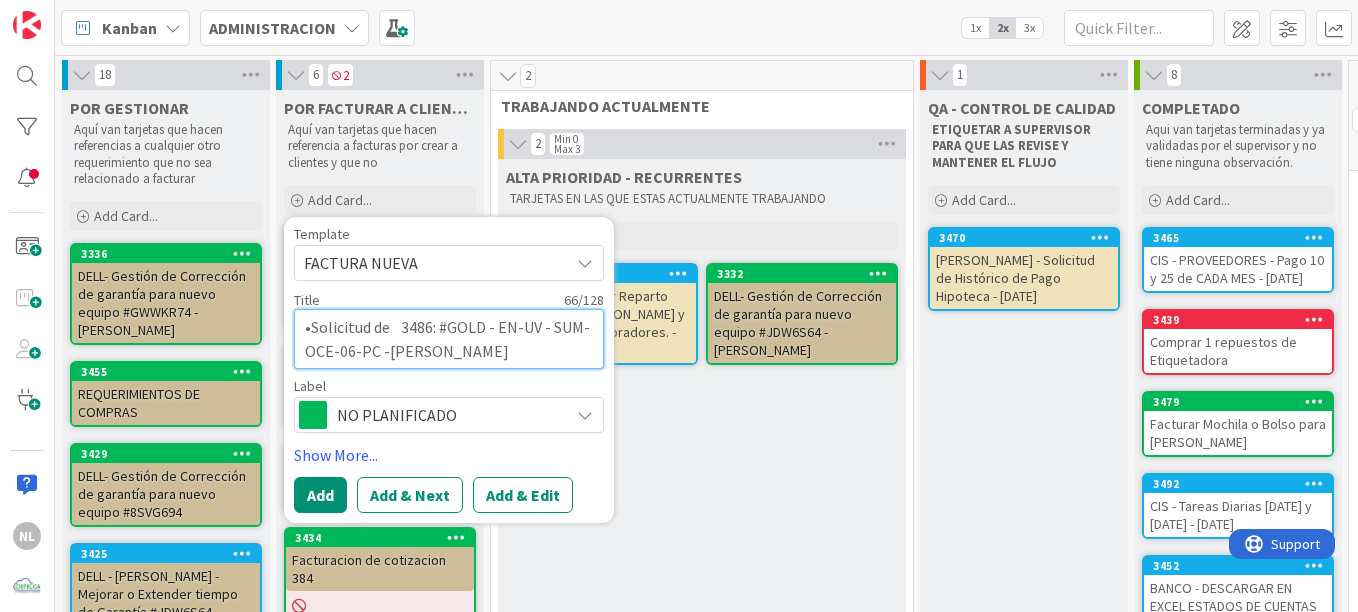 type on "•Solicitud de F	3486: #GOLD - EN-UV - SUM-OCE-06-PC -Johrenny Mora" 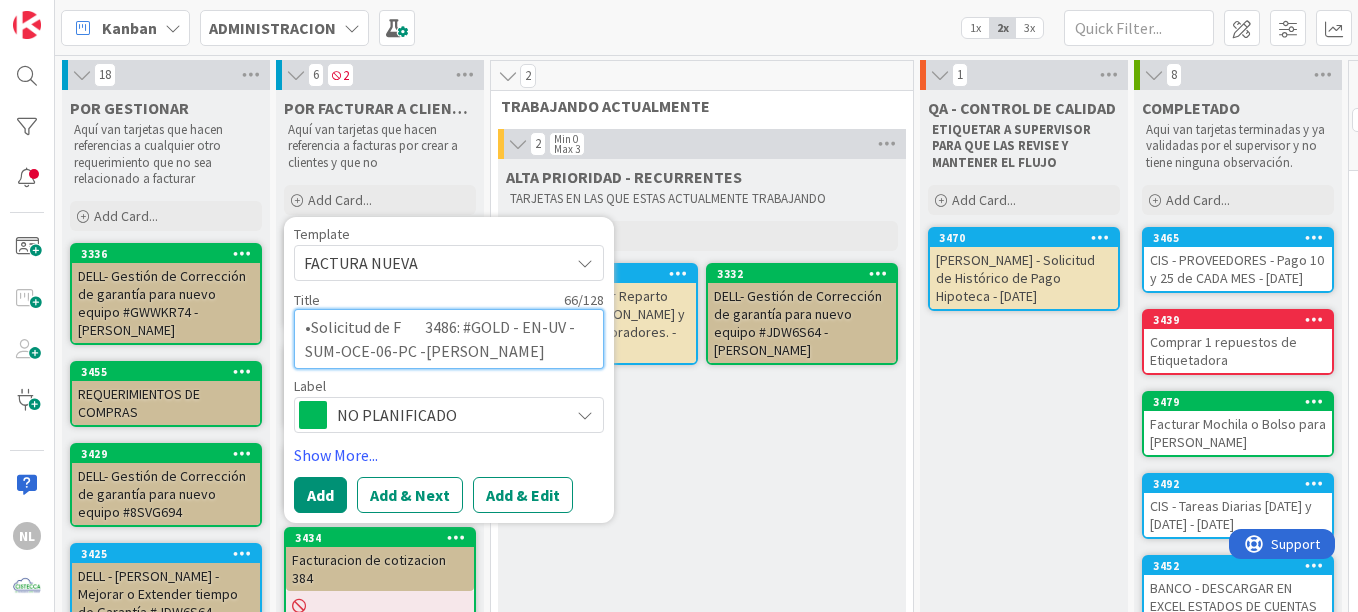 type on "x" 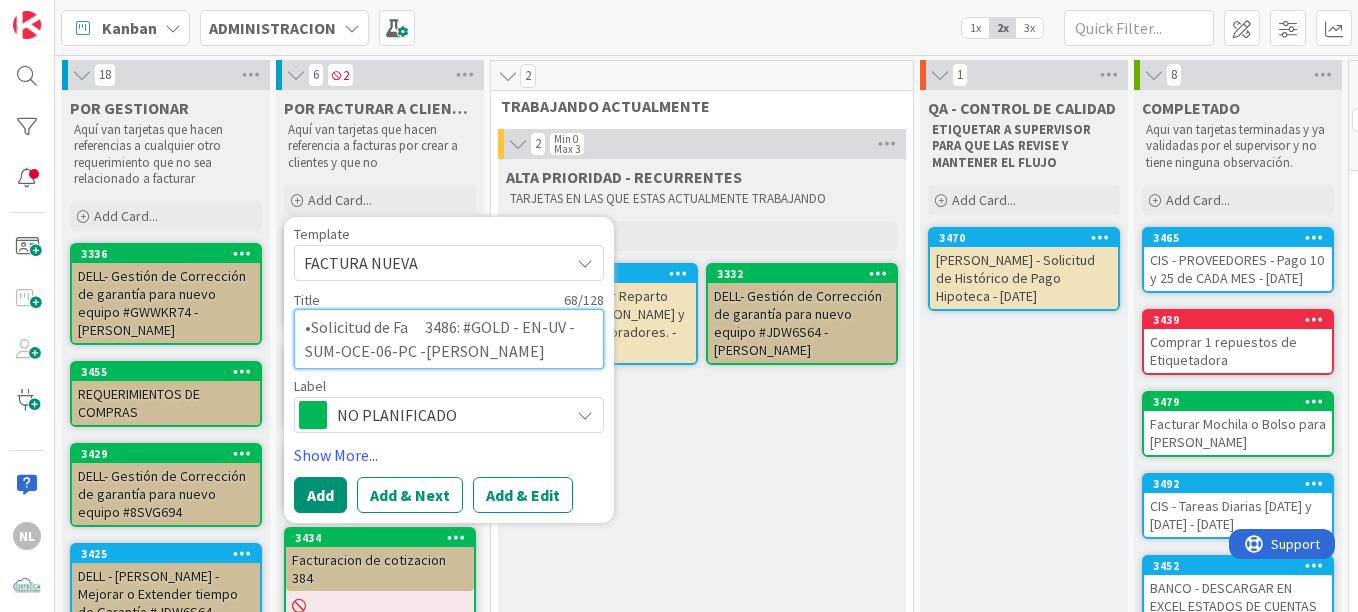 type on "x" 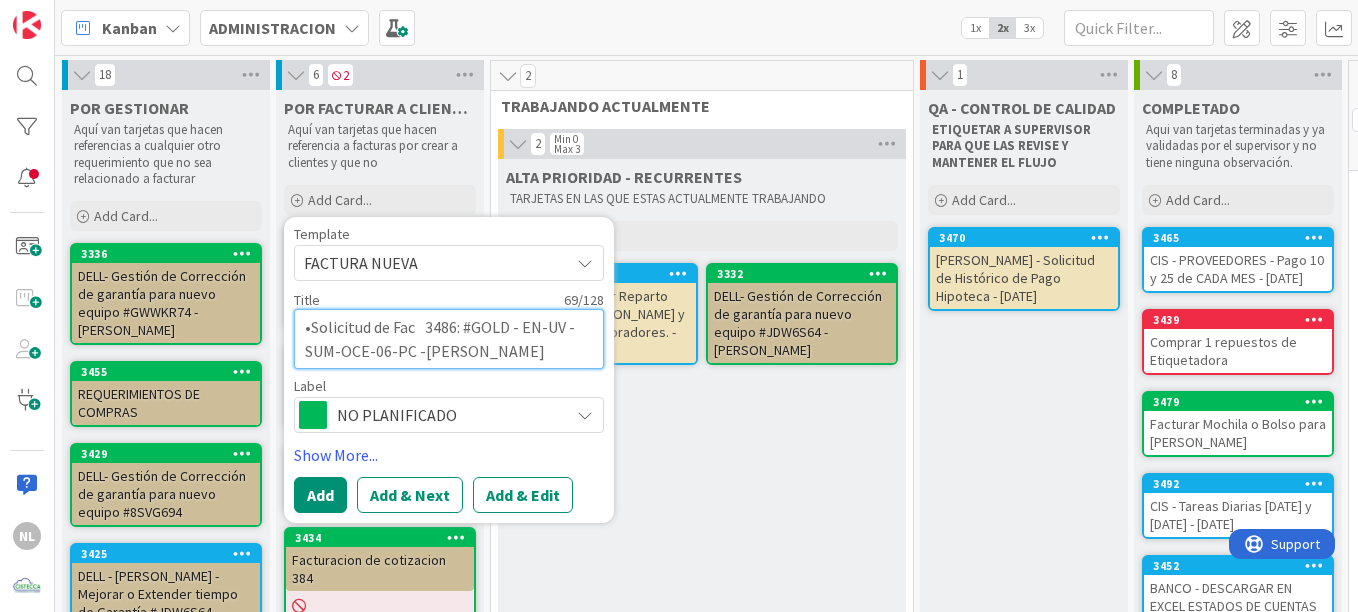 type on "x" 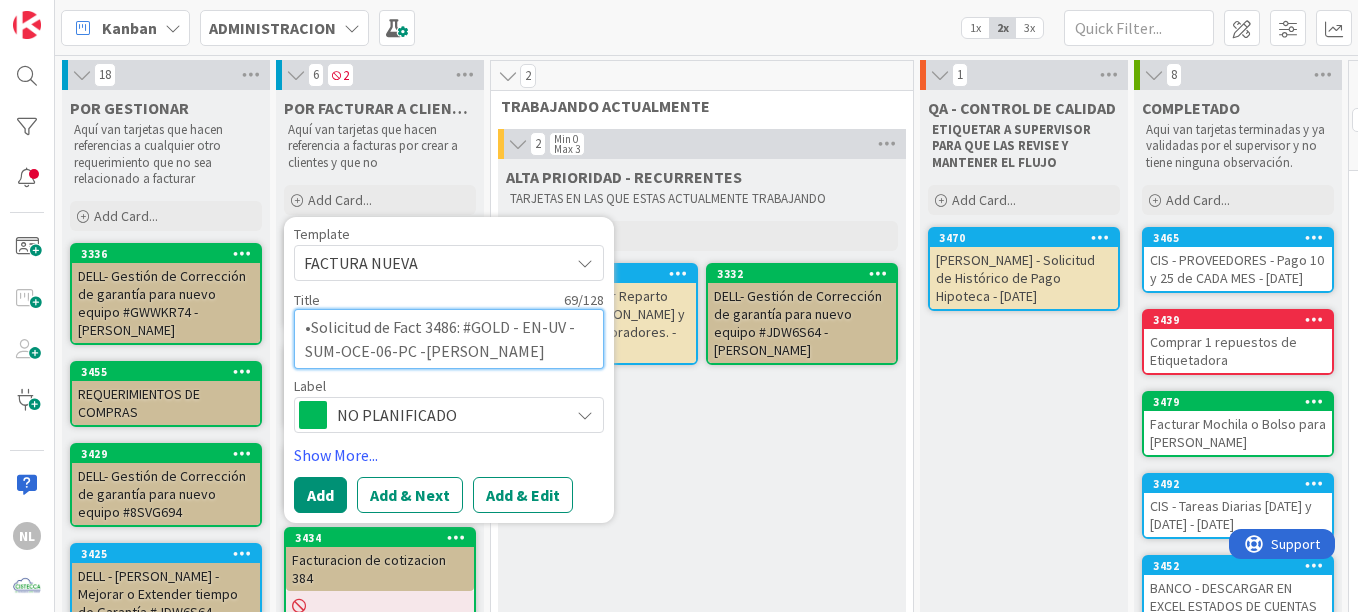 type on "x" 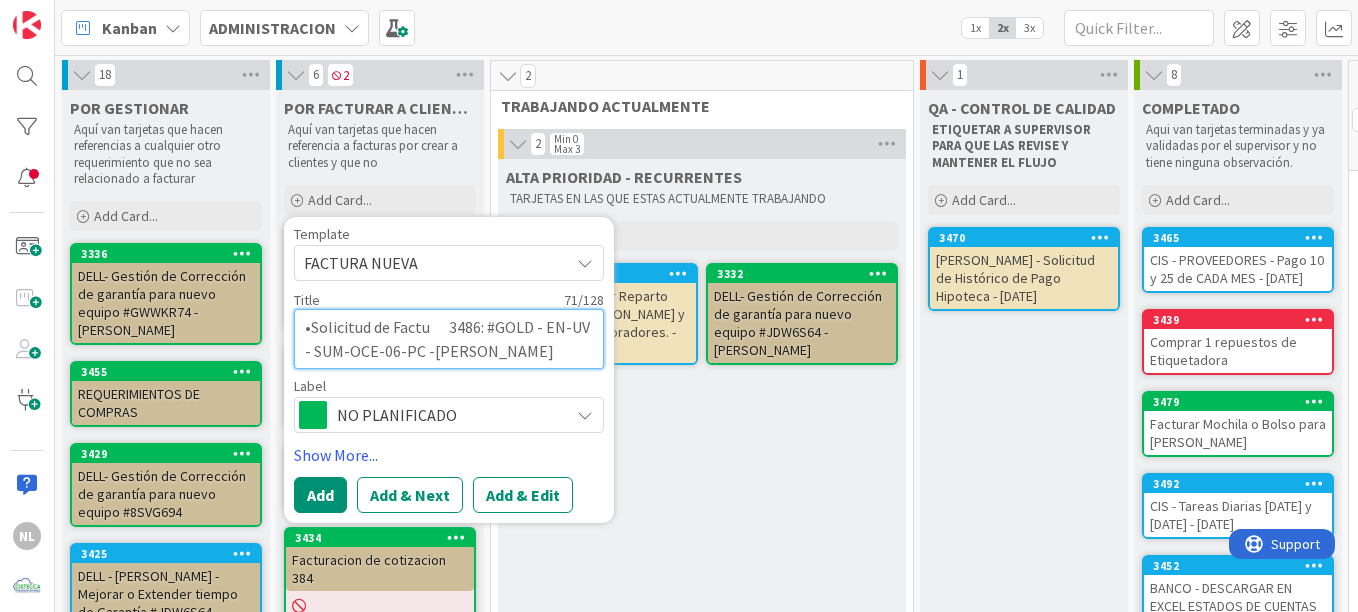 type on "x" 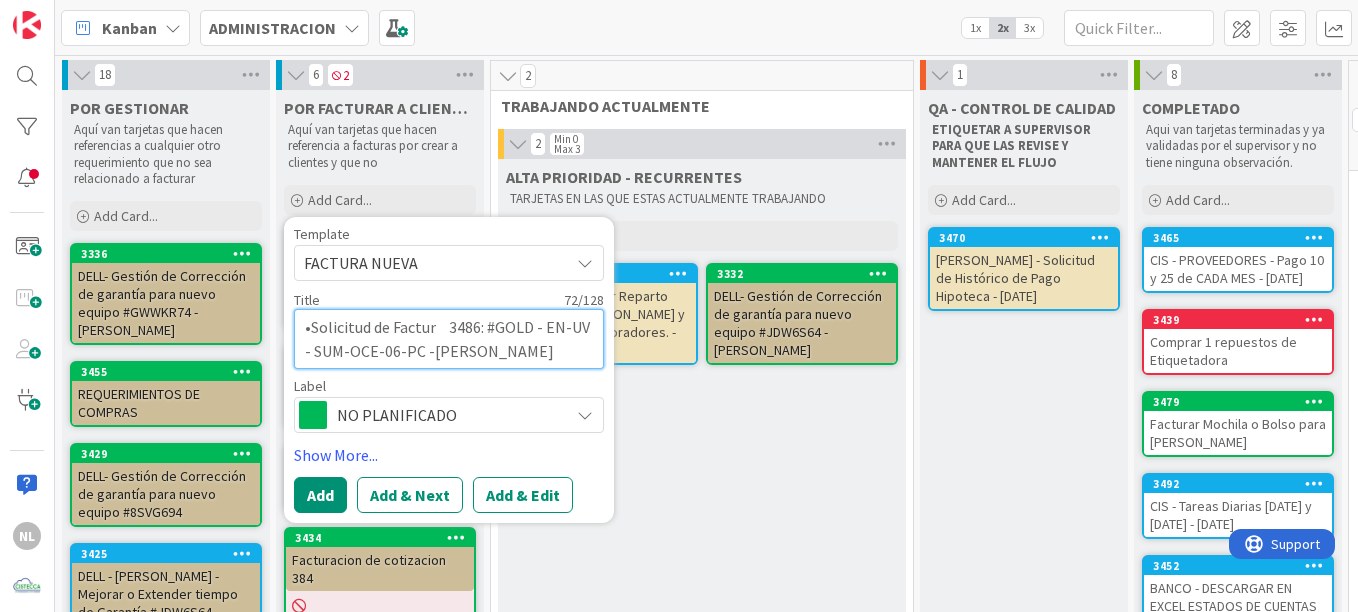 type on "x" 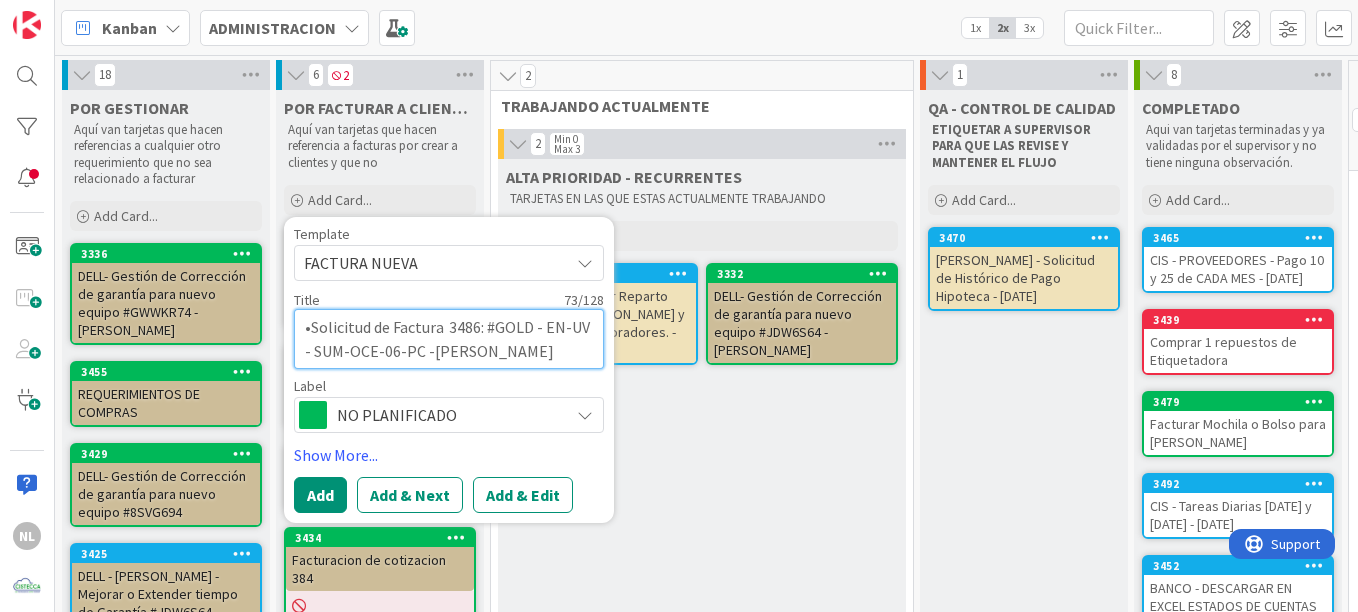 type on "x" 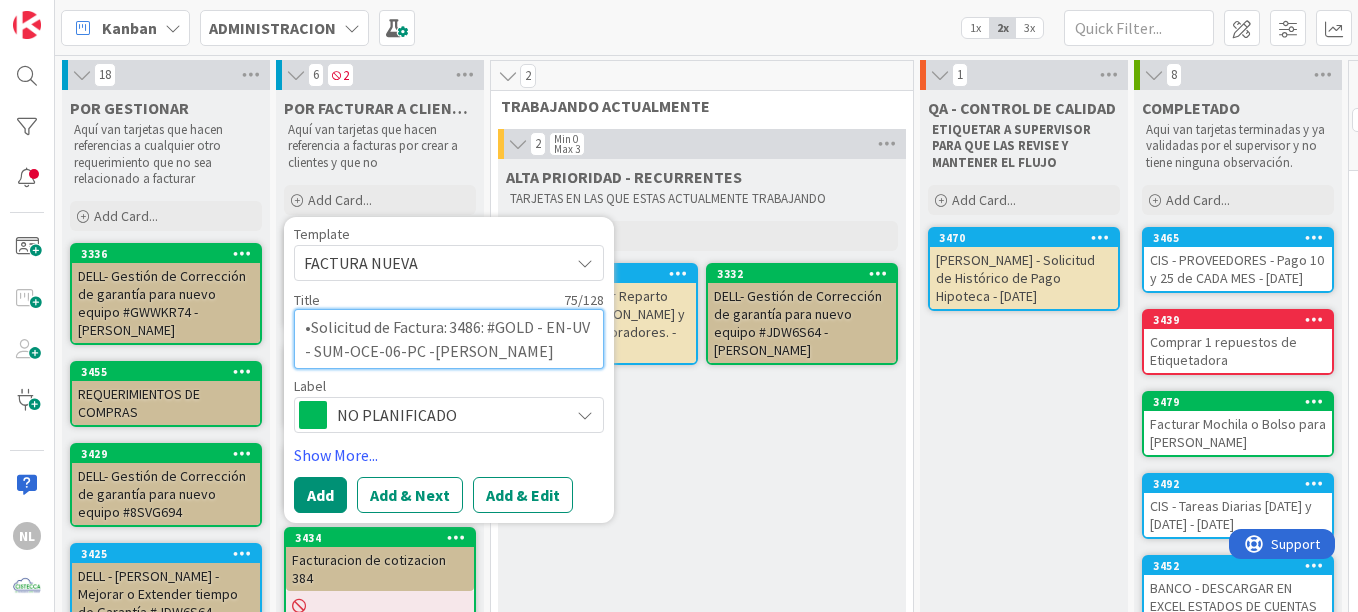 type on "x" 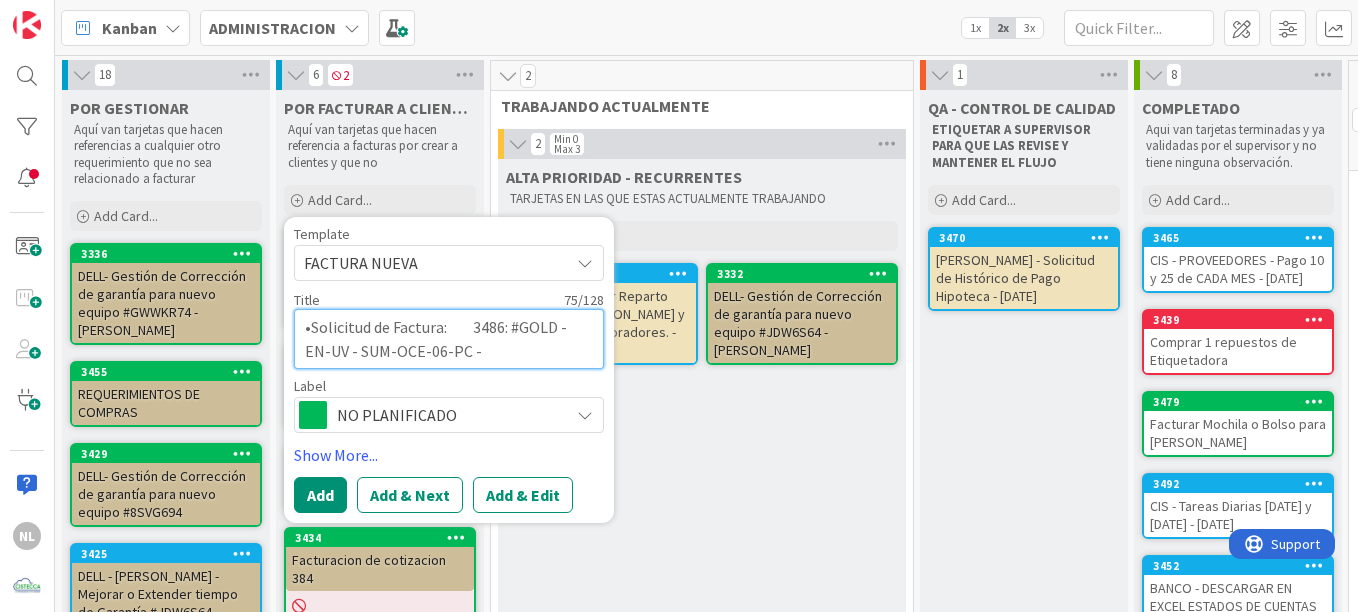 type on "x" 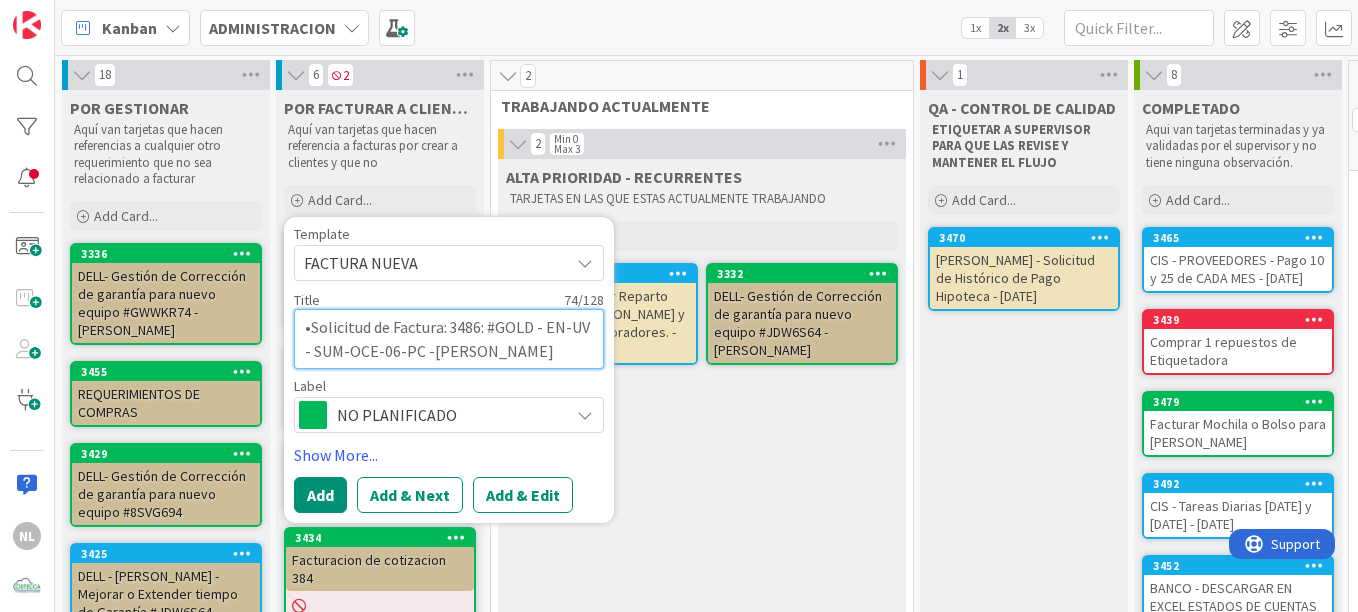 drag, startPoint x: 493, startPoint y: 330, endPoint x: 458, endPoint y: 327, distance: 35.128338 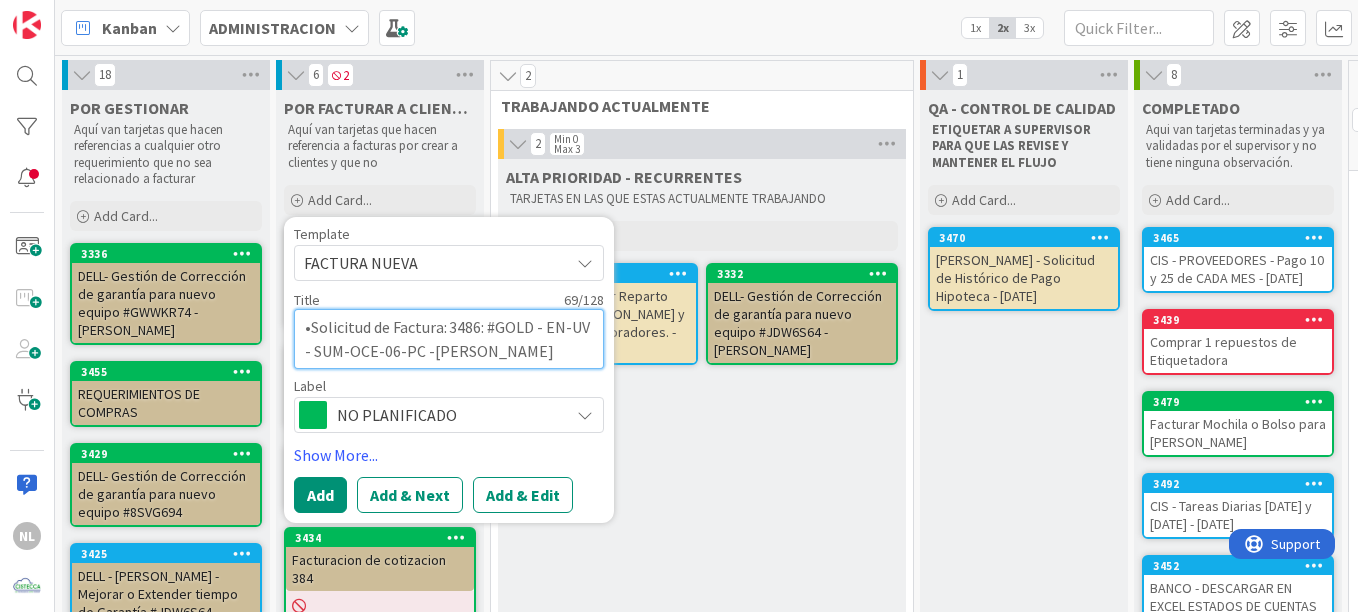 type on "x" 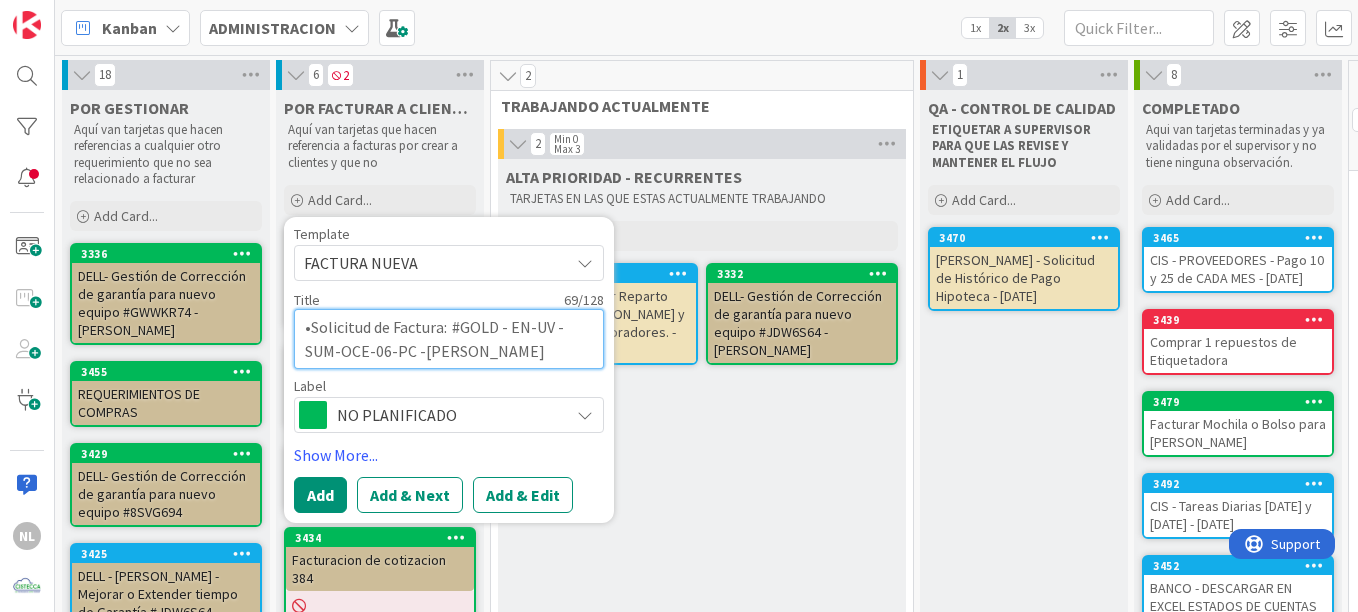 type on "x" 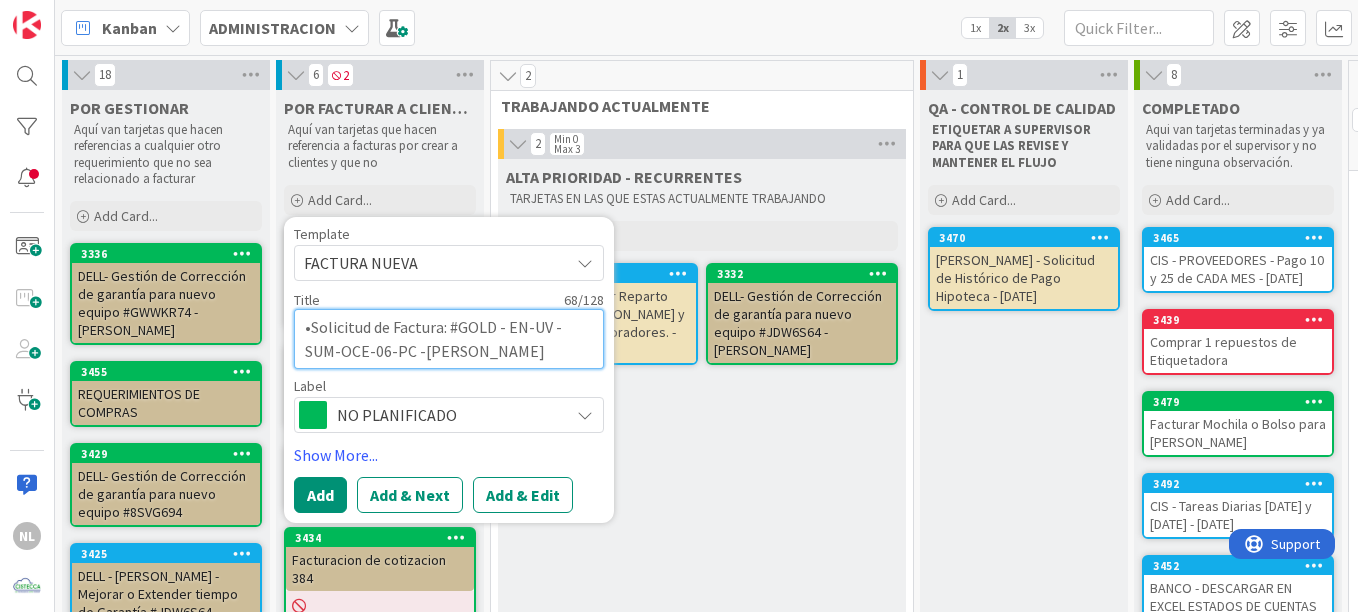 drag, startPoint x: 387, startPoint y: 332, endPoint x: 297, endPoint y: 334, distance: 90.02222 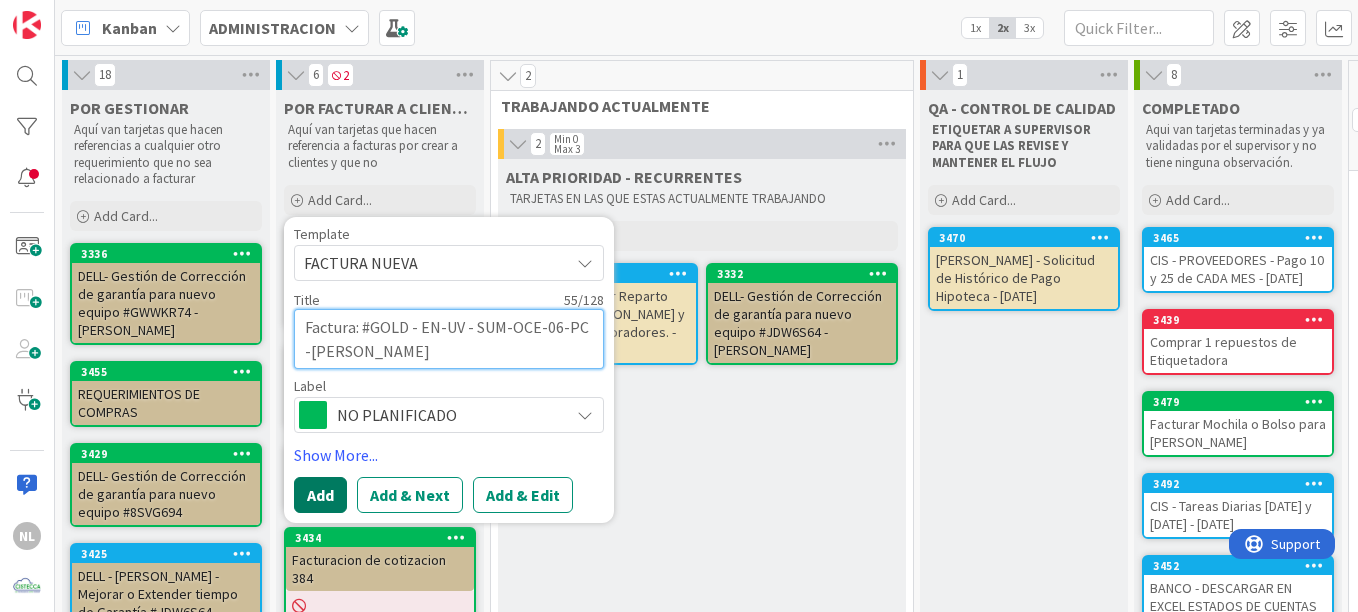 type on "Factura: #GOLD - EN-UV - SUM-OCE-06-PC -[PERSON_NAME]" 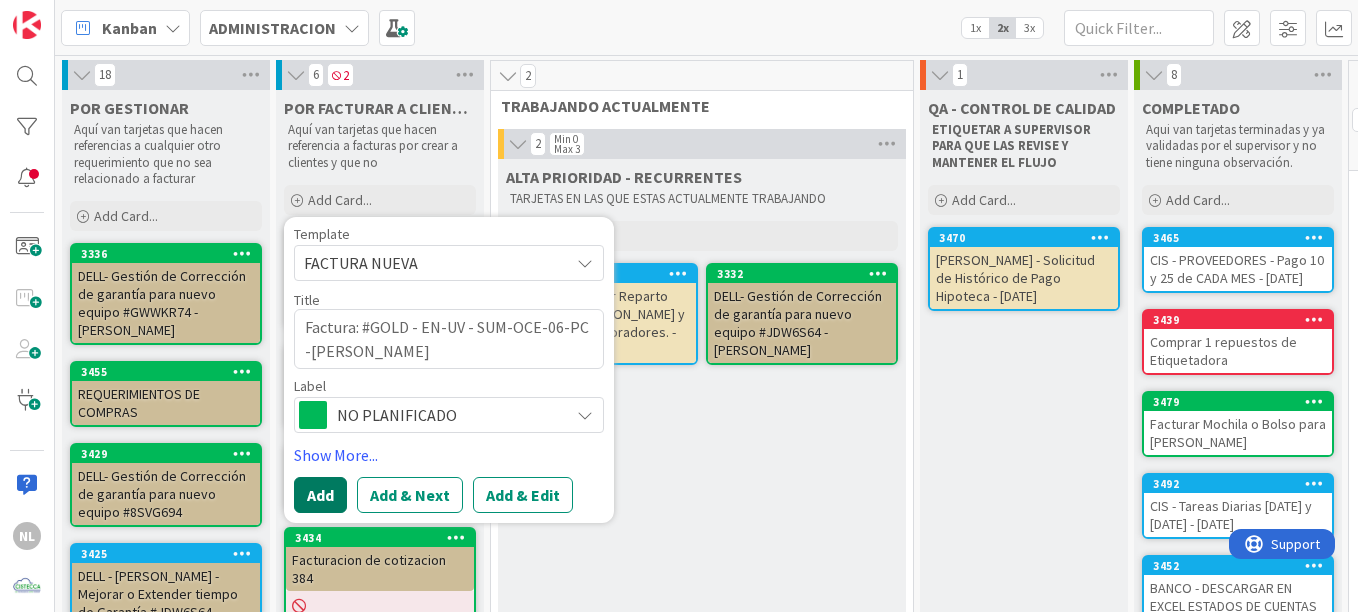 click on "Add" at bounding box center [320, 495] 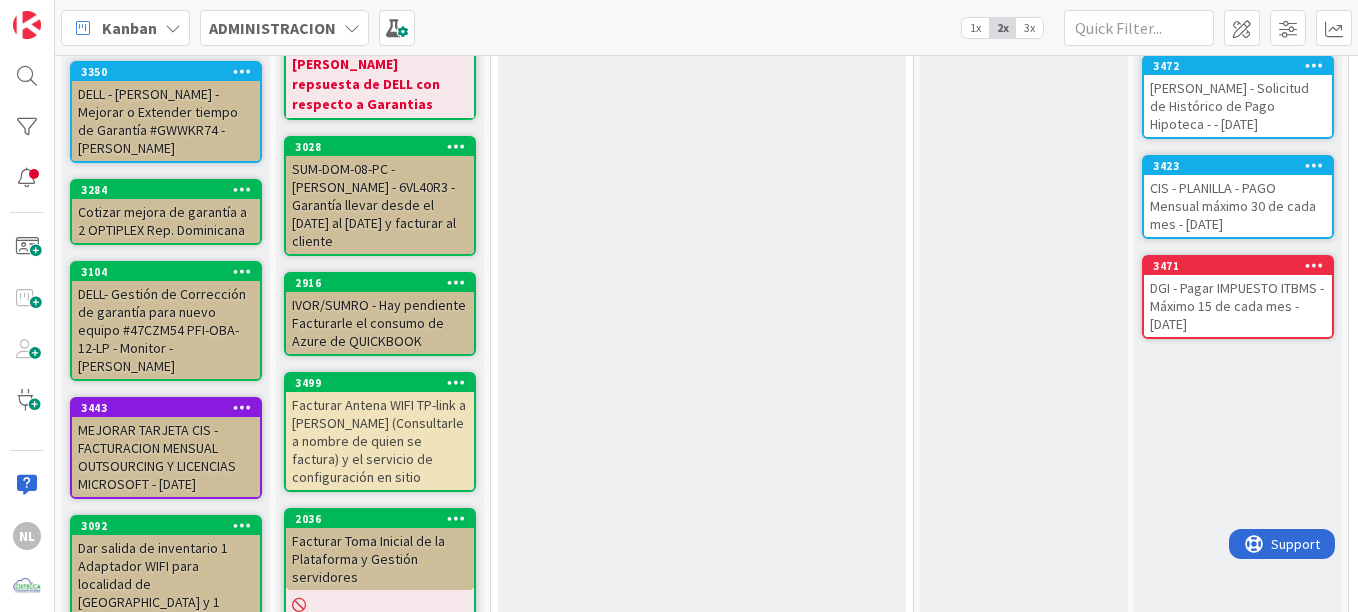 scroll, scrollTop: 794, scrollLeft: 0, axis: vertical 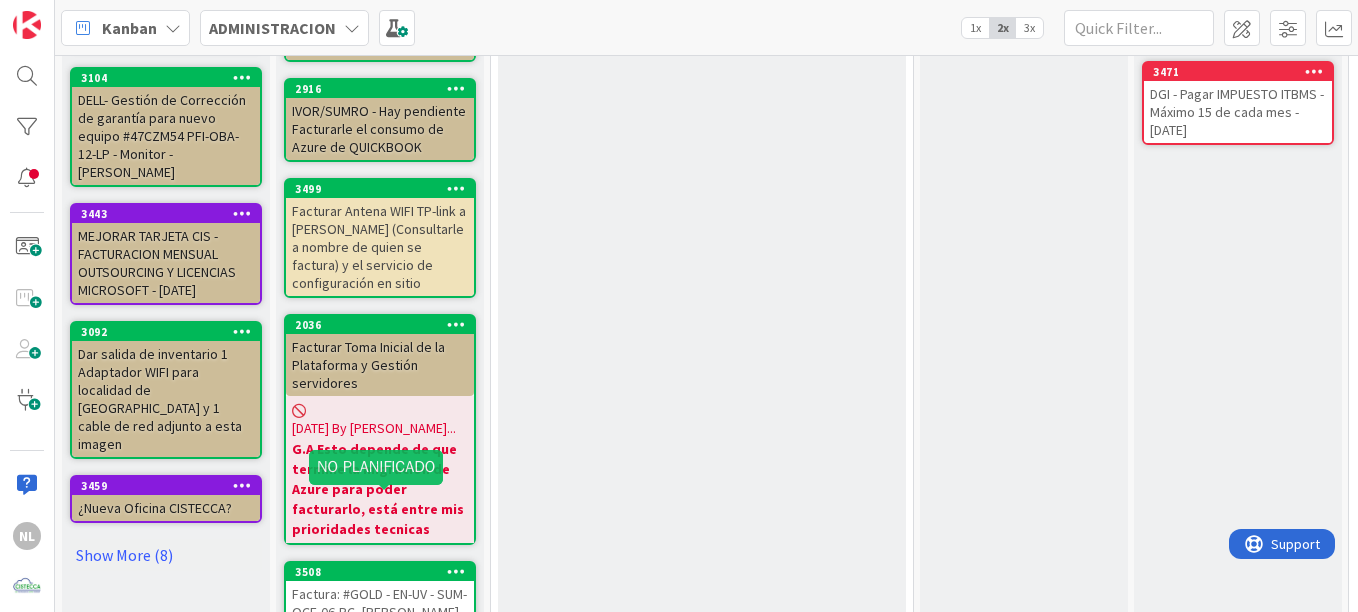 click on "3508" at bounding box center [384, 572] 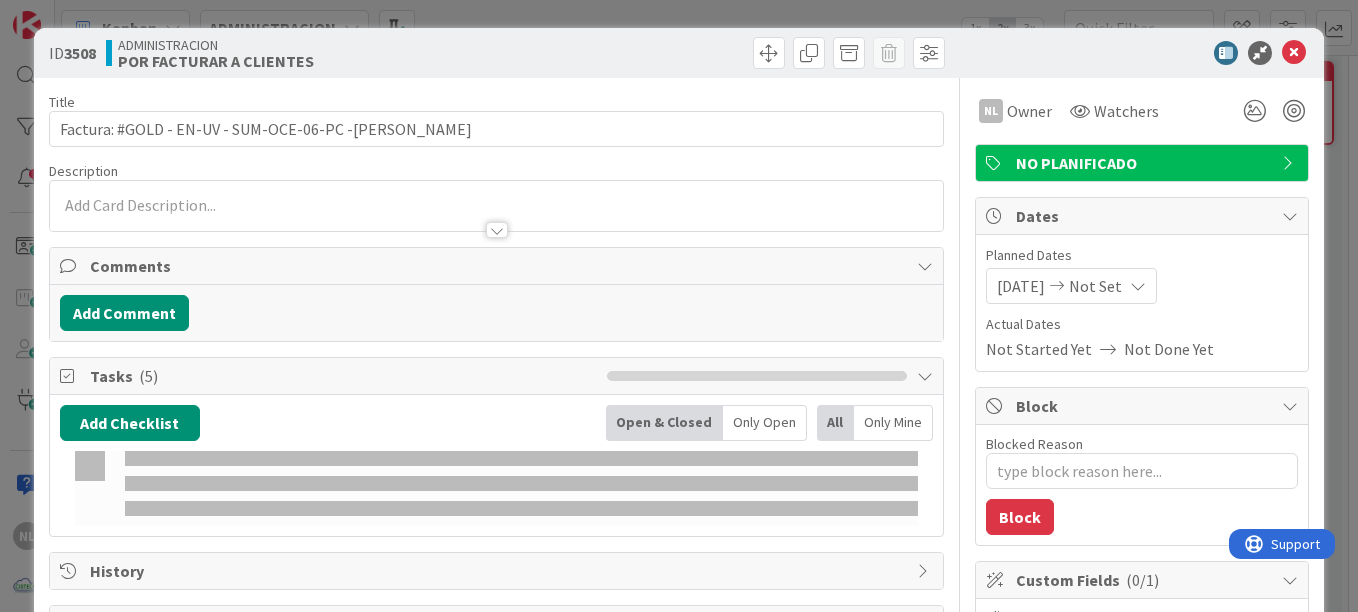 type on "x" 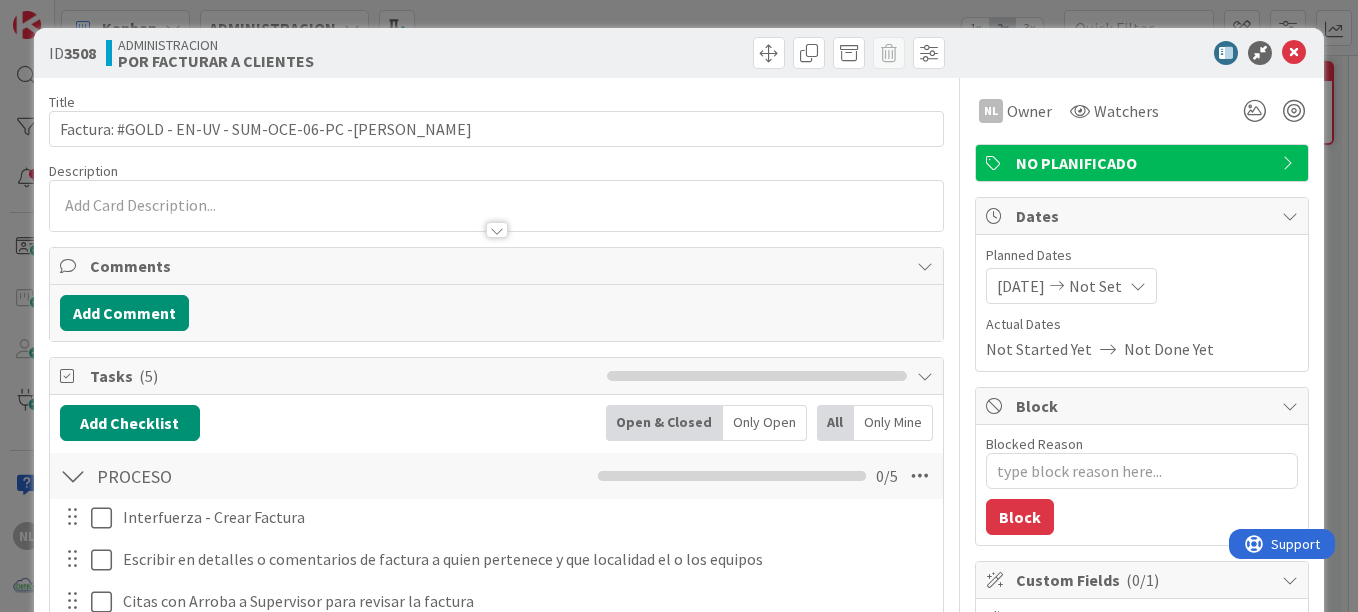 scroll, scrollTop: 0, scrollLeft: 0, axis: both 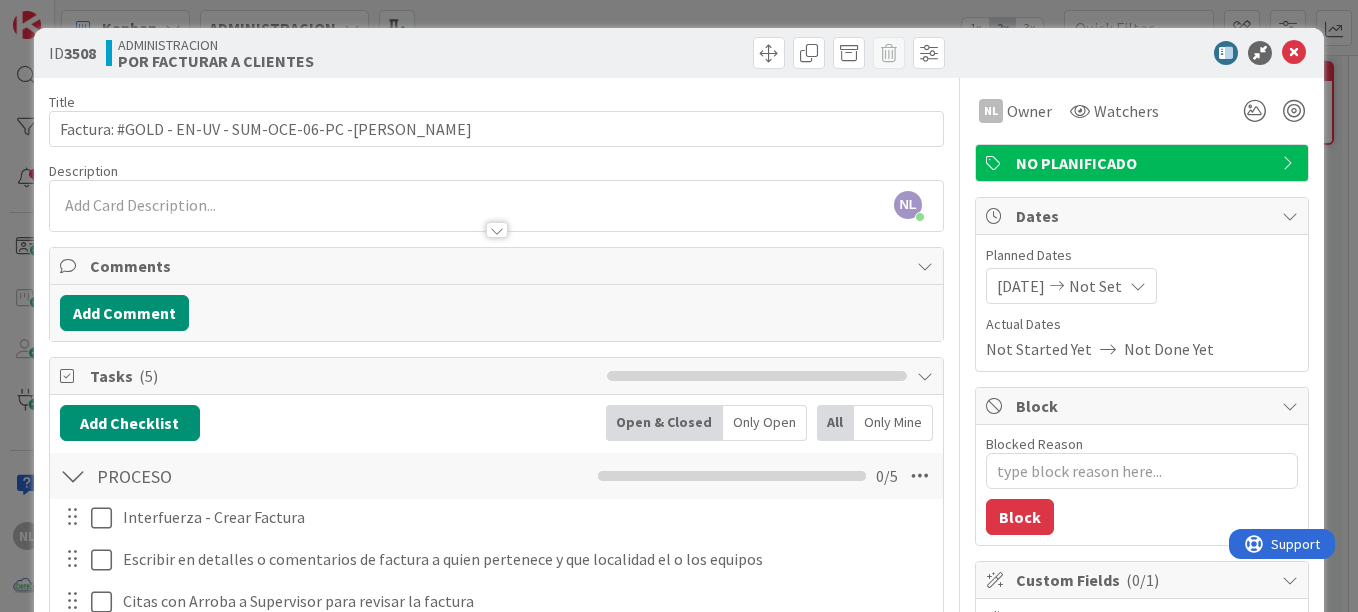 click on "ID  3508 ADMINISTRACION POR FACTURAR A CLIENTES Title 55 / 128 Factura: #GOLD - EN-UV - SUM-OCE-06-PC -Johrenny Mora Description NL   Nubia Lopez just joined NL Owner Watchers NO PLANIFICADO Comments Add Comment Tasks ( 5 ) Add Checklist Open & Closed Only Open All Only Mine PROCESO Checklist Name 7 / 64 PROCESO 0 / 5 Interfuerza - Crear Factura Update Cancel Escribir en detalles o comentarios de factura a quien pertenece y que localidad el o los equipos Update Cancel Citas con Arroba a Supervisor para revisar la factura Update Cancel Factura enviada a webpos Update Cancel Indicar aqui numero de Factura en interfuerza: Update Cancel Add Add Multiple Cancel History Links Add Link NL Owner Watchers NO PLANIFICADO Dates Planned Dates 18/07/2025 Not Set Actual Dates Not Started Yet Not Done Yet Block Blocked Reason 0 / 256 Block Custom Fields ( 0/1 ) Cliente Not Set Attachments Mirrors Board Select... To delete a mirror card, just delete the card. All other mirrored cards will continue to exists. Metrics Backlog" at bounding box center [679, 306] 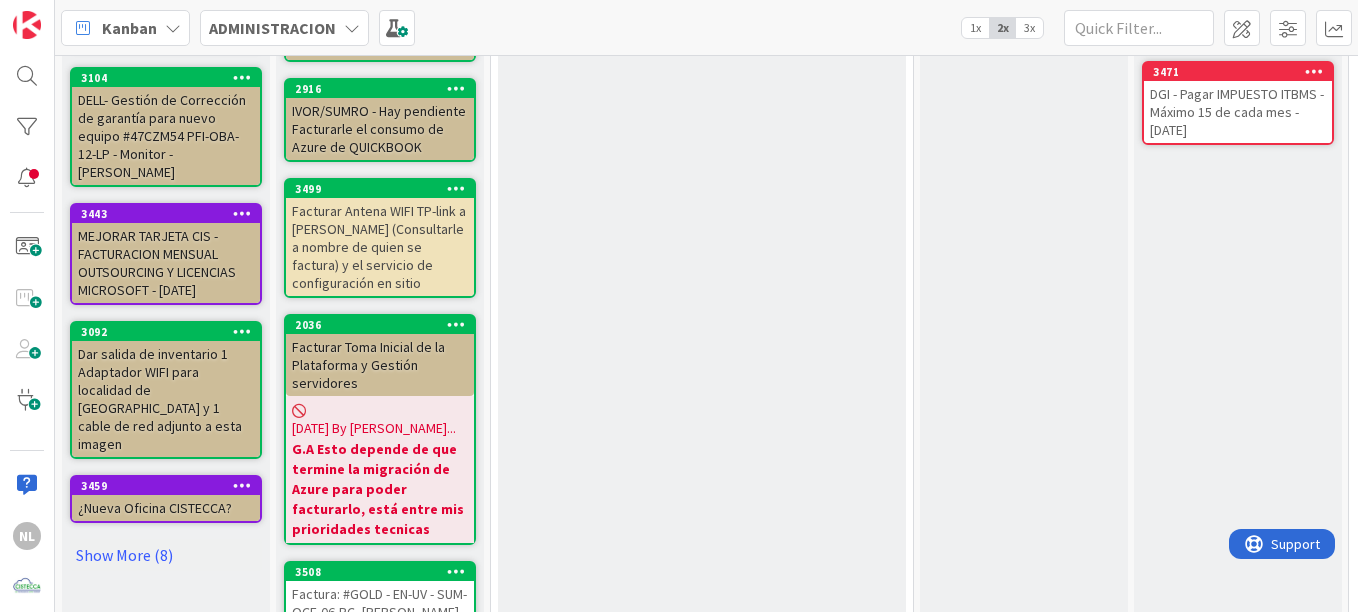 scroll, scrollTop: 0, scrollLeft: 0, axis: both 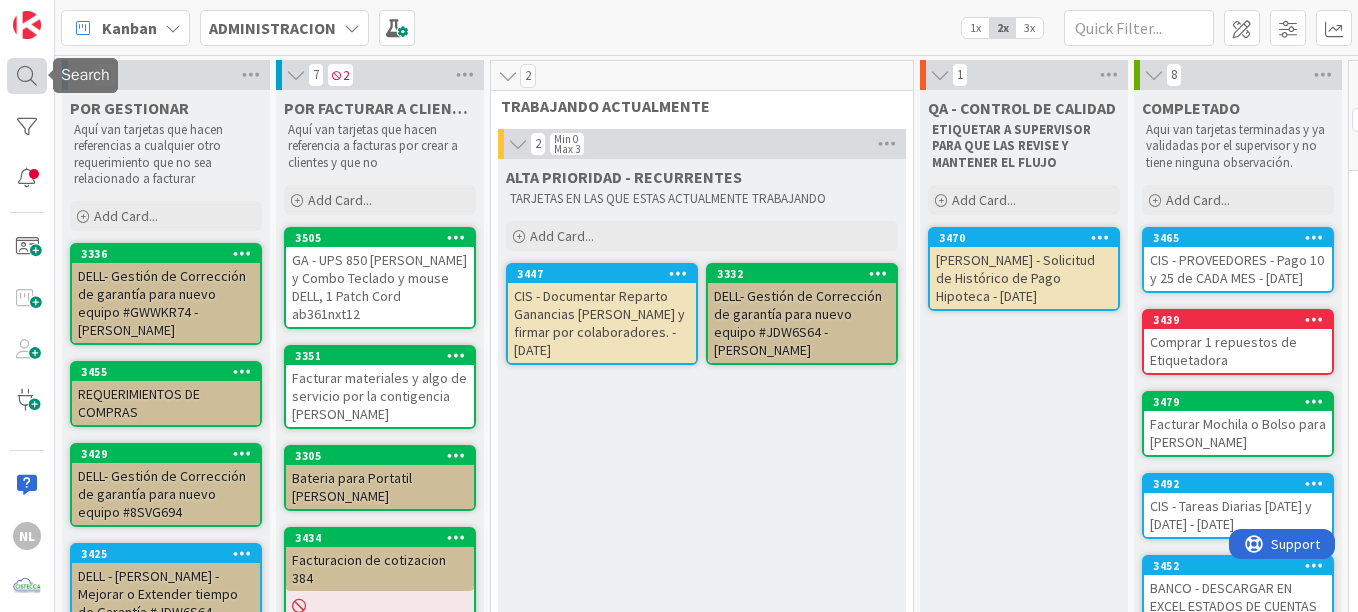 click at bounding box center [27, 75] 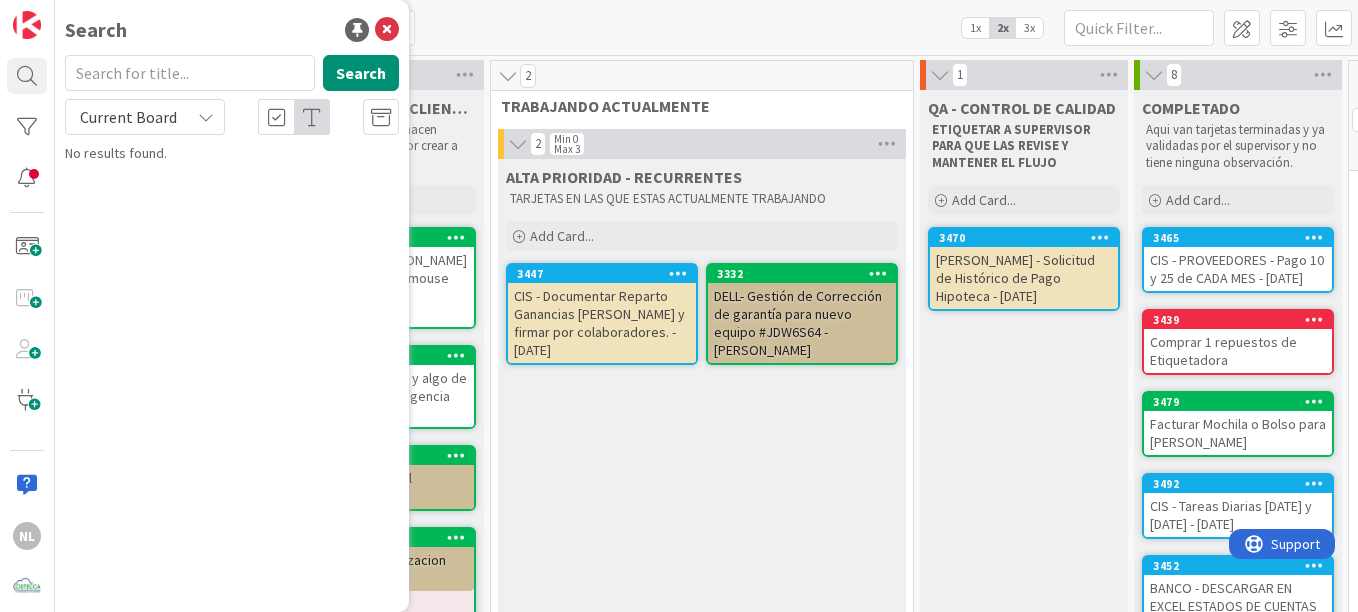 click at bounding box center (190, 73) 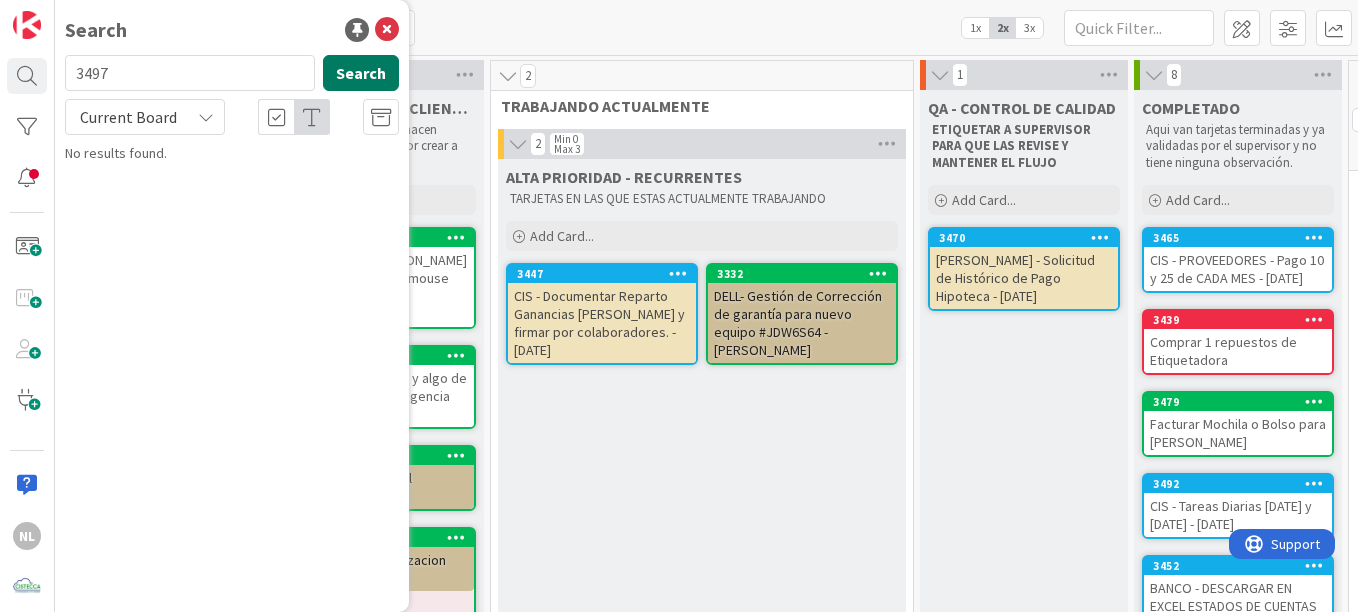 type on "3497" 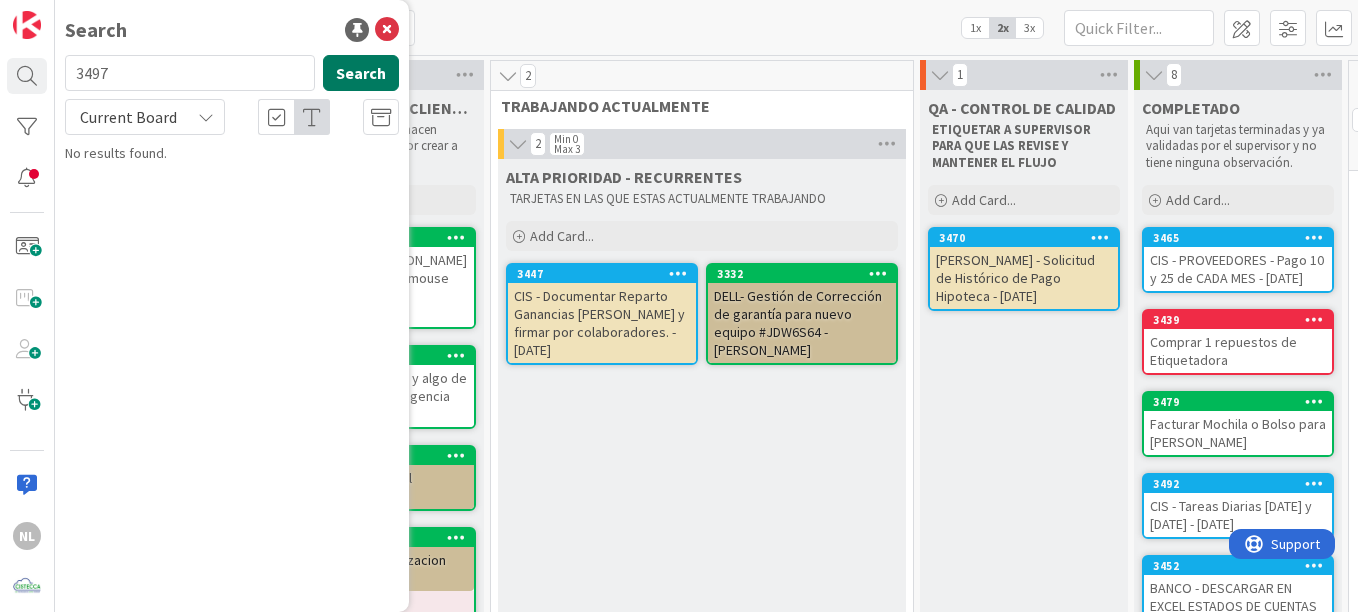 click on "Search" at bounding box center (361, 73) 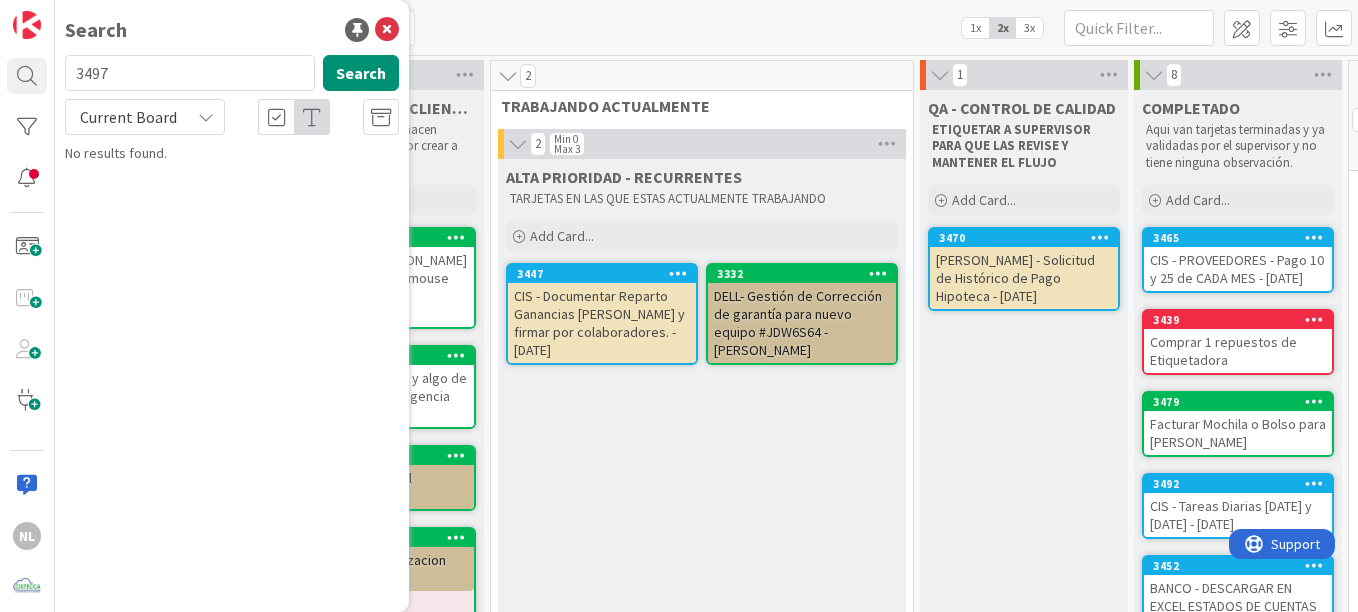 click on "ALTA PRIORIDAD - RECURRENTES TARJETAS EN LAS QUE ESTAS ACTUALMENTE TRABAJANDO Add Card... 3332 DELL- Gestión de Corrección de garantía para nuevo equipo #JDW6S64 - [PERSON_NAME] 3447 CIS - Documentar Reparto Ganancias Q Anterior y firmar por colaboradores. - [DATE]" at bounding box center [702, 792] 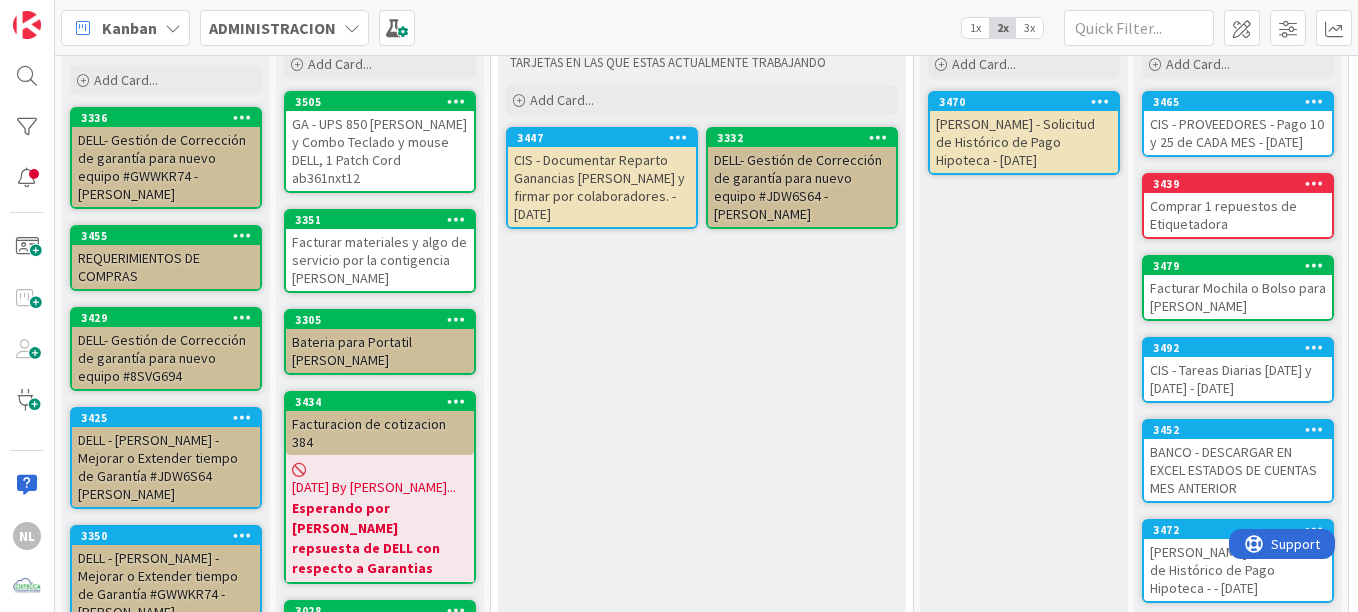 scroll, scrollTop: 94, scrollLeft: 0, axis: vertical 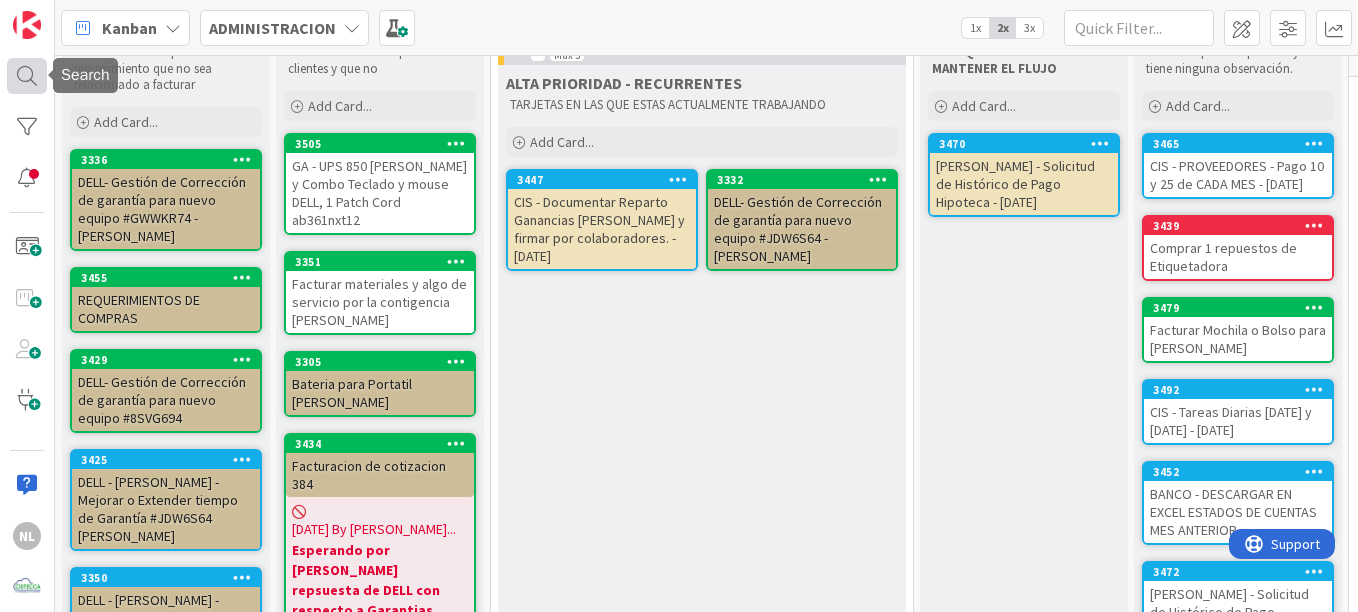click at bounding box center [27, 75] 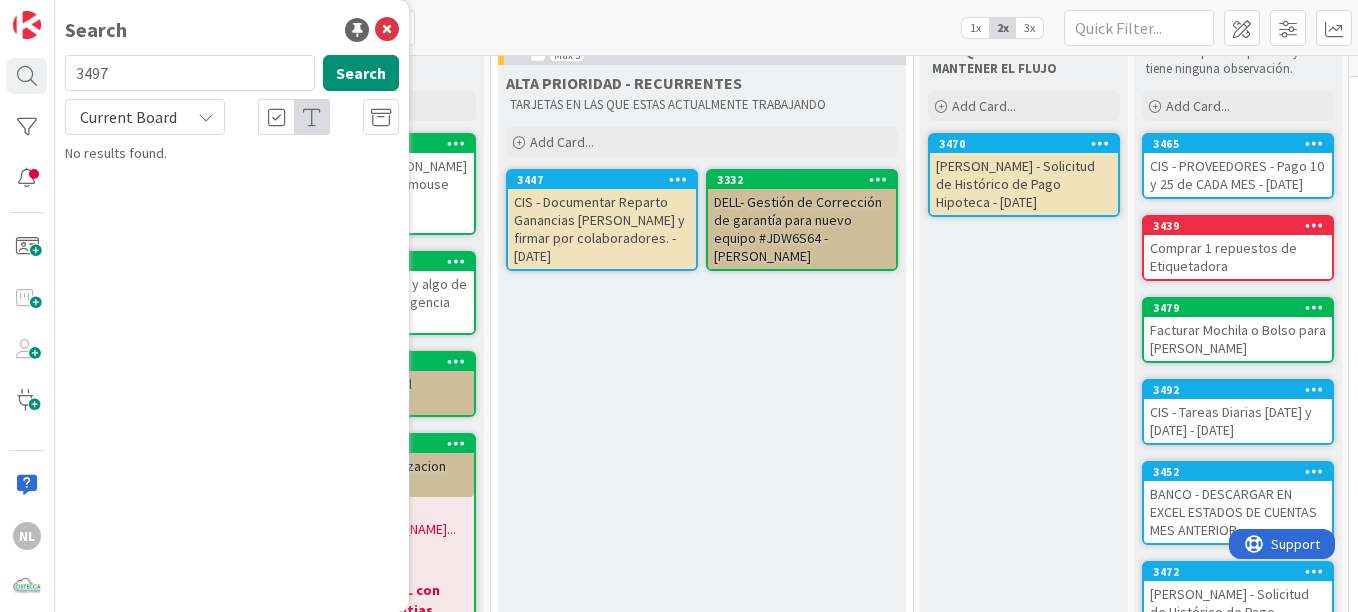 click on "3497" at bounding box center (190, 73) 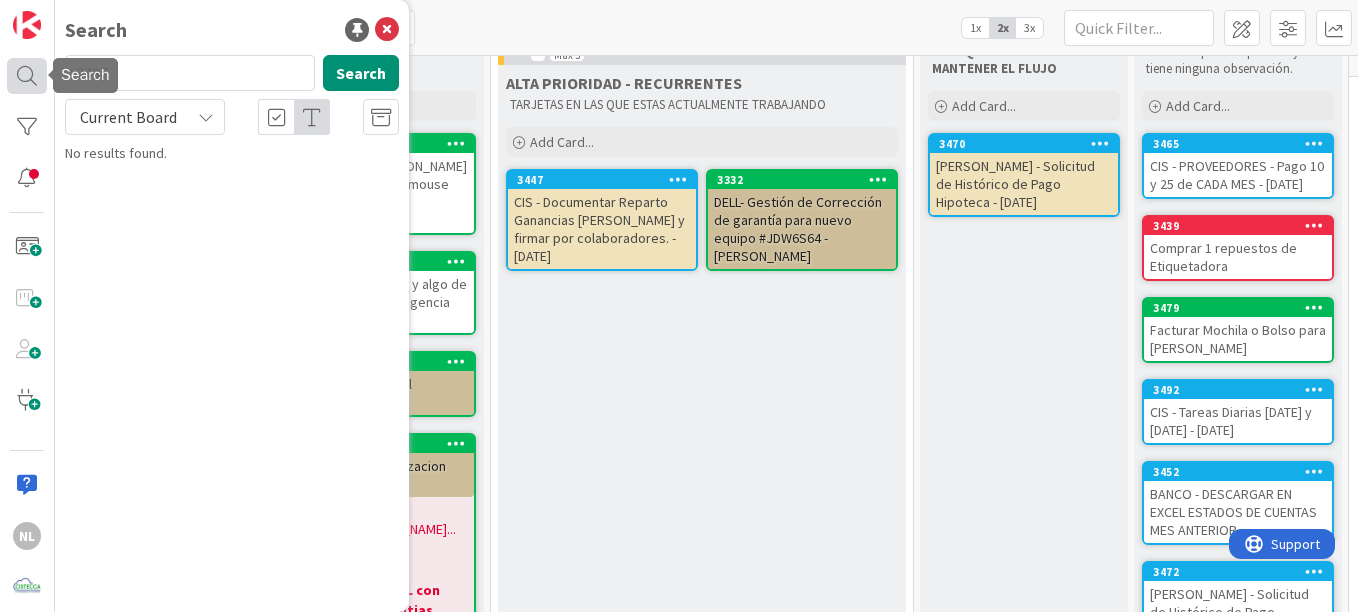 drag, startPoint x: 185, startPoint y: 78, endPoint x: 29, endPoint y: 66, distance: 156.46086 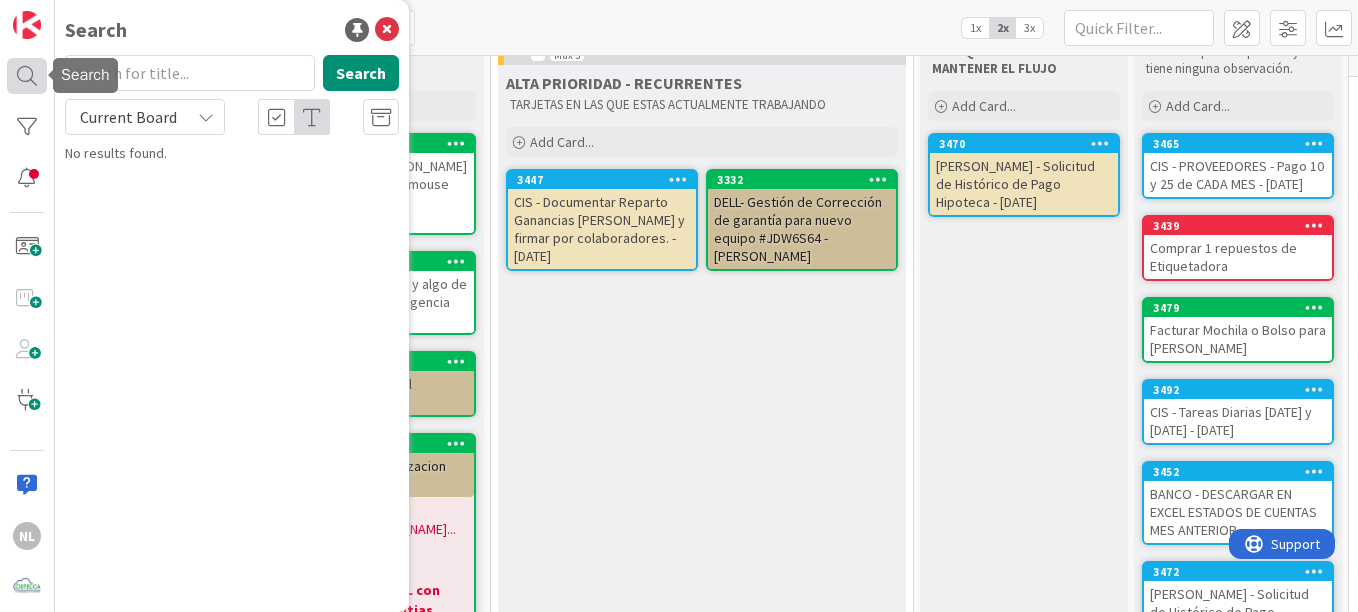 type on "j" 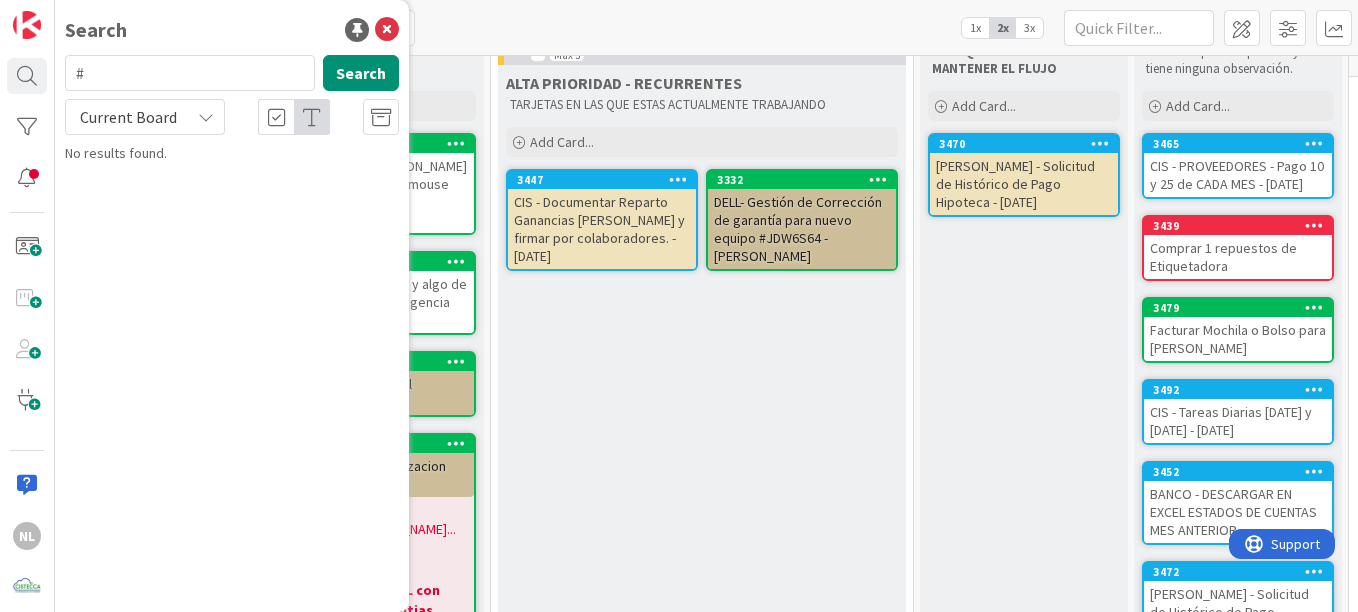 click on "#" at bounding box center (190, 73) 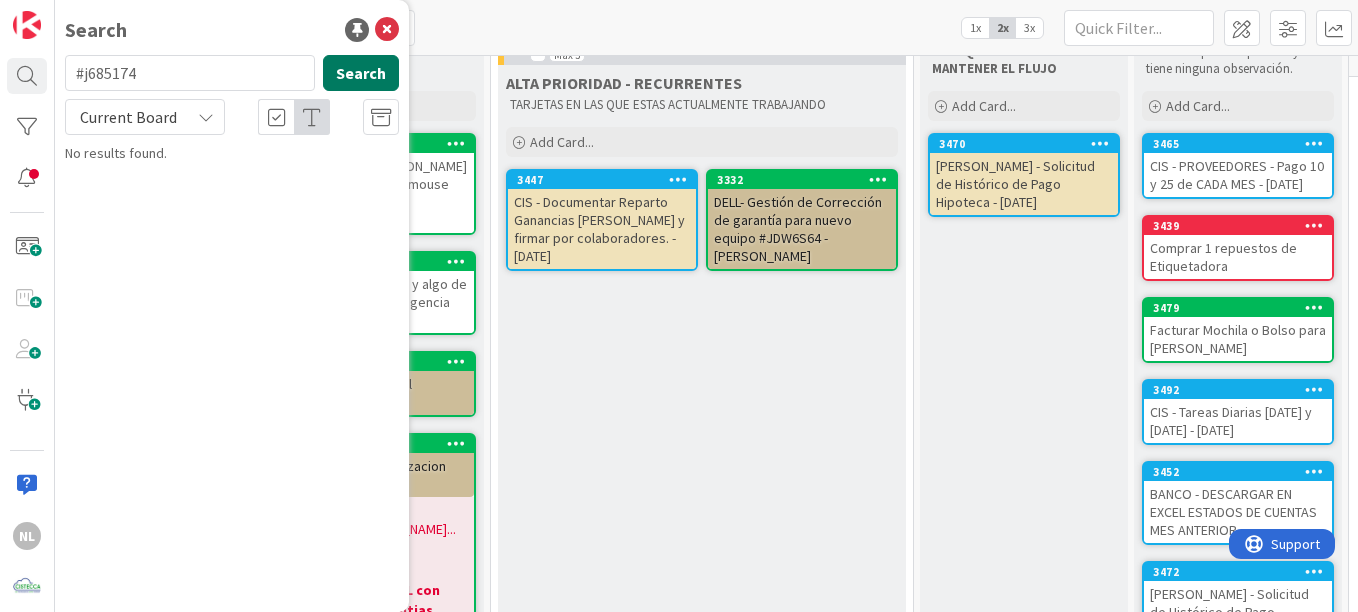 click on "Search" at bounding box center (361, 73) 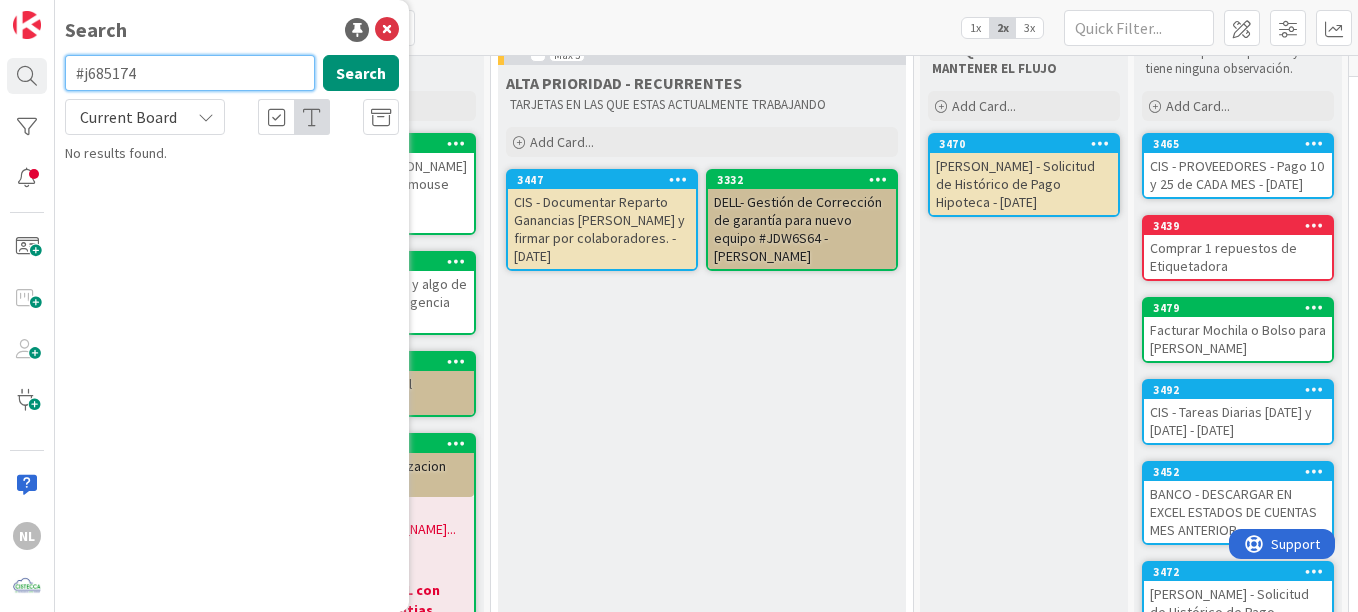 click on "#j685174" at bounding box center [190, 73] 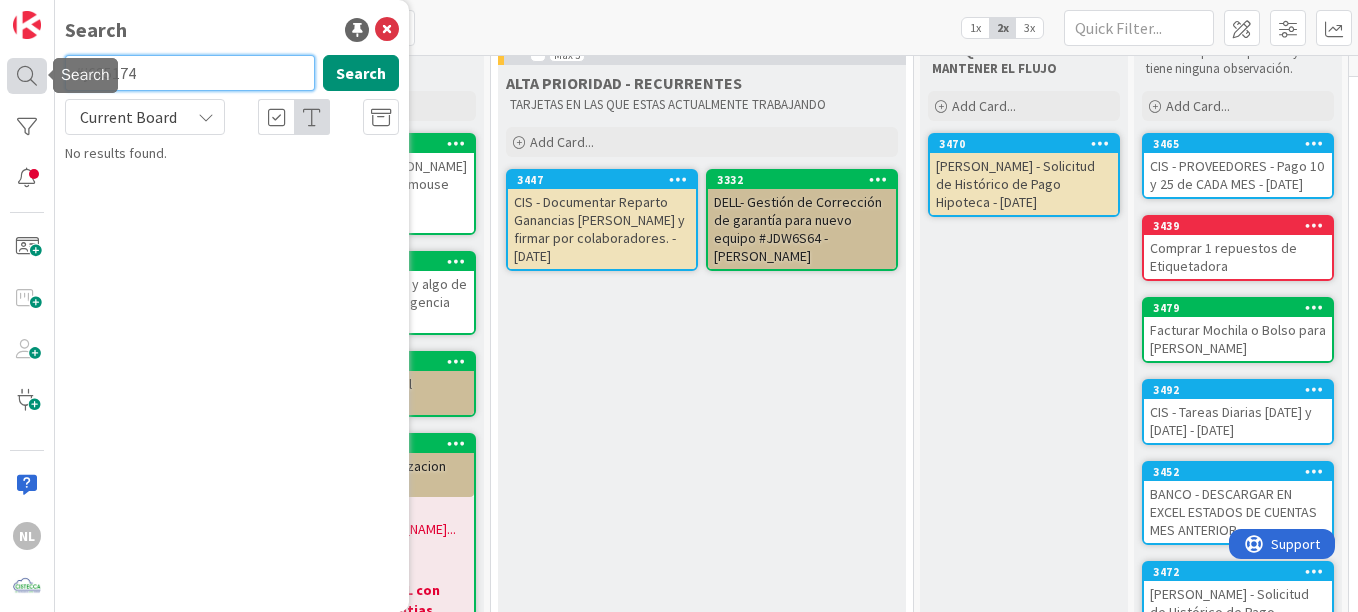 drag, startPoint x: 89, startPoint y: 74, endPoint x: 39, endPoint y: 76, distance: 50.039986 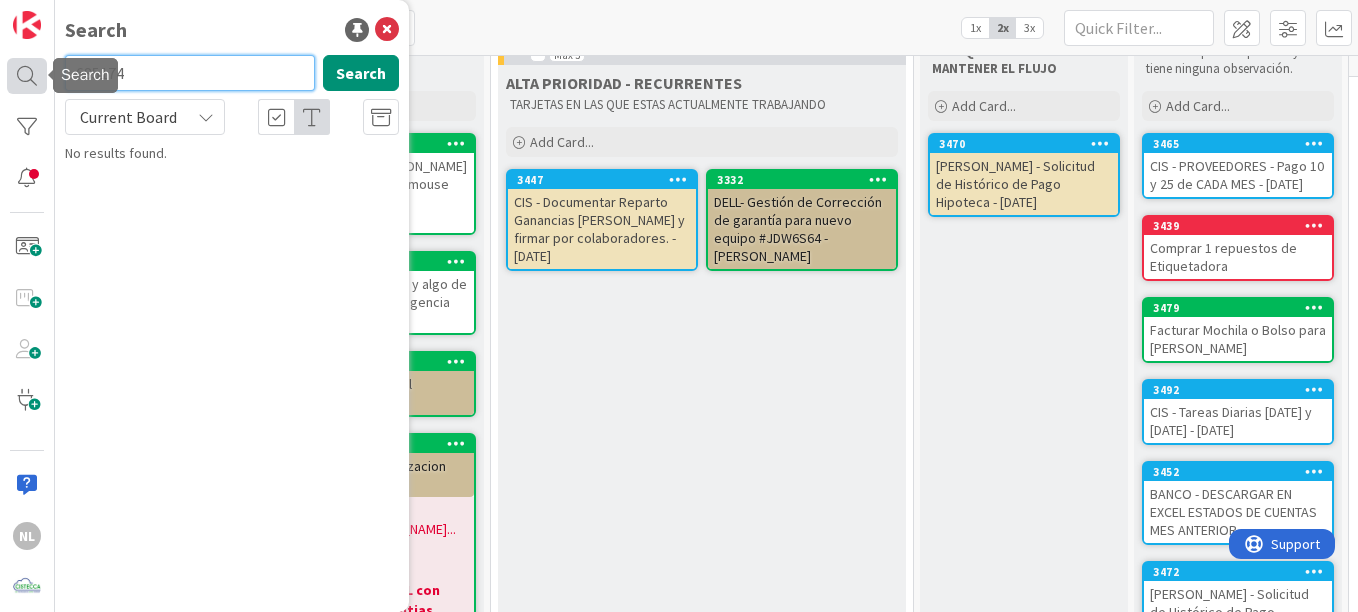 type on "685174" 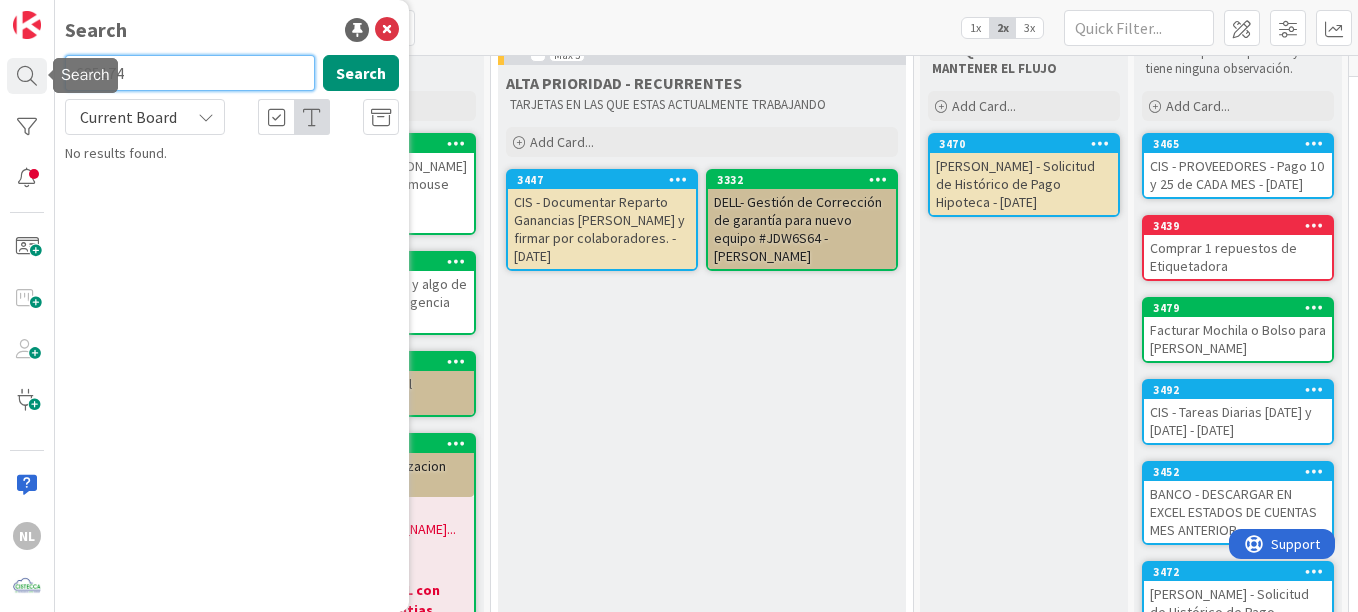 drag, startPoint x: 226, startPoint y: 82, endPoint x: -3, endPoint y: 72, distance: 229.21823 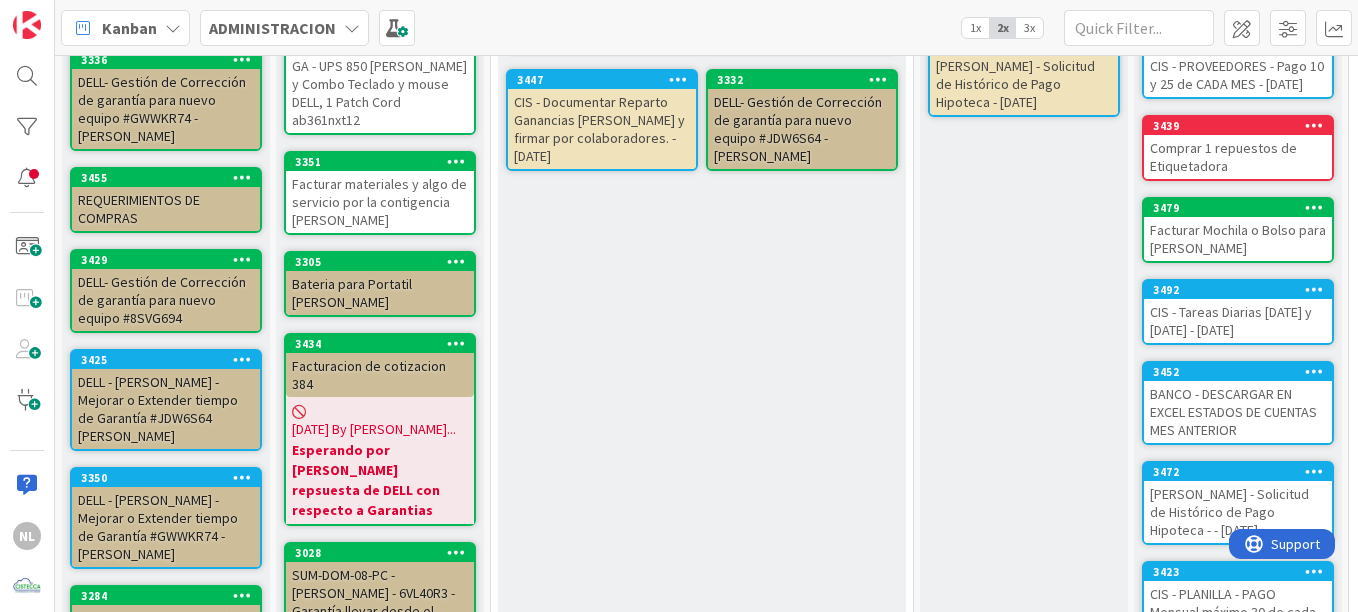 scroll, scrollTop: 0, scrollLeft: 0, axis: both 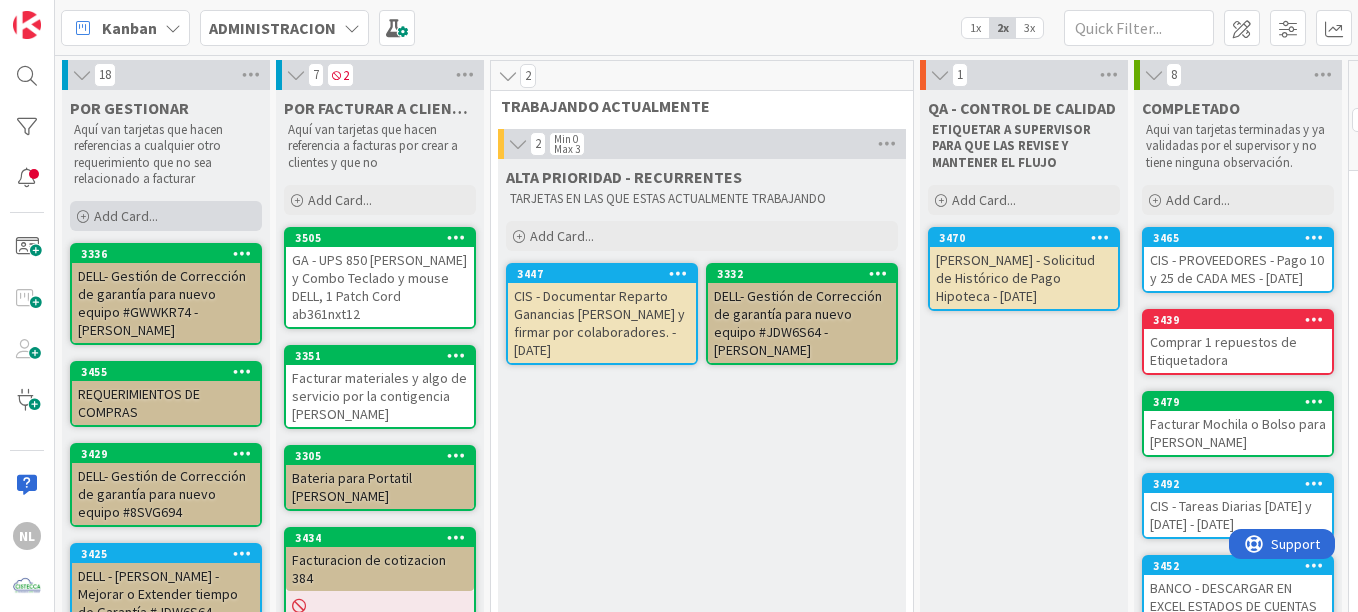 click on "Add Card..." at bounding box center (166, 216) 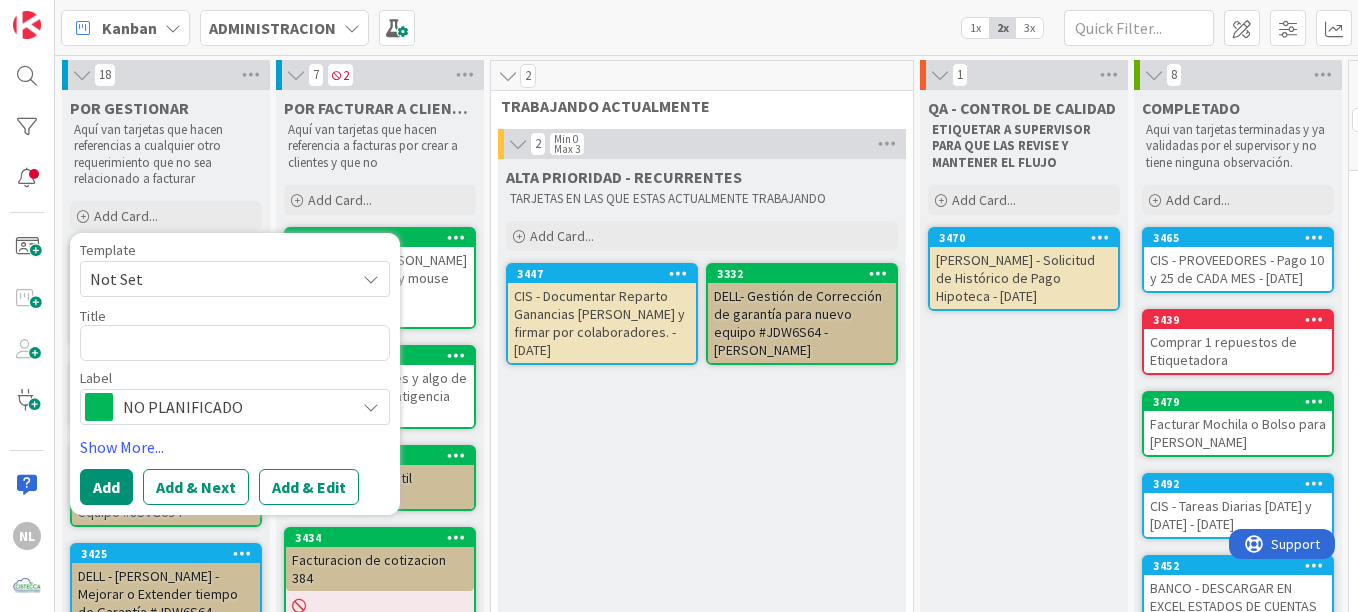click at bounding box center [235, 343] 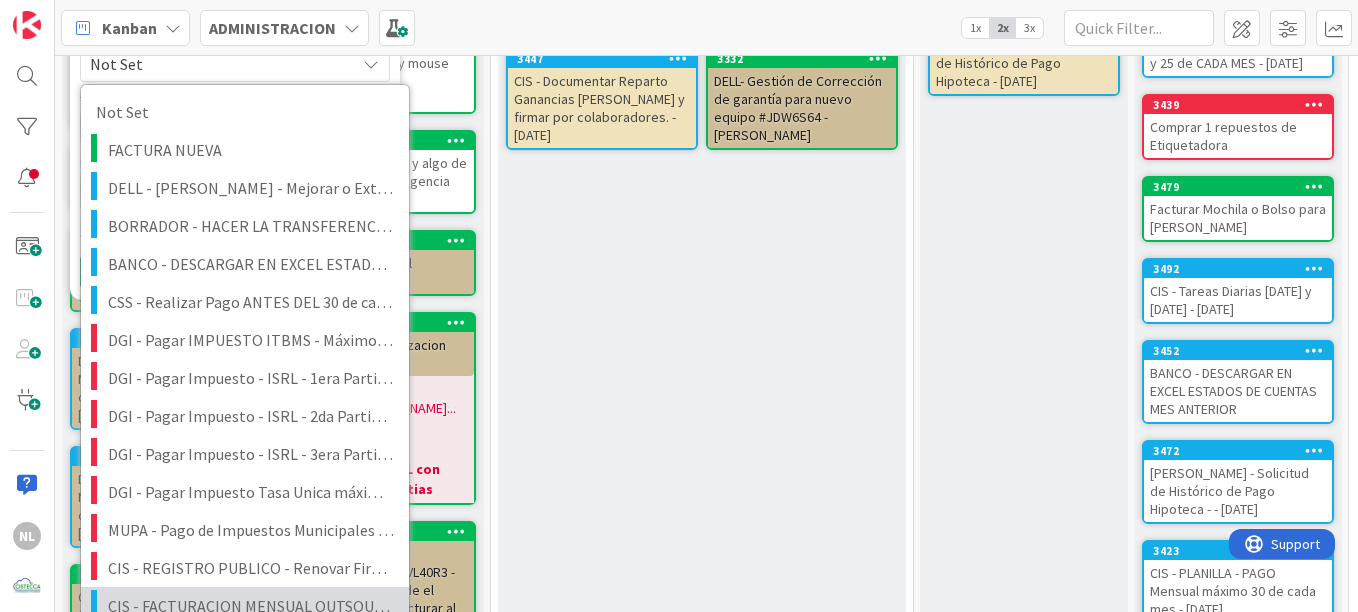 scroll, scrollTop: 0, scrollLeft: 0, axis: both 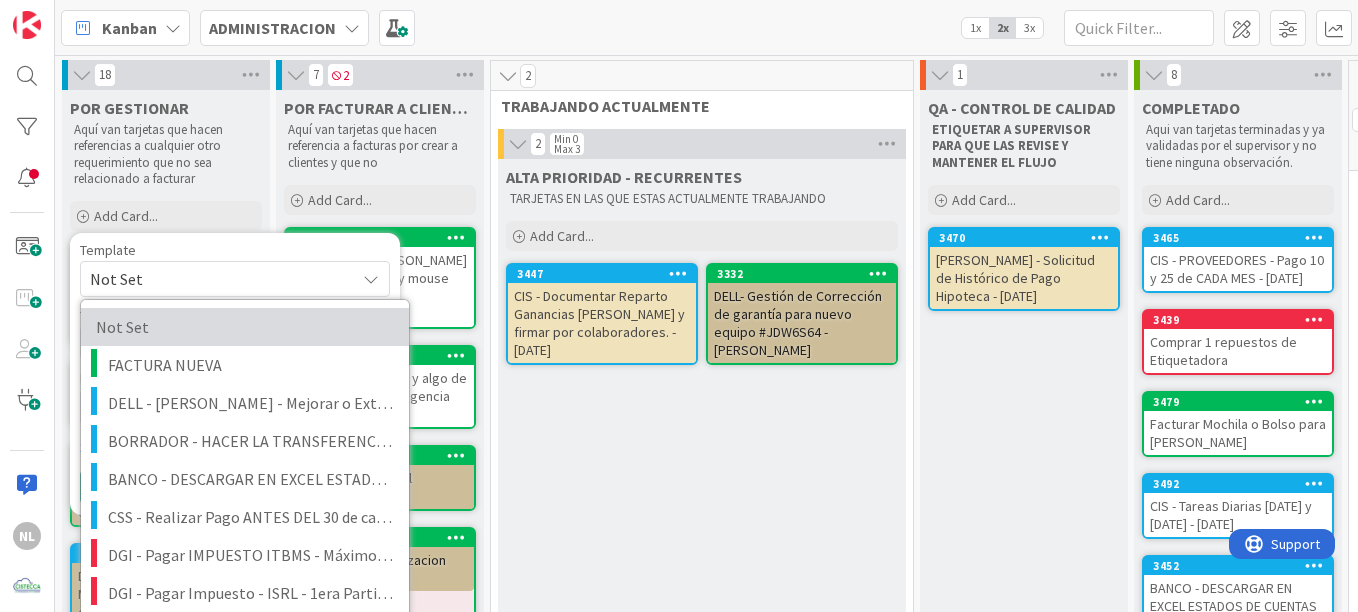click on "Not Set" at bounding box center [240, 327] 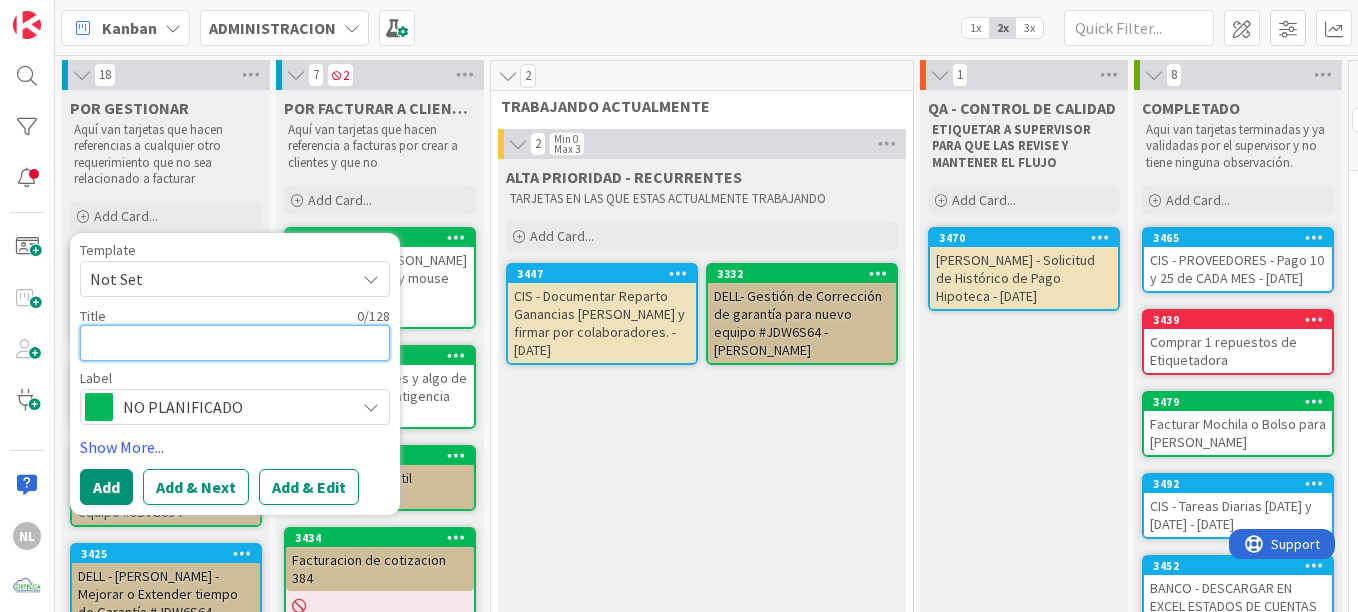 click at bounding box center [235, 343] 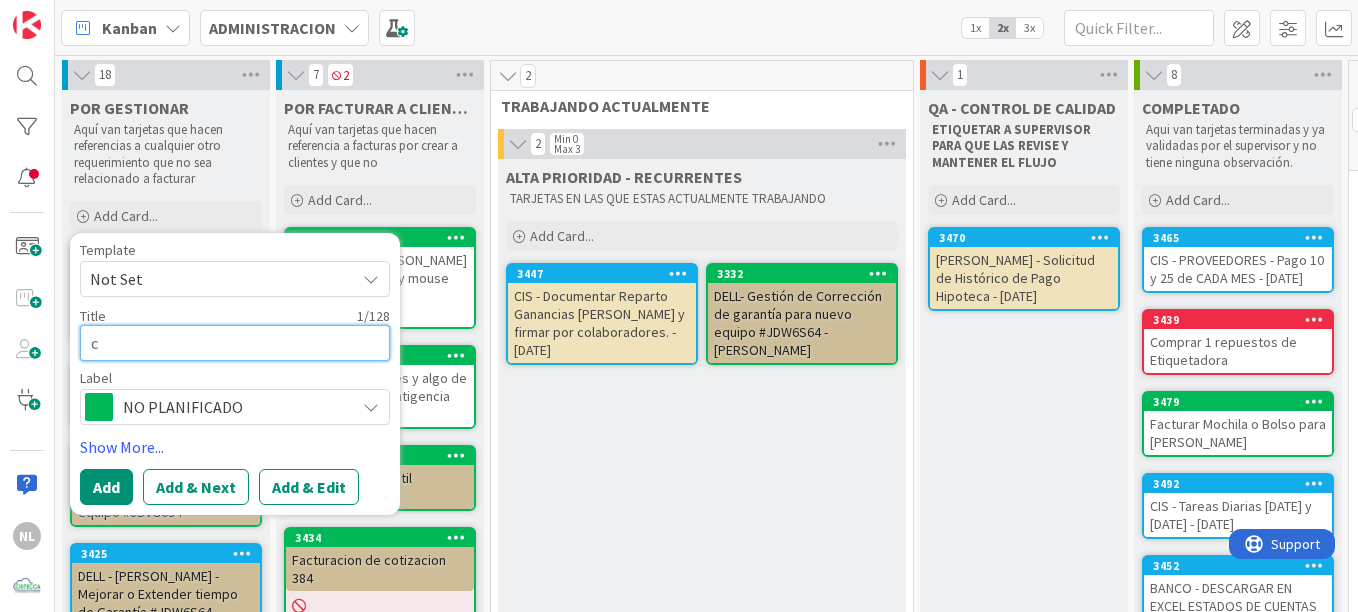 type on "x" 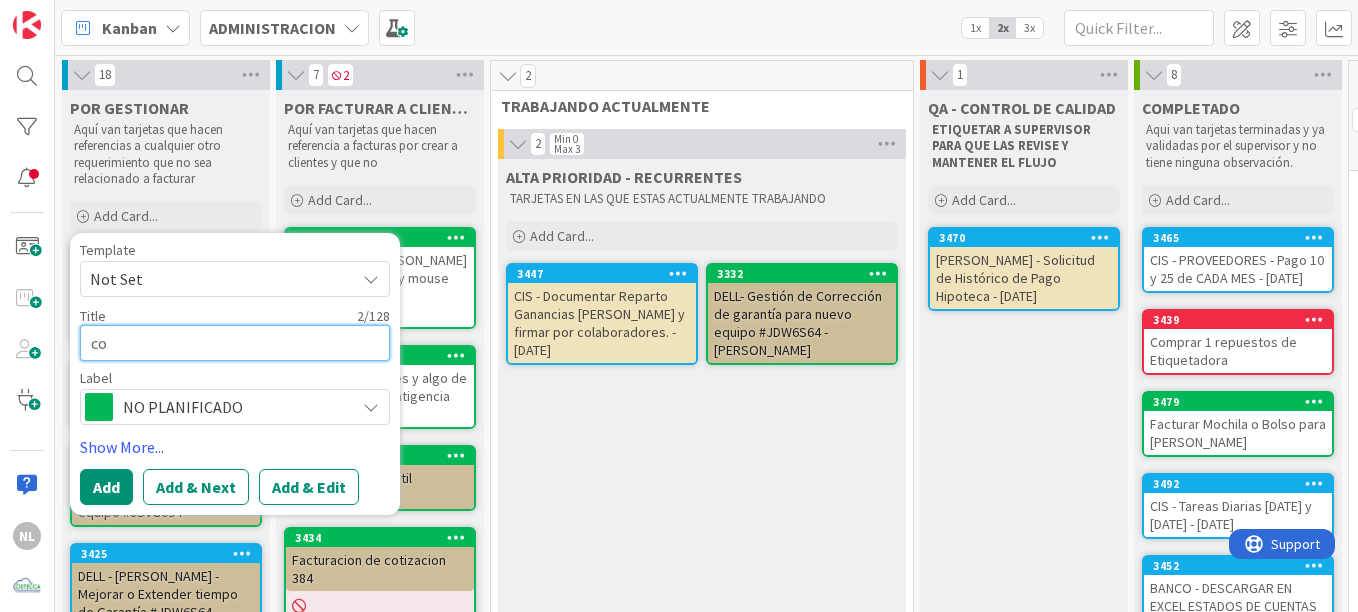 type on "x" 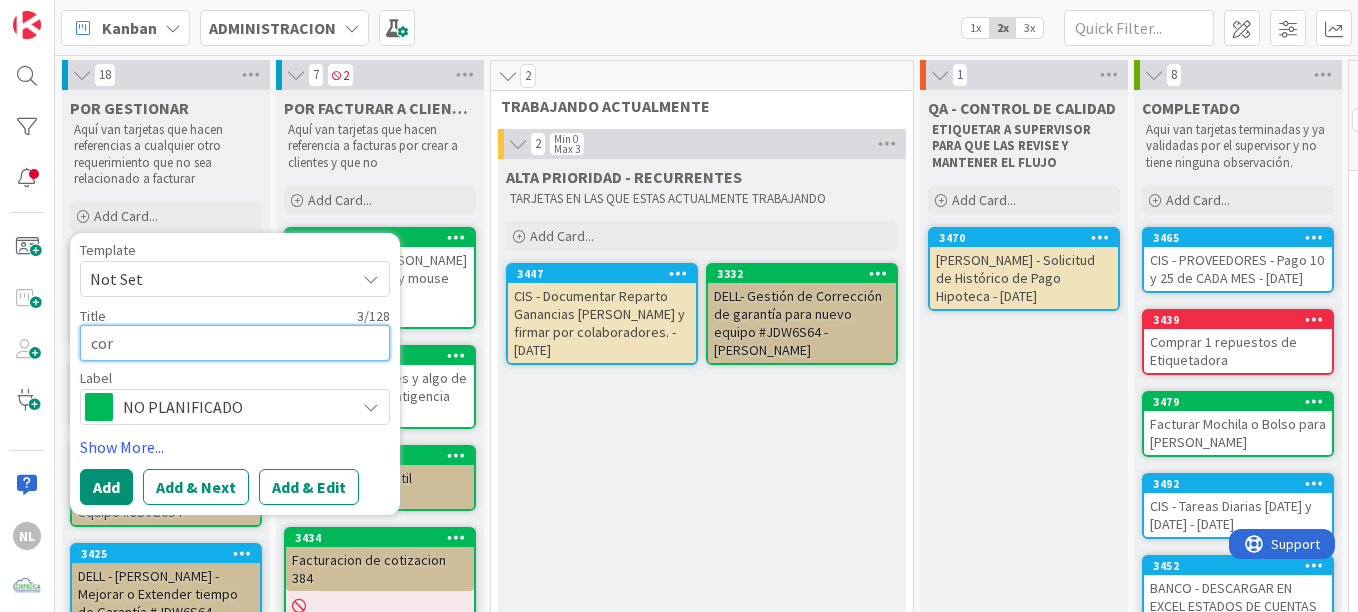 type on "x" 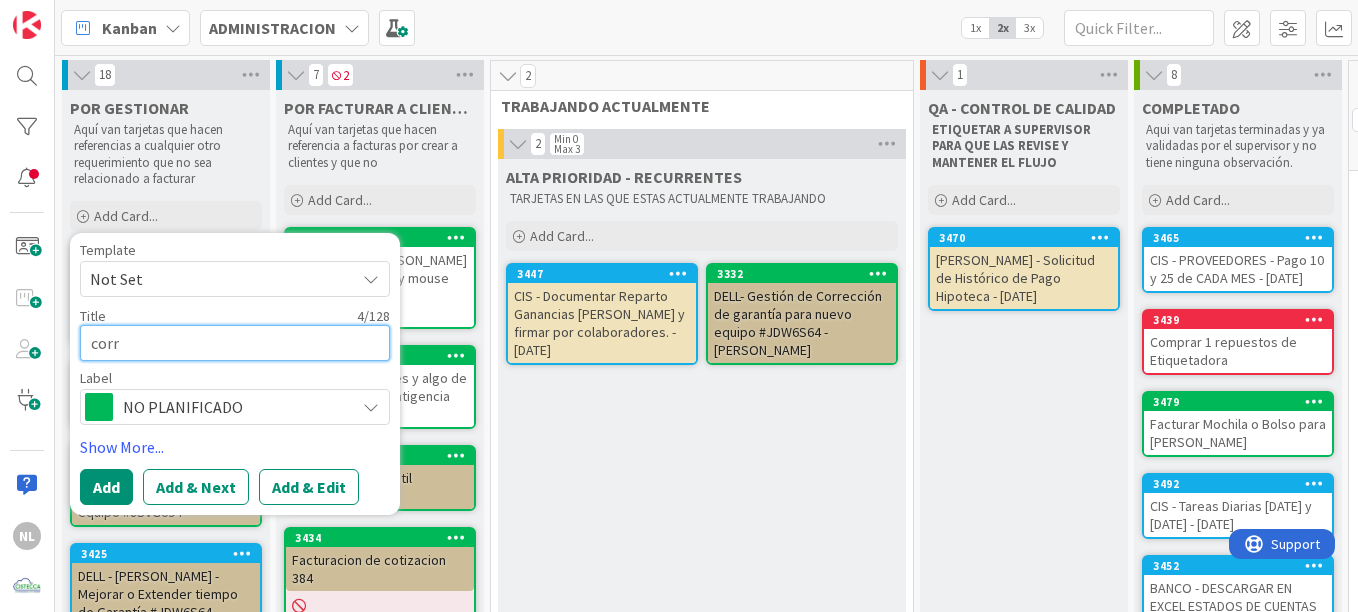 type on "x" 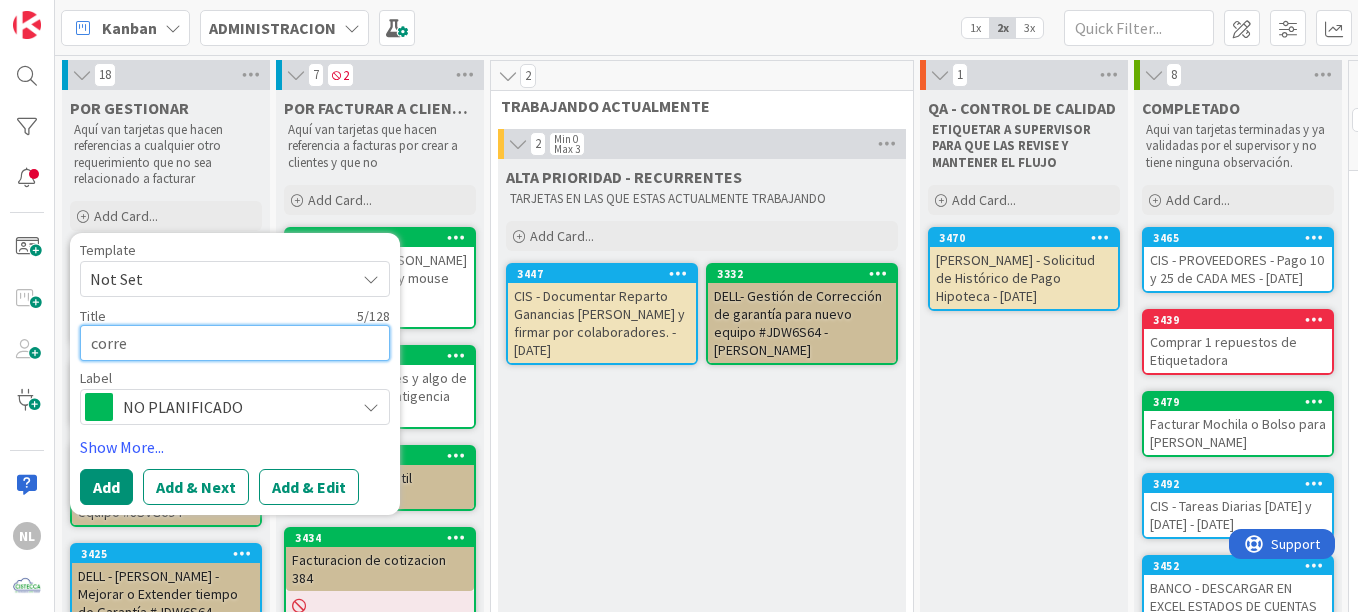 drag, startPoint x: 132, startPoint y: 345, endPoint x: -3, endPoint y: 339, distance: 135.13327 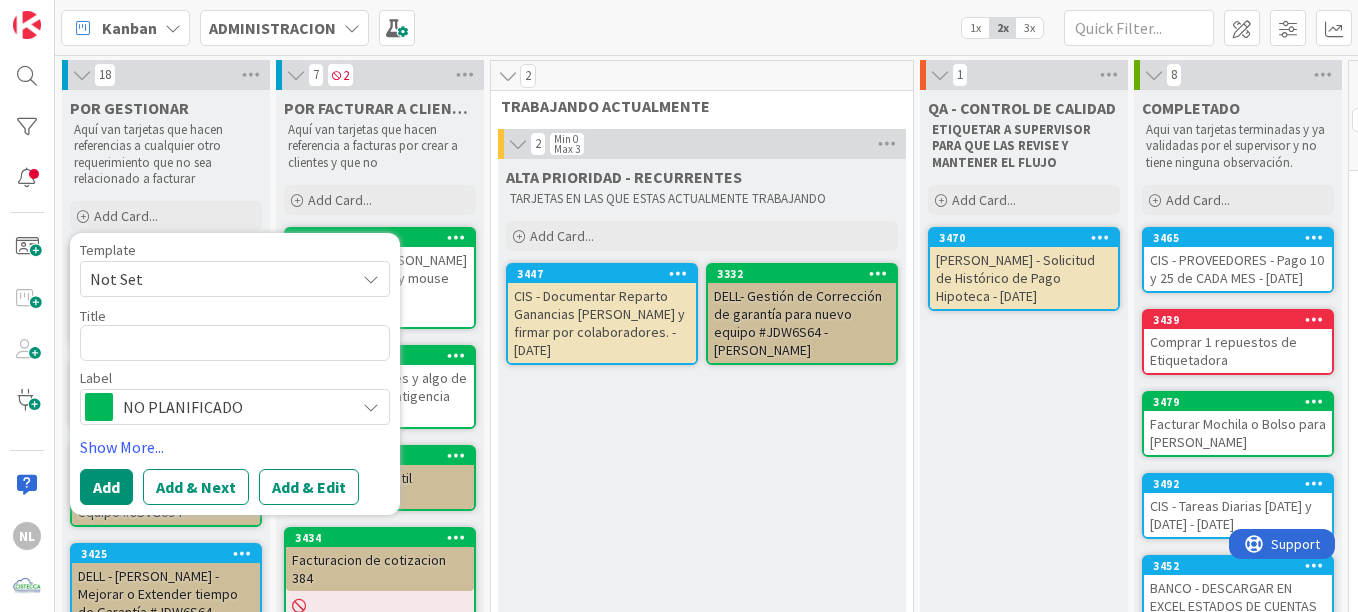 click on "Not Set" at bounding box center [235, 279] 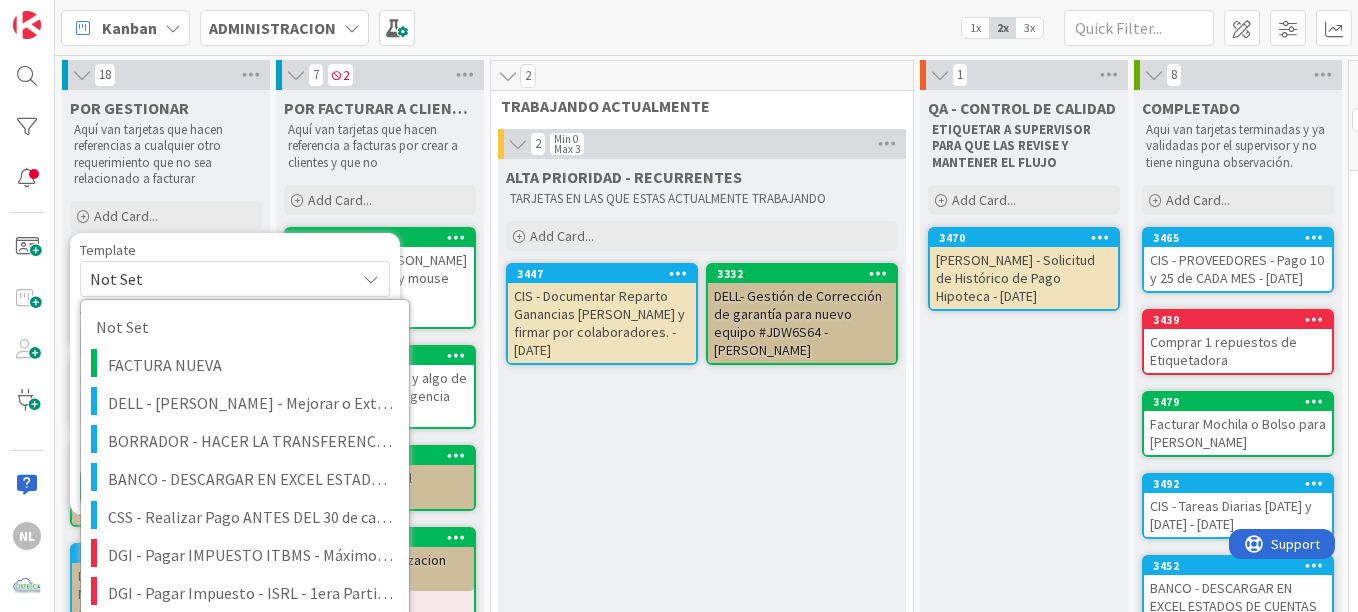 click on "ALTA PRIORIDAD - RECURRENTES TARJETAS EN LAS QUE ESTAS ACTUALMENTE TRABAJANDO Add Card... 3332 DELL- Gestión de Corrección de garantía para nuevo equipo #JDW6S64 - [PERSON_NAME] 3447 CIS - Documentar Reparto Ganancias Q Anterior y firmar por colaboradores. - [DATE]" at bounding box center [702, 792] 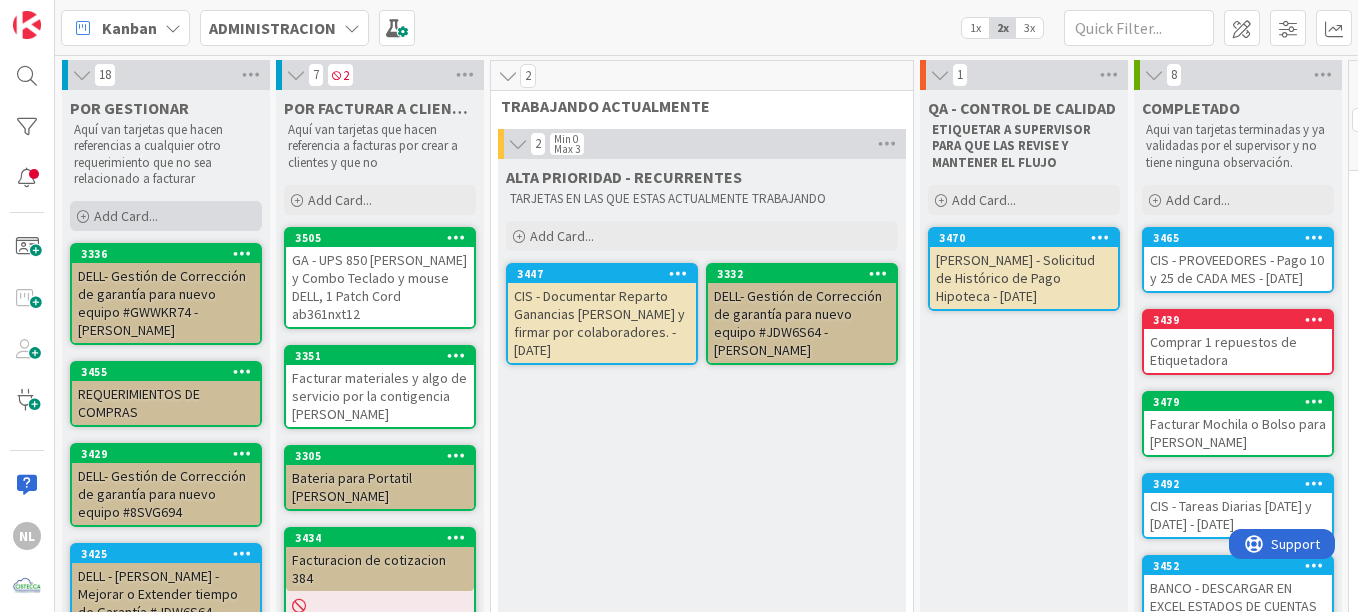 click on "Add Card..." at bounding box center (126, 216) 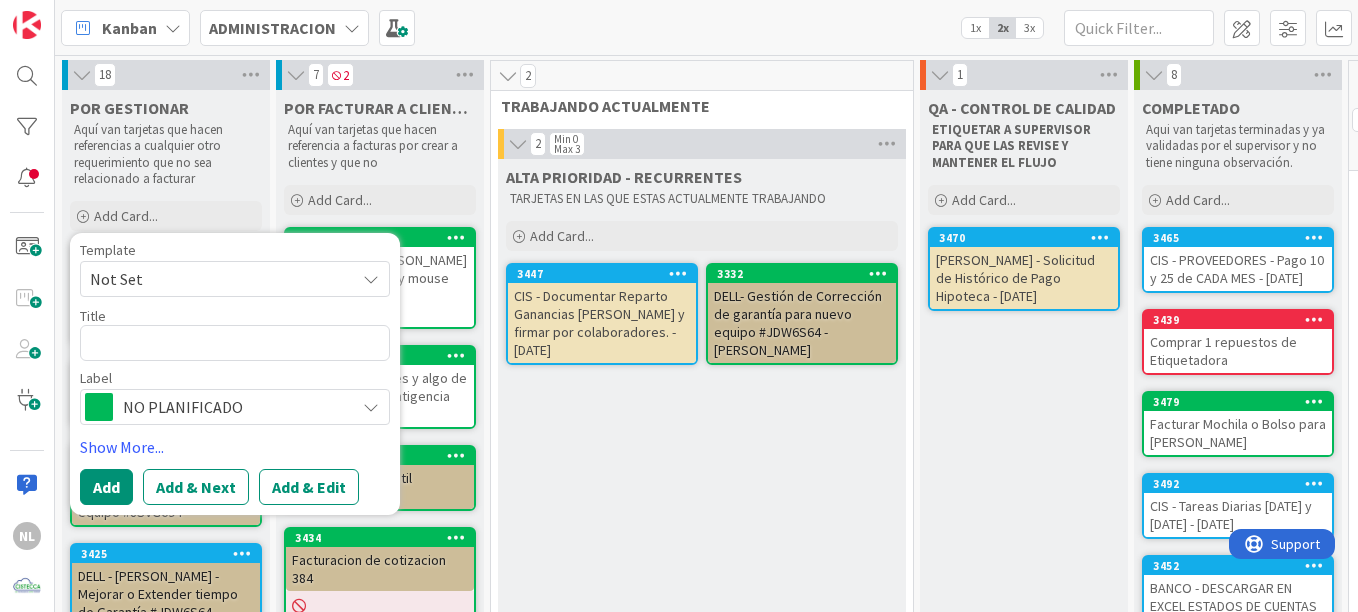 click at bounding box center (371, 279) 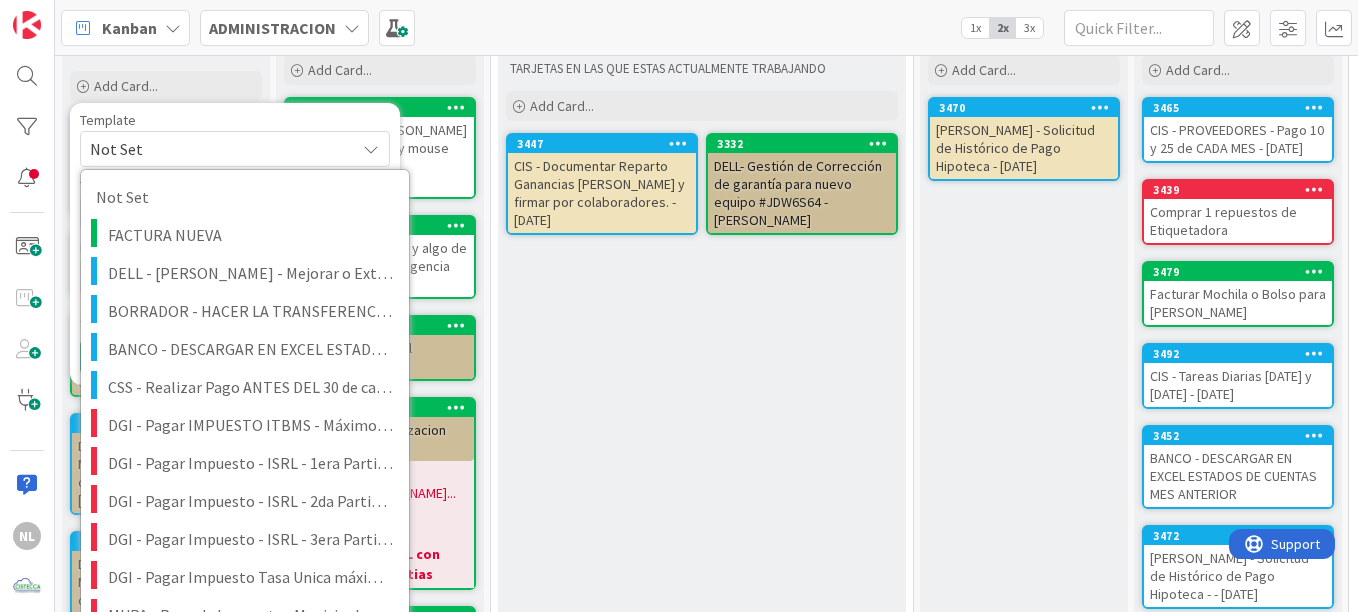 scroll, scrollTop: 94, scrollLeft: 0, axis: vertical 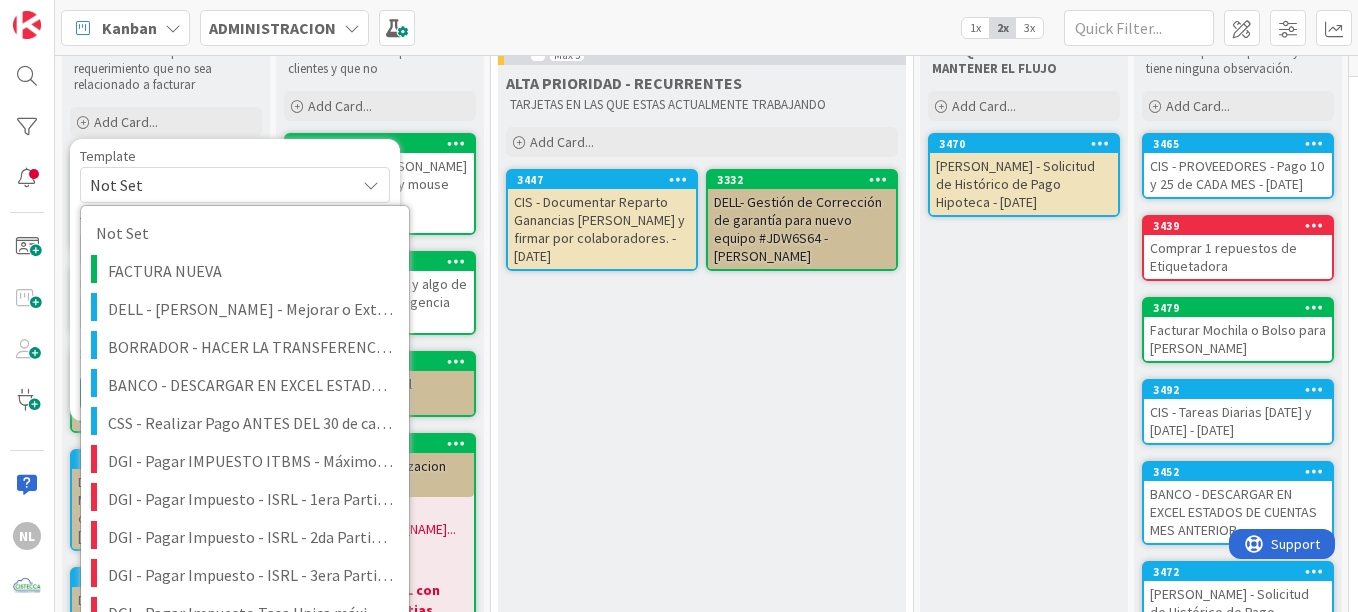 click on "Not Set" at bounding box center (215, 185) 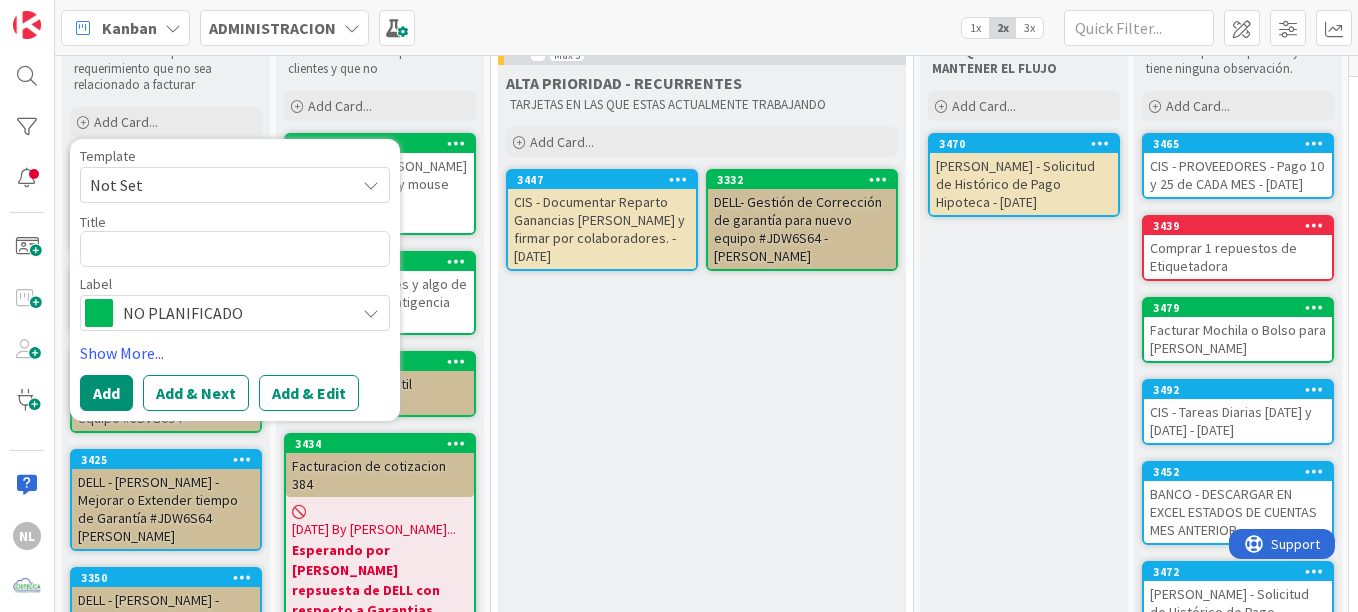 click on "Not Set" at bounding box center [215, 185] 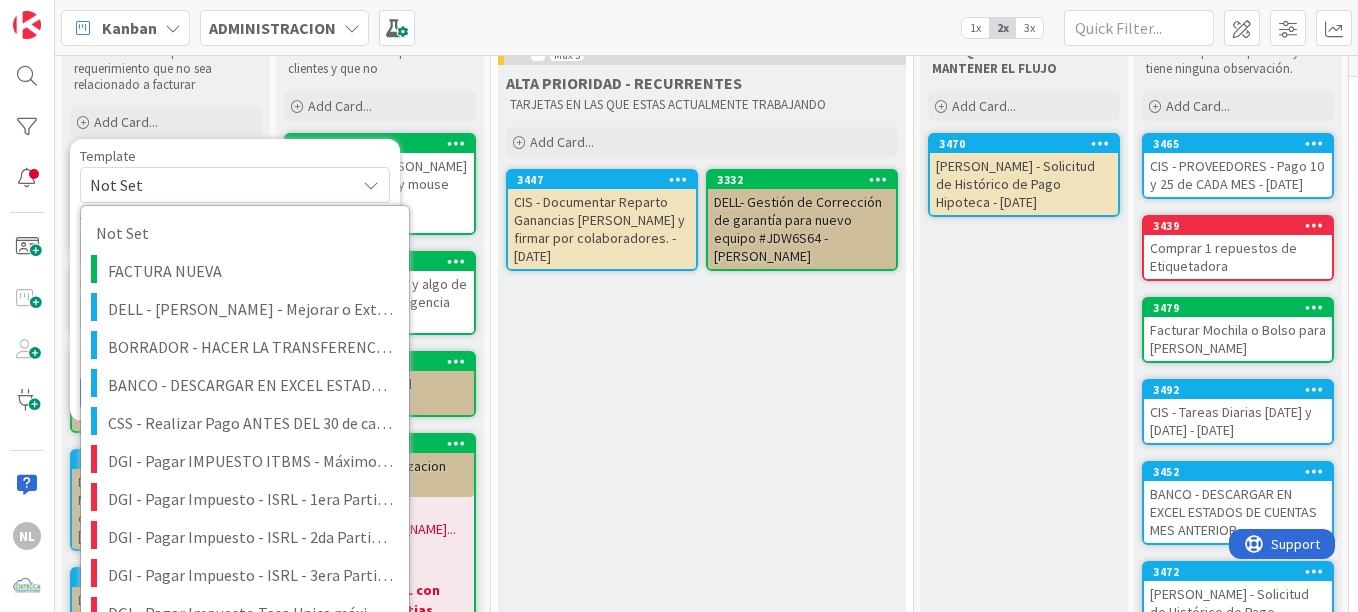 click on "Not Set" at bounding box center [215, 185] 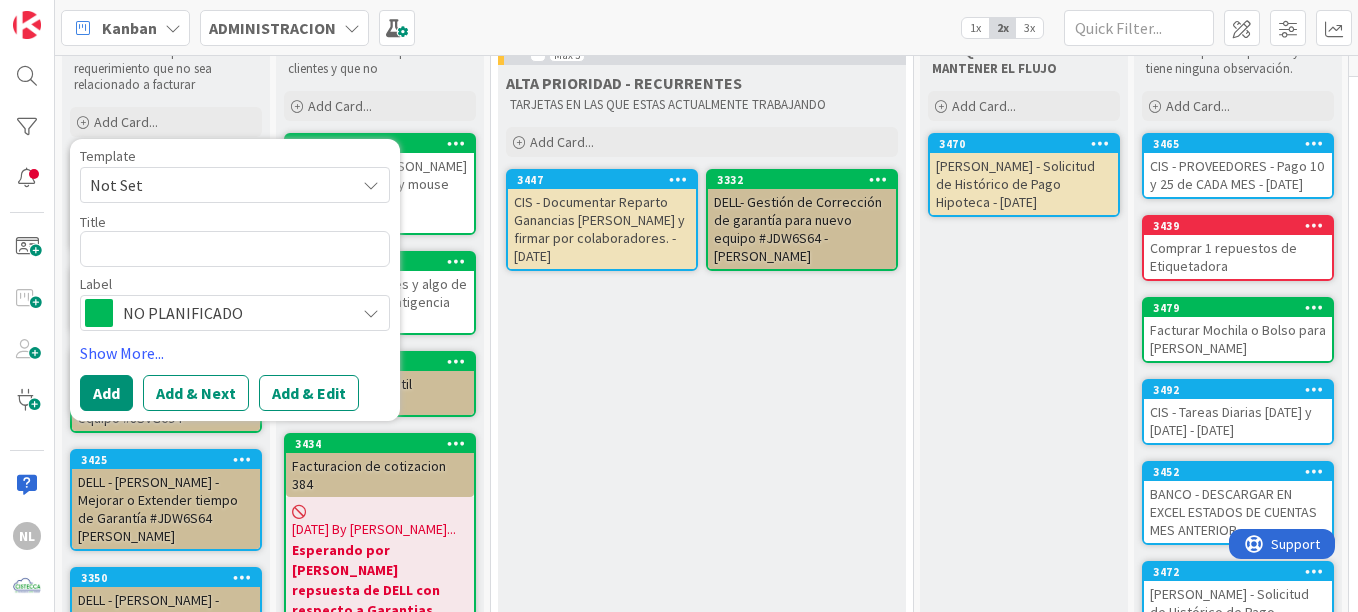 click on "Not Set" at bounding box center (215, 185) 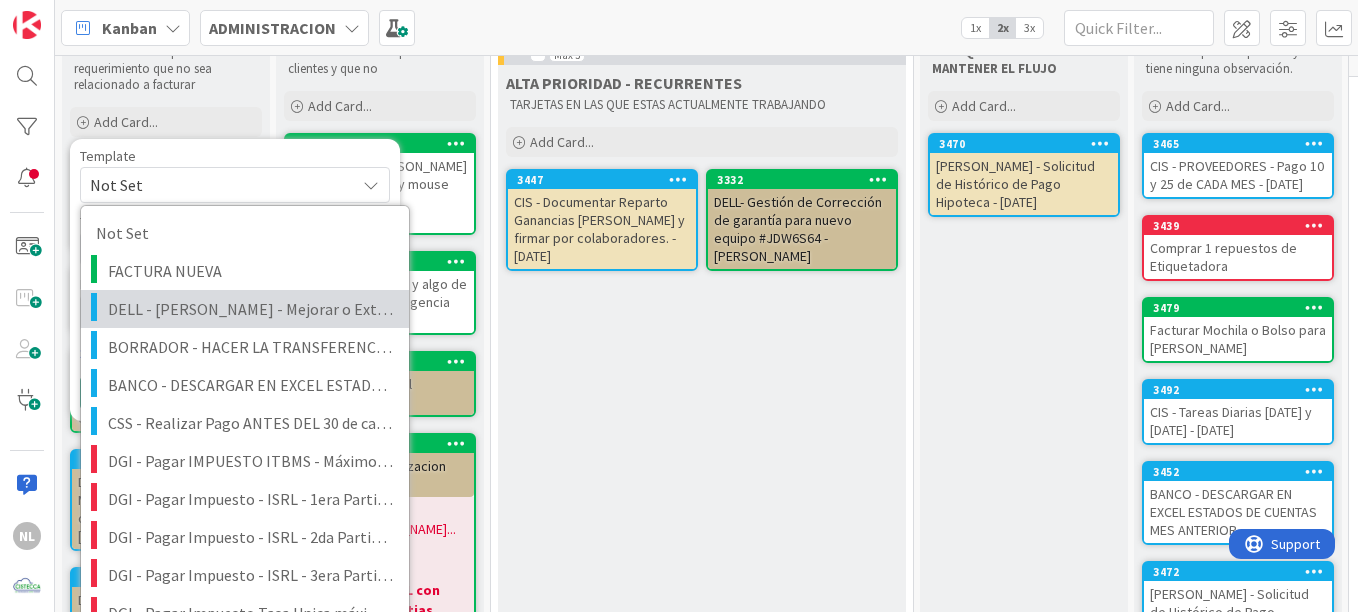 click on "DELL - INGRAM - Mejorar o Extender tiempo de Garantía #ServicesTag ######" at bounding box center [251, 309] 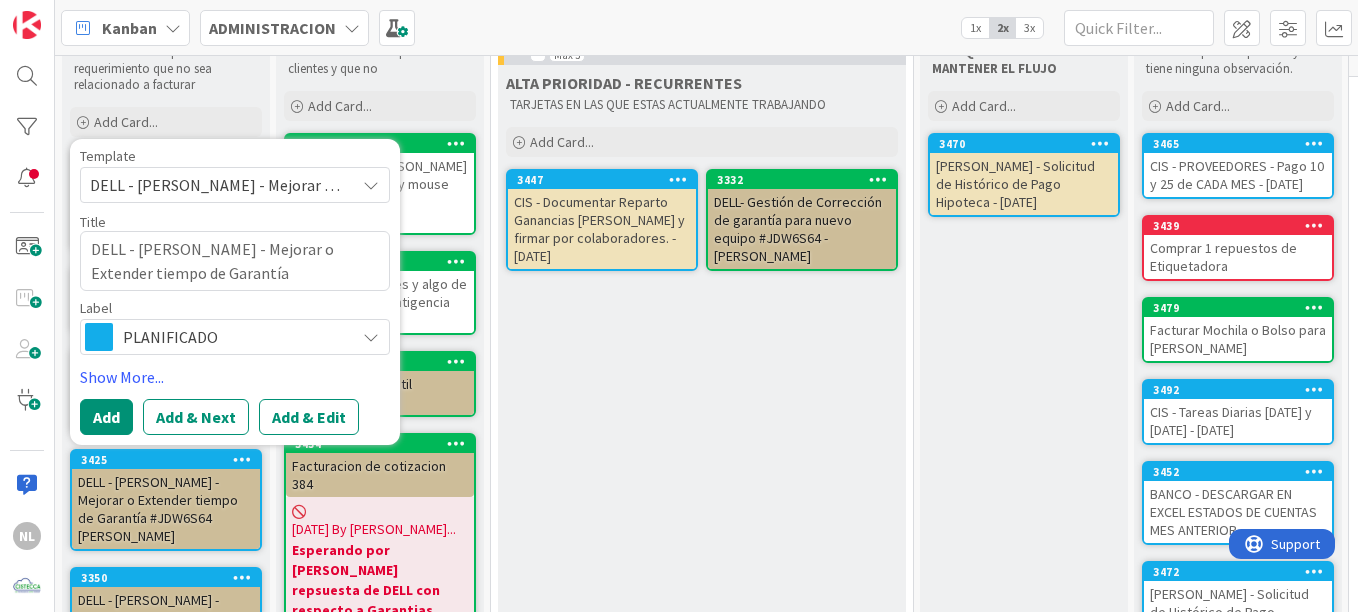 click at bounding box center [371, 185] 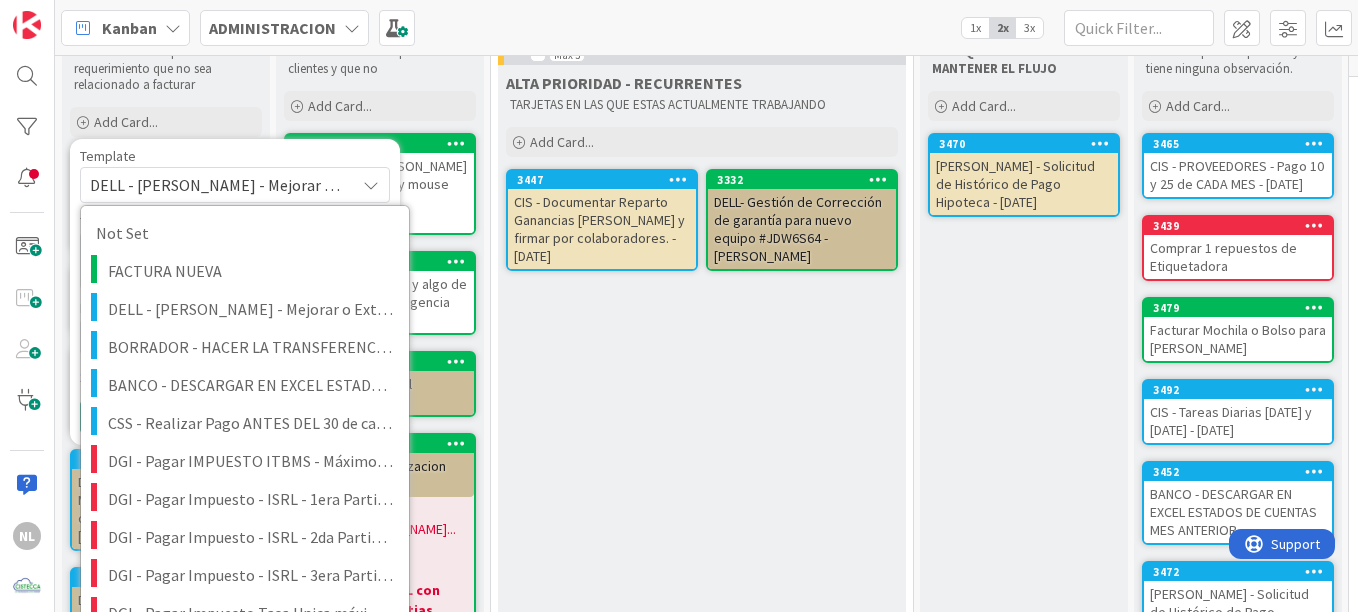 click on "DELL - INGRAM - Mejorar o Extender tiempo de Garantía #ServicesTag ######" at bounding box center (215, 185) 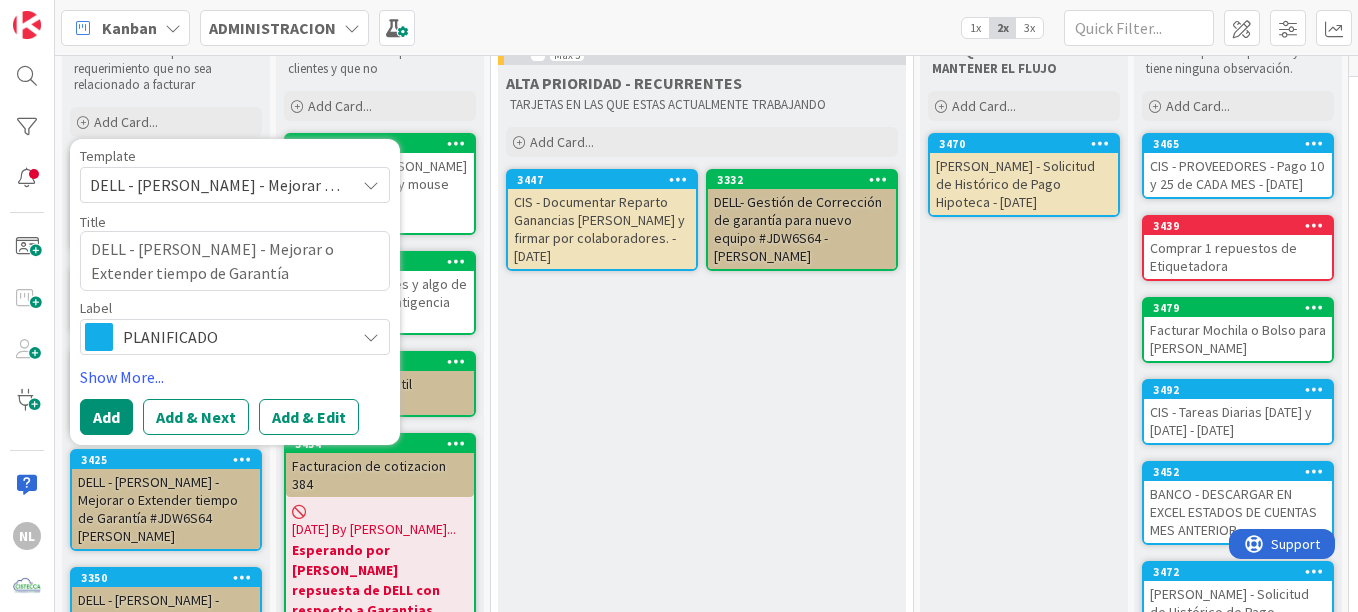 click on "ALTA PRIORIDAD - RECURRENTES TARJETAS EN LAS QUE ESTAS ACTUALMENTE TRABAJANDO Add Card... 3332 DELL- Gestión de Corrección de garantía para nuevo equipo #JDW6S64 - [PERSON_NAME] 3447 CIS - Documentar Reparto Ganancias Q Anterior y firmar por colaboradores. - [DATE]" at bounding box center (702, 698) 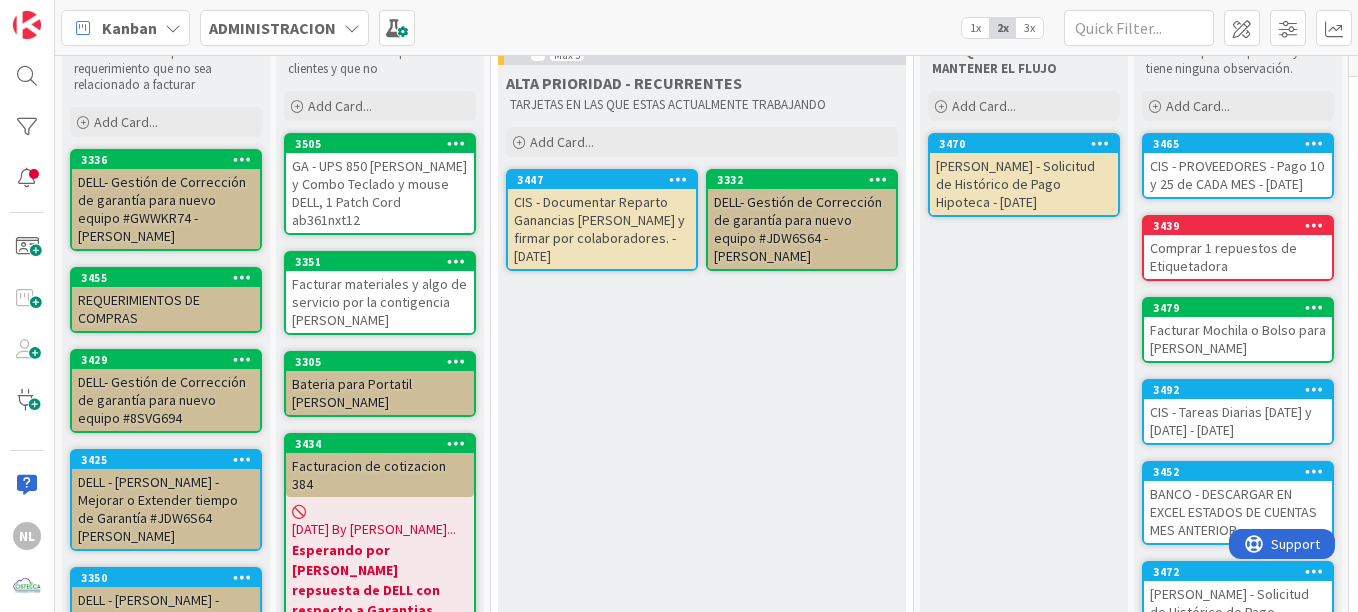 scroll, scrollTop: 0, scrollLeft: 0, axis: both 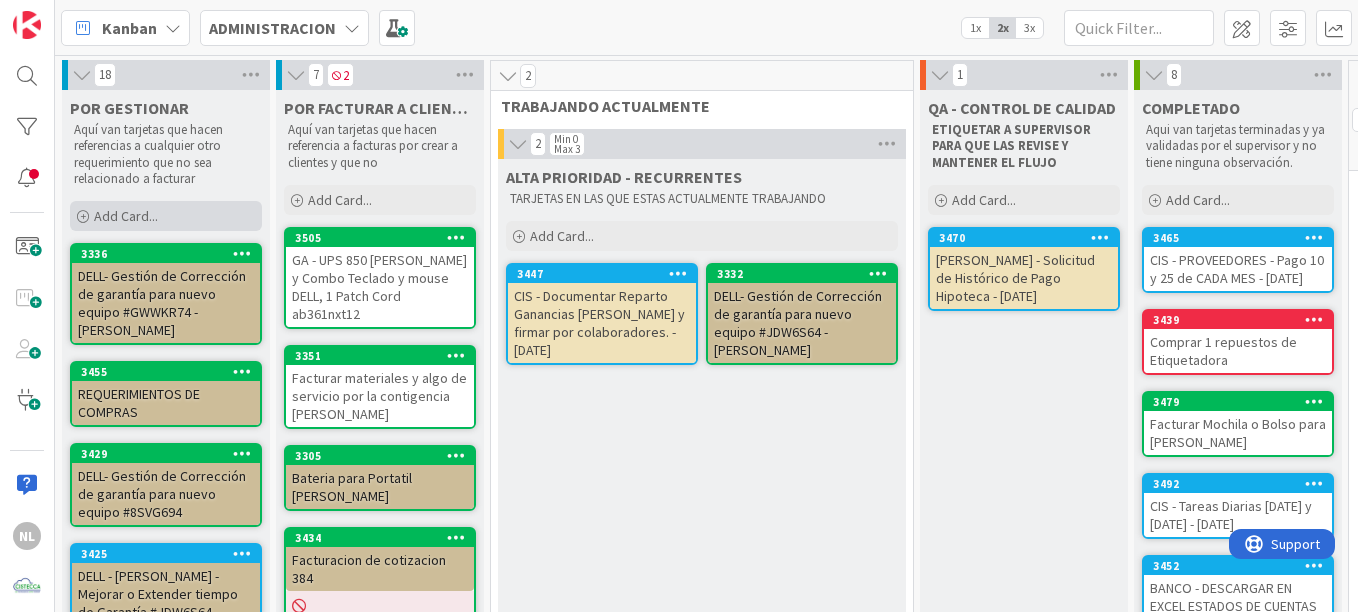 click on "Add Card..." at bounding box center (126, 216) 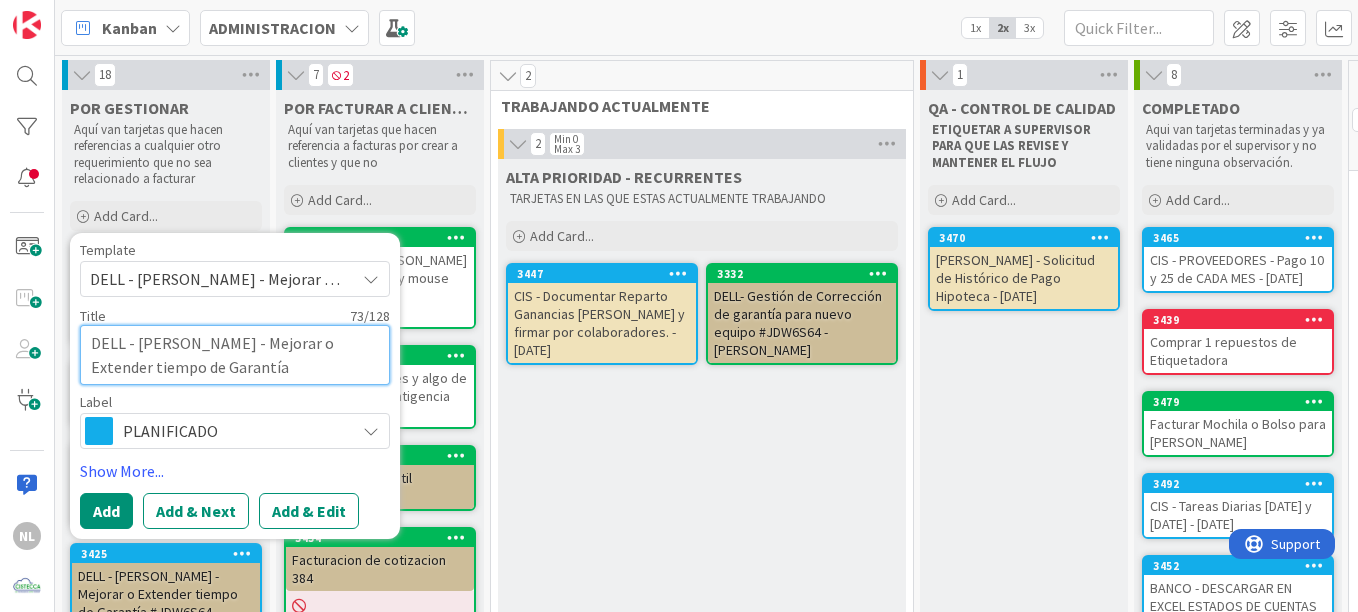click on "DELL - INGRAM - Mejorar o Extender tiempo de Garantía #ServicesTag ######" at bounding box center [235, 355] 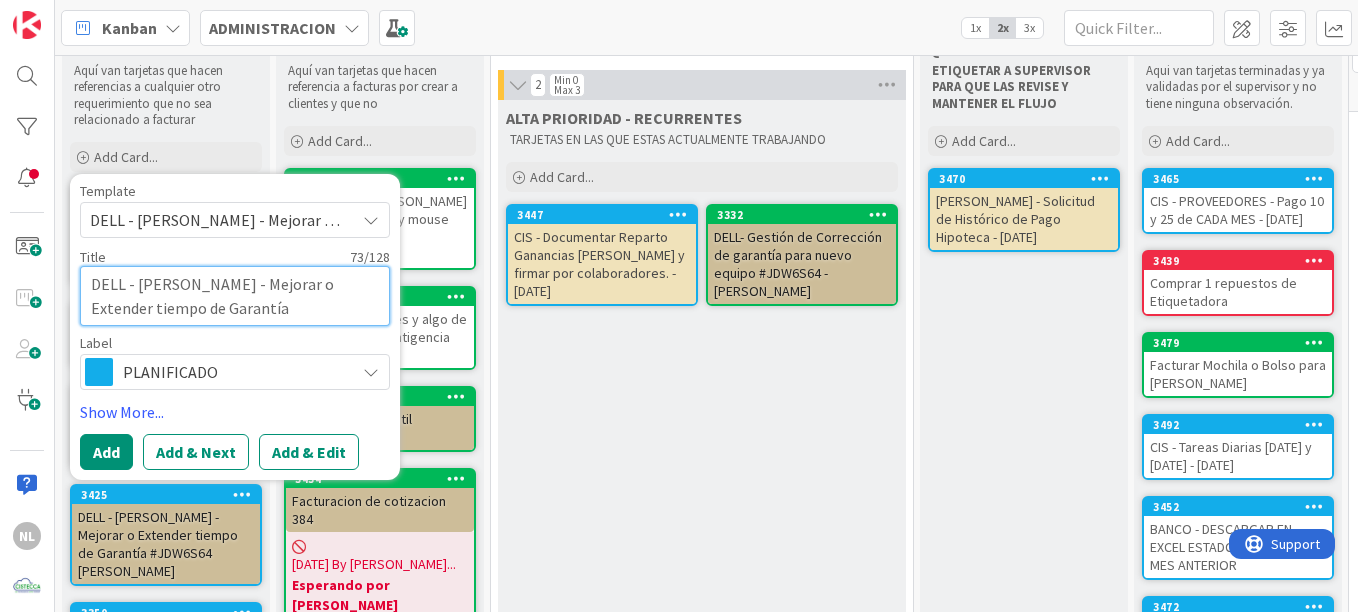 scroll, scrollTop: 100, scrollLeft: 0, axis: vertical 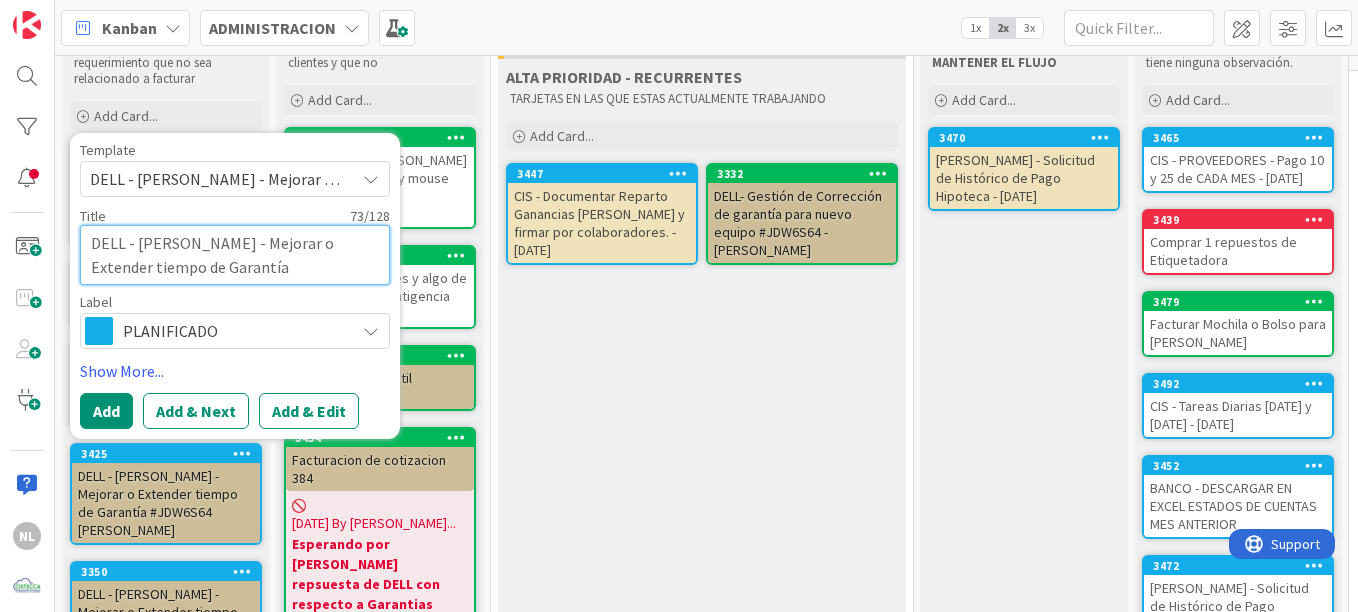 drag, startPoint x: 327, startPoint y: 266, endPoint x: 55, endPoint y: 231, distance: 274.24258 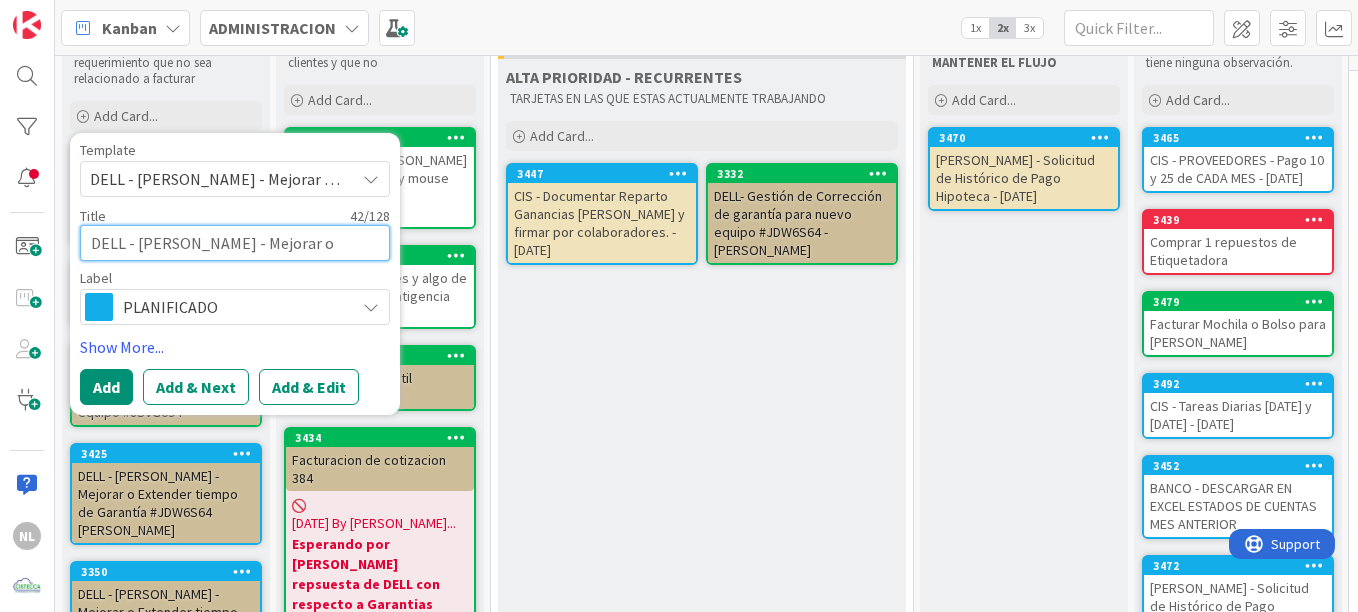 drag, startPoint x: 370, startPoint y: 250, endPoint x: 66, endPoint y: 236, distance: 304.3222 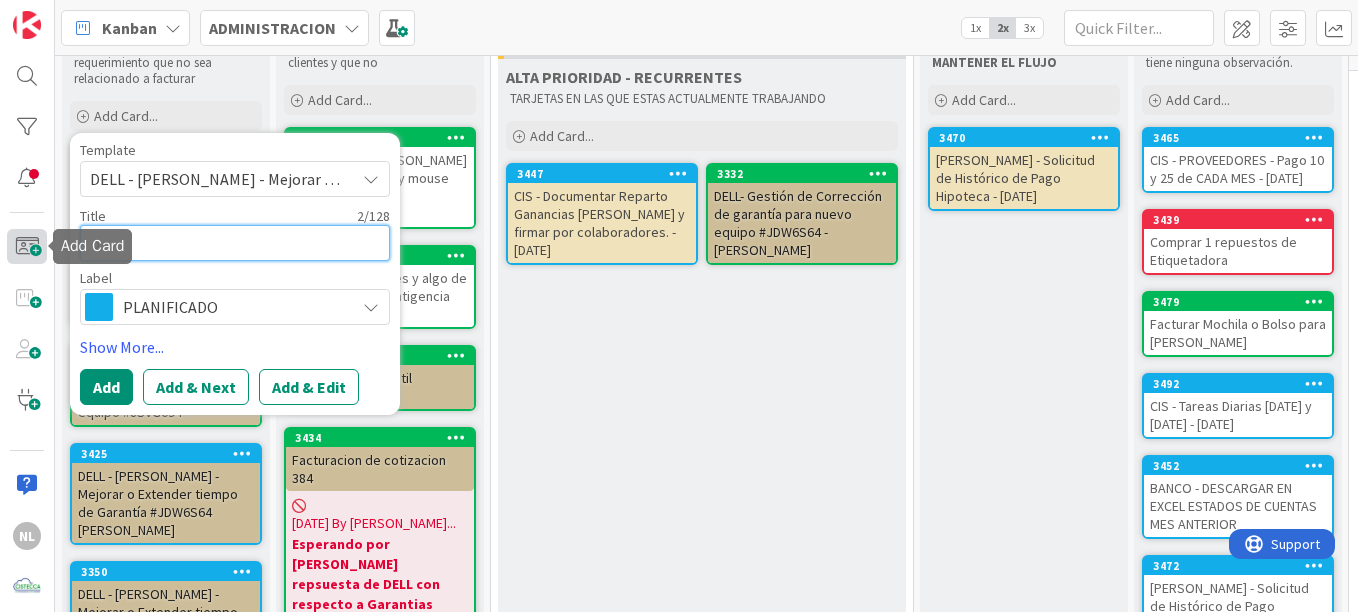 drag, startPoint x: 121, startPoint y: 235, endPoint x: 33, endPoint y: 235, distance: 88 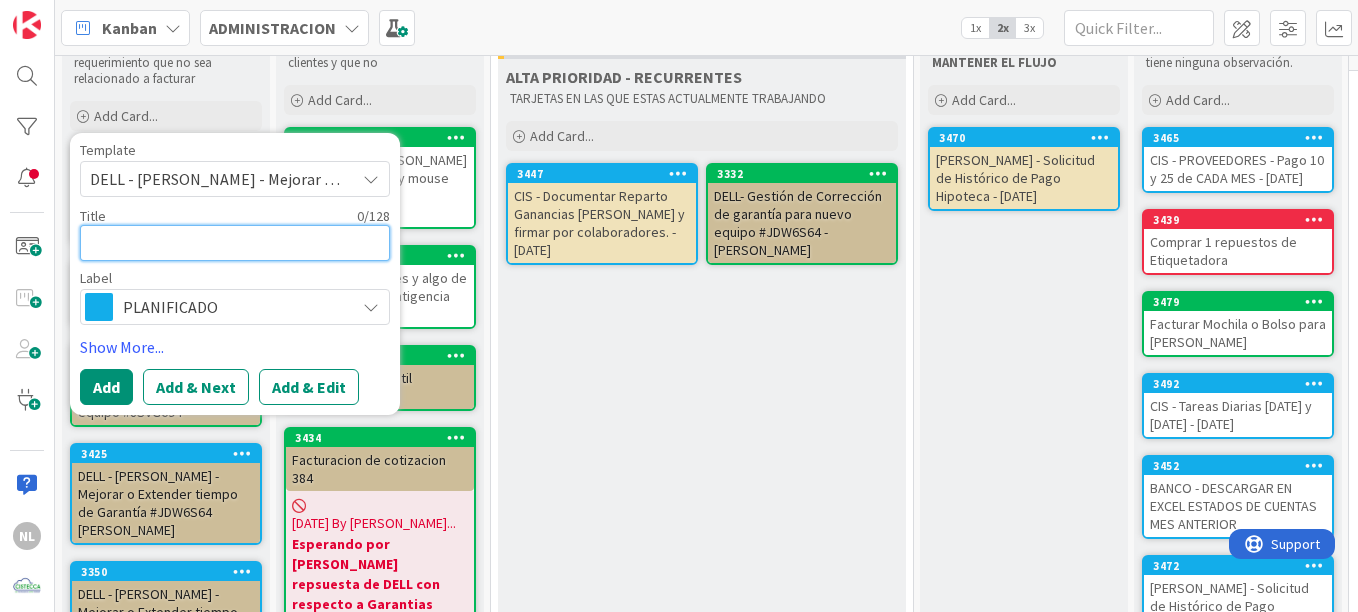 click at bounding box center [235, 243] 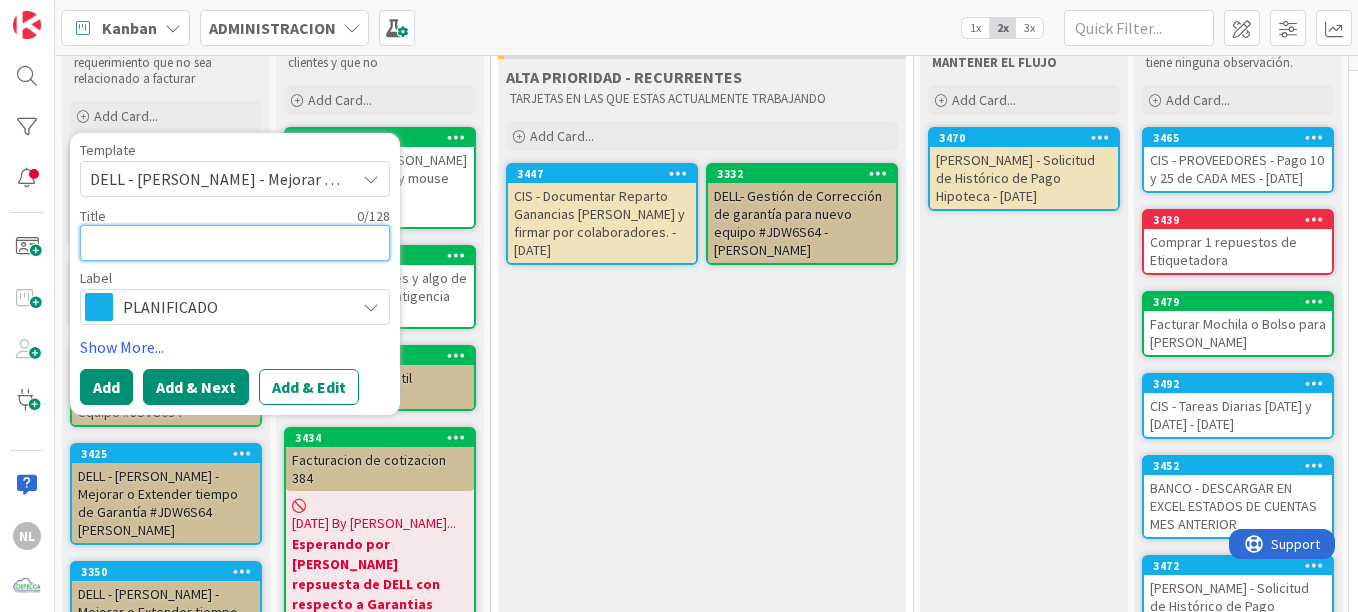 type on "x" 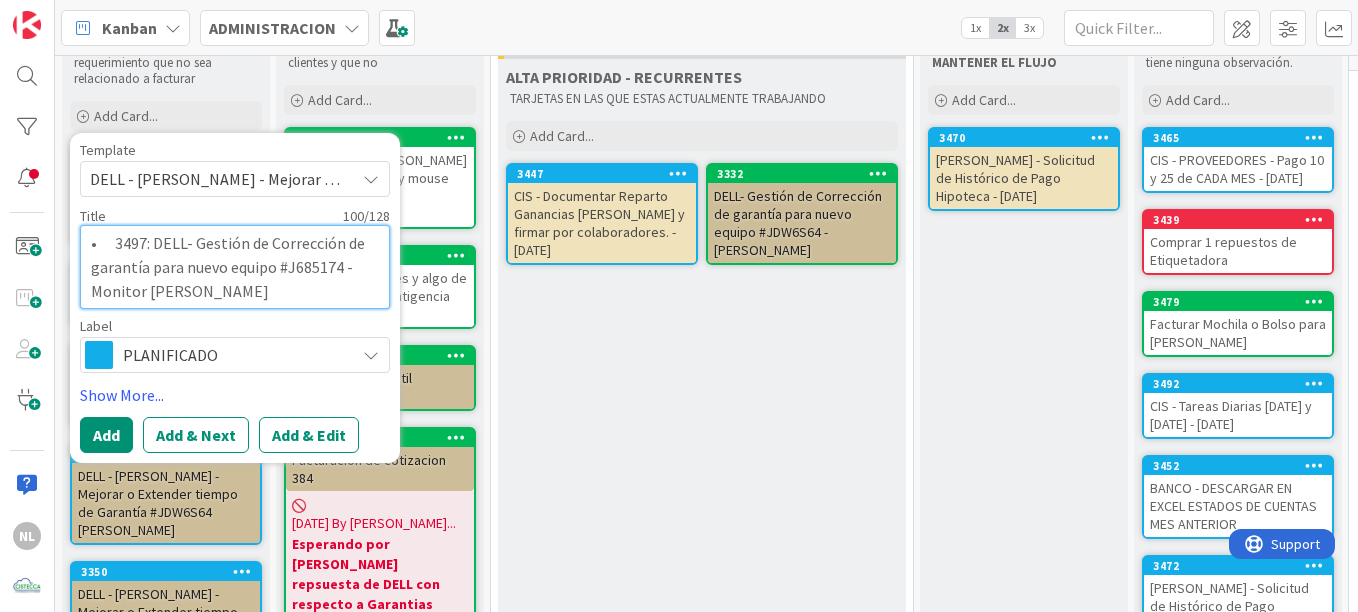 drag, startPoint x: 152, startPoint y: 241, endPoint x: 87, endPoint y: 241, distance: 65 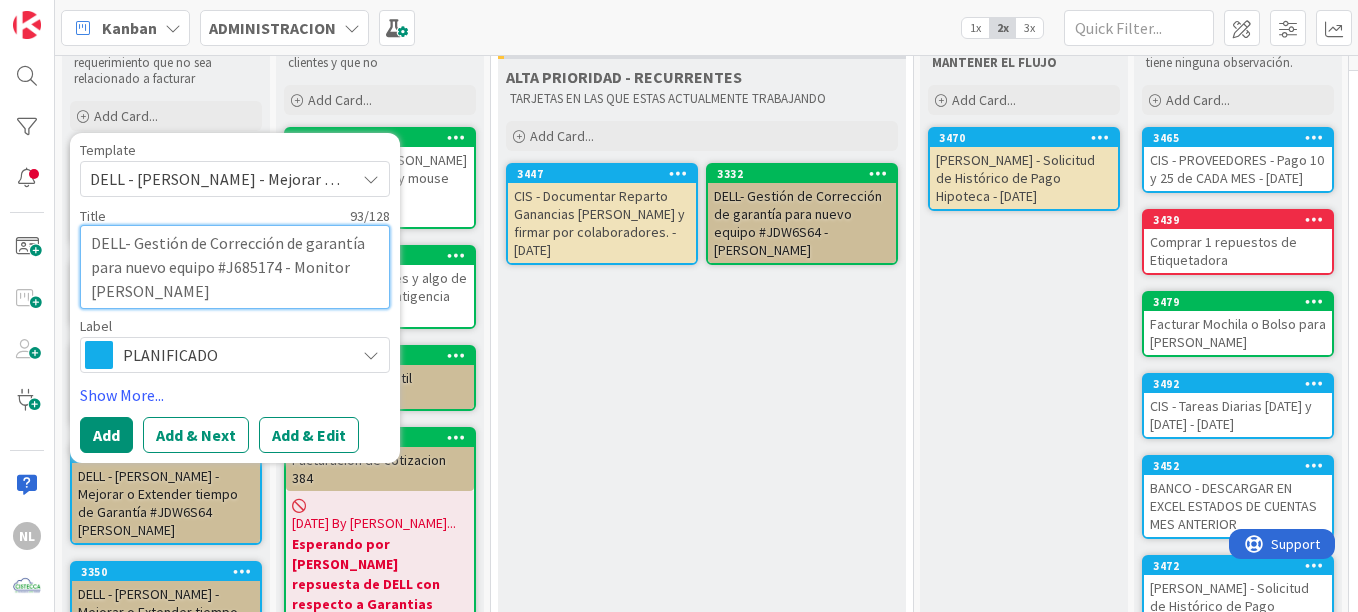 click on "DELL- Gestión de Corrección de garantía para nuevo equipo #J685174 - Monitor [PERSON_NAME]" at bounding box center [235, 267] 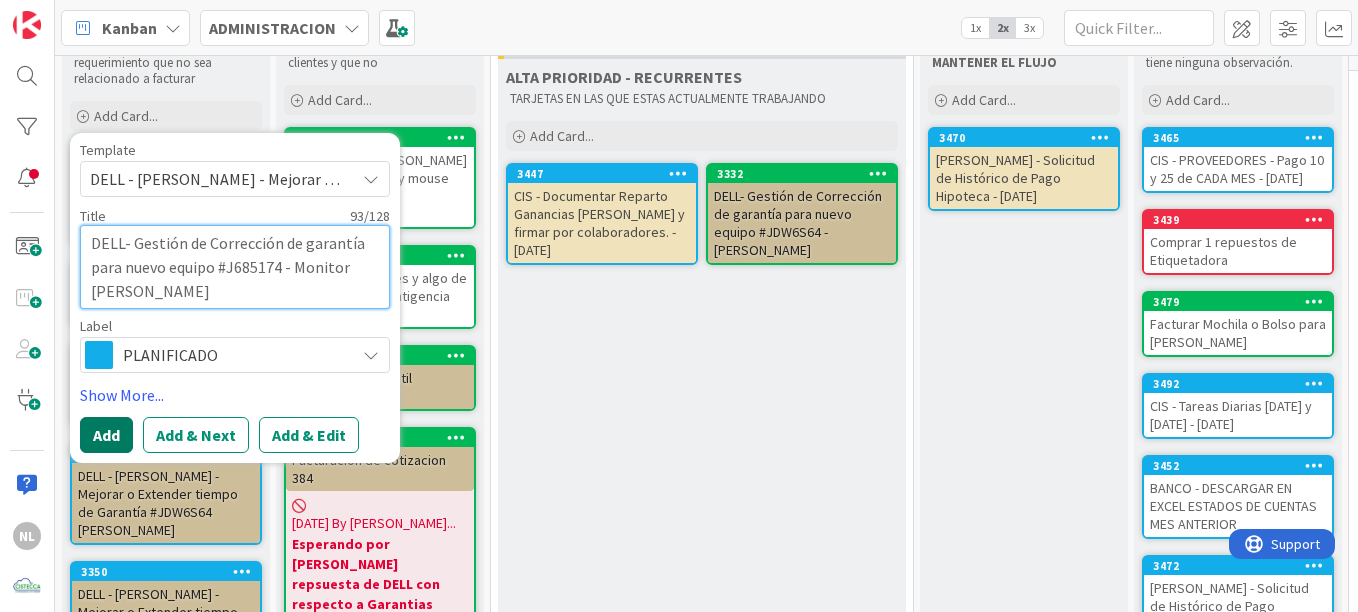type on "DELL- Gestión de Corrección de garantía para nuevo equipo #J685174 - Monitor [PERSON_NAME]" 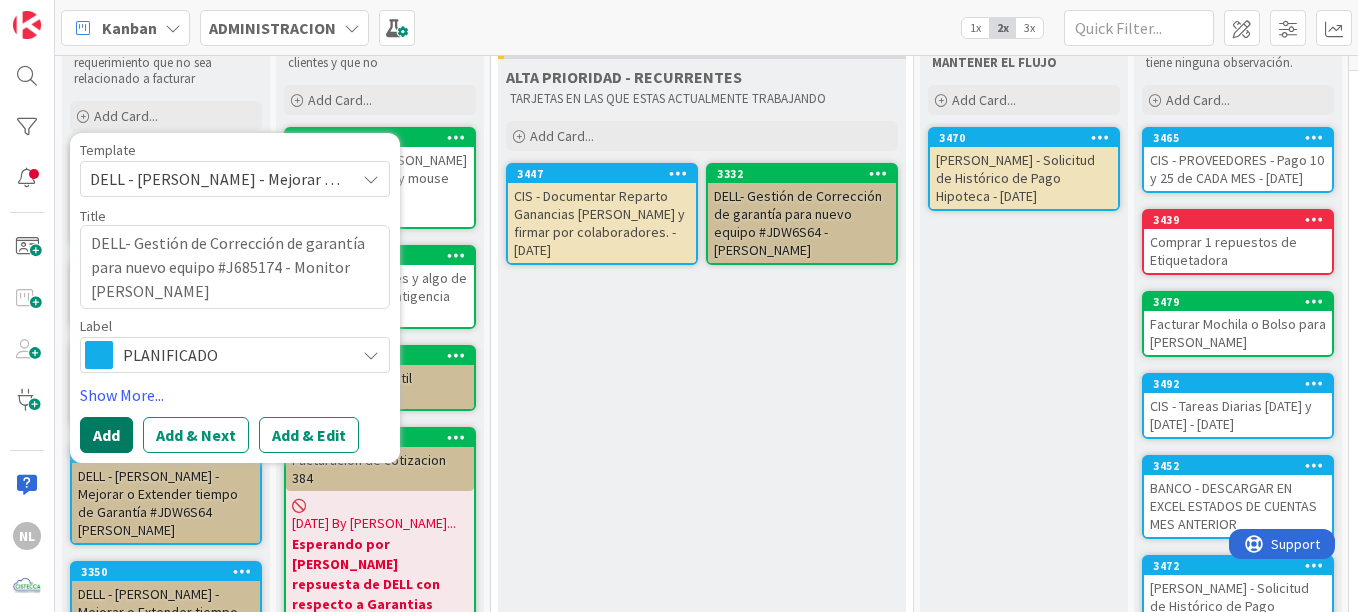 click on "Add" at bounding box center [106, 435] 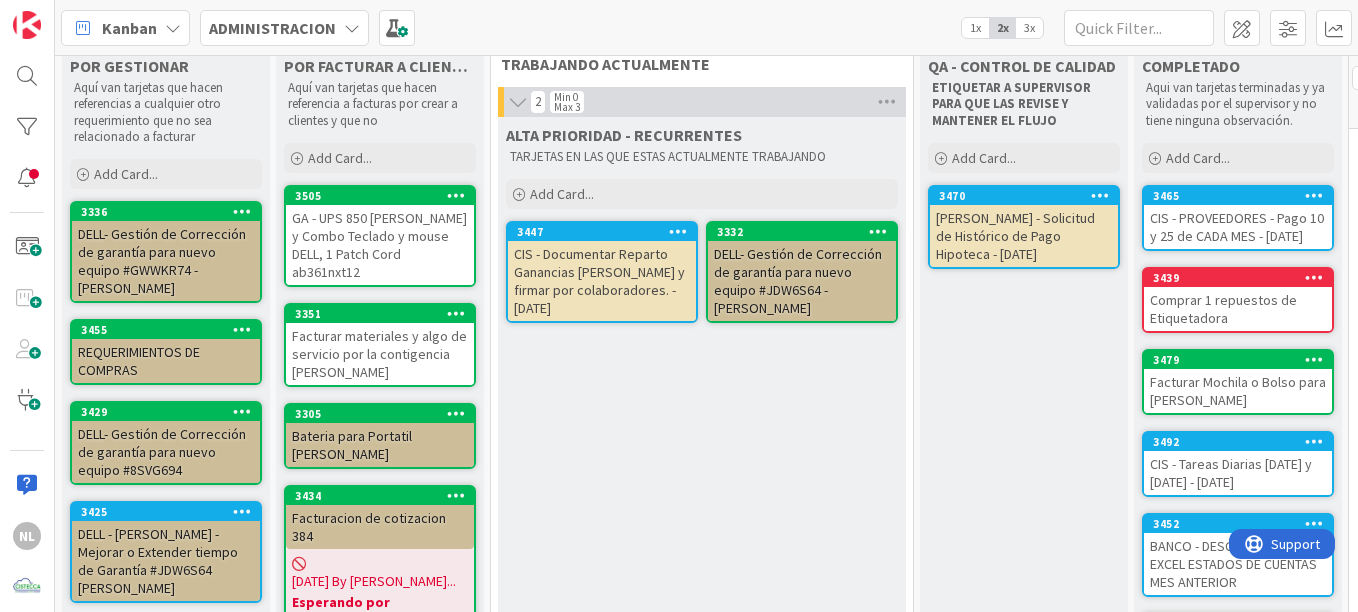 scroll, scrollTop: 0, scrollLeft: 0, axis: both 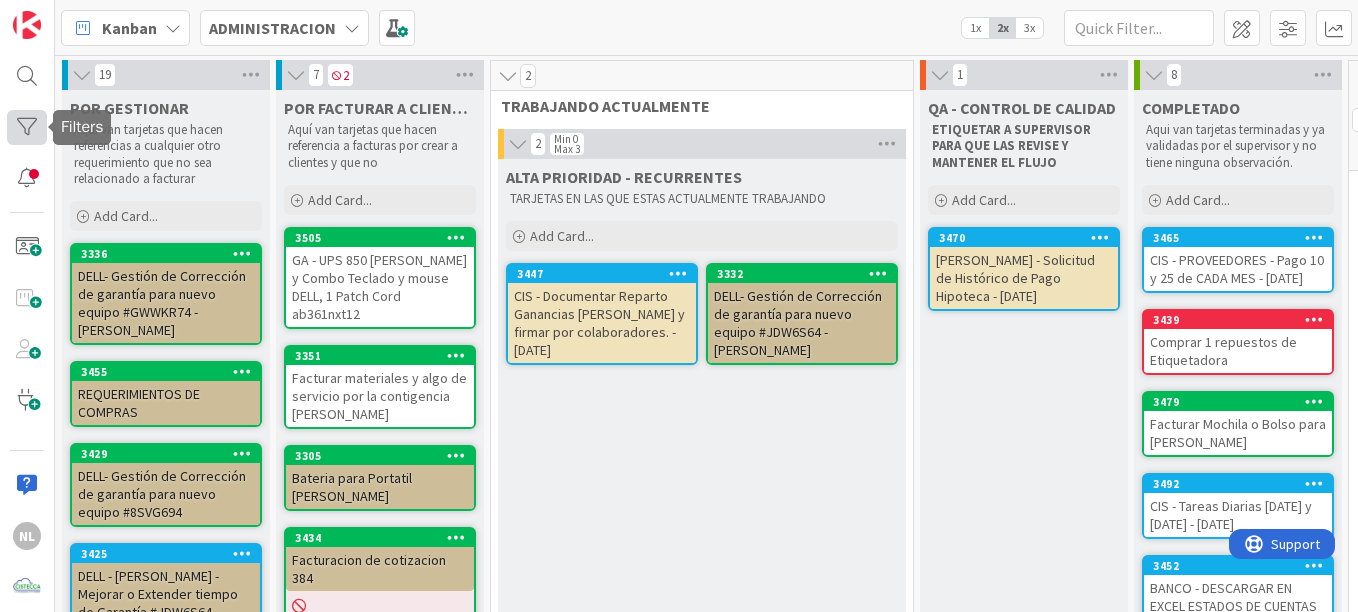 click at bounding box center [27, 127] 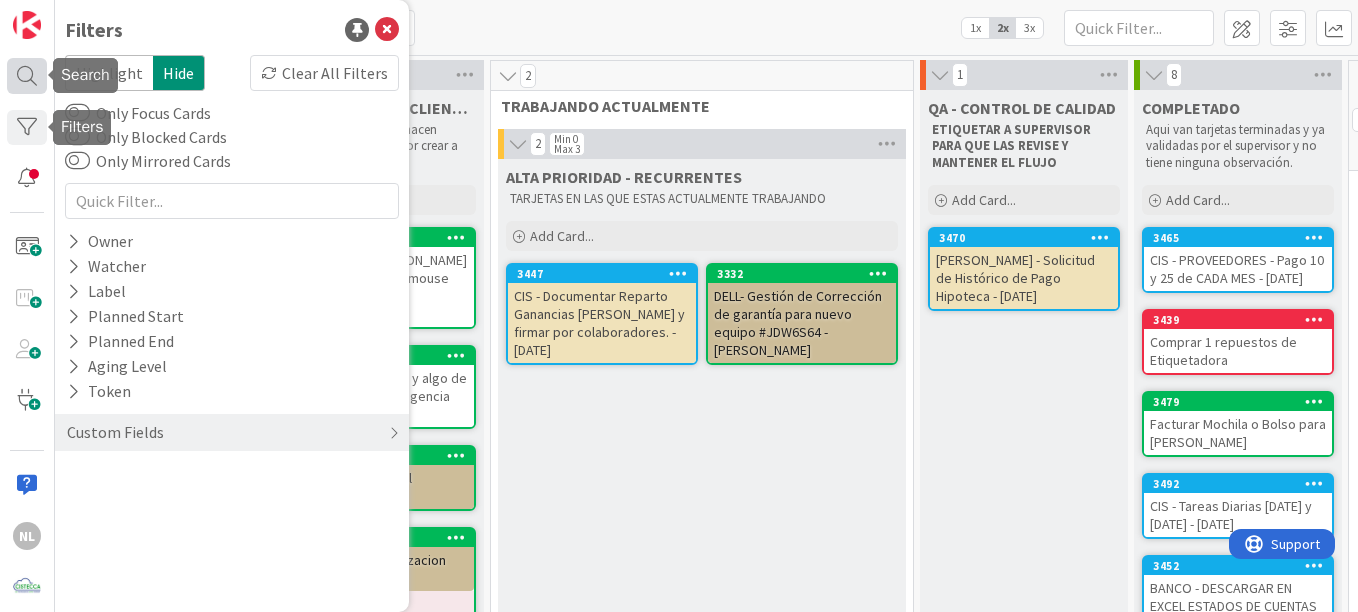 click at bounding box center (27, 75) 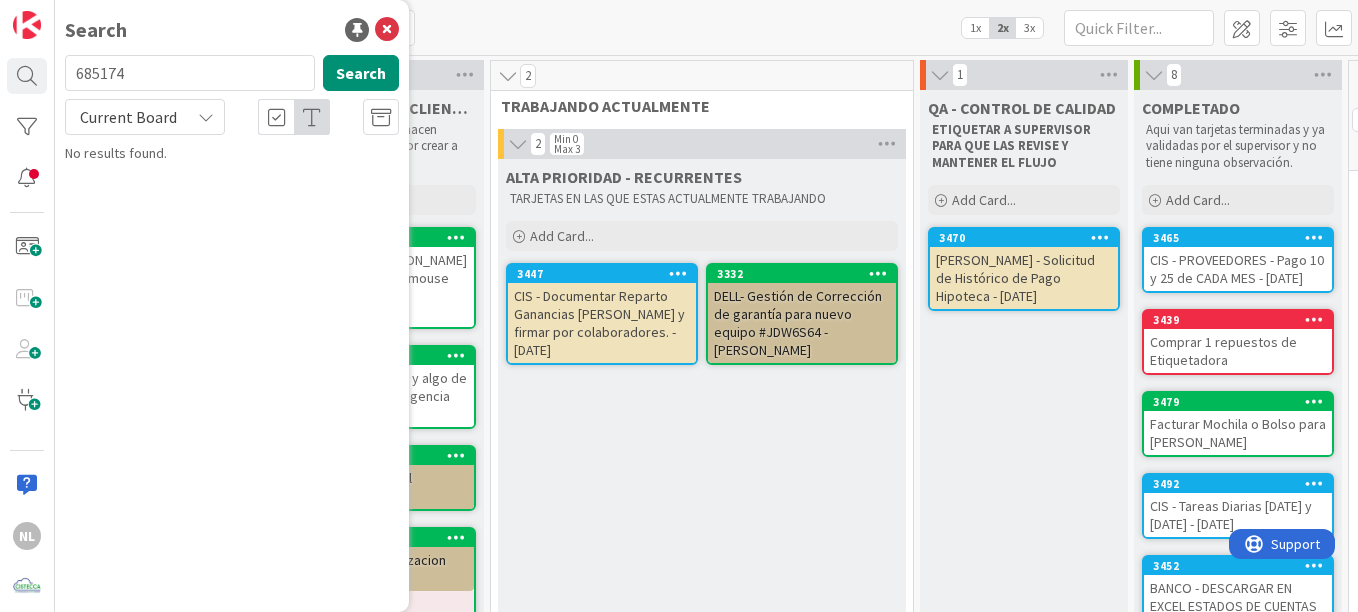 click on "685174" at bounding box center [190, 73] 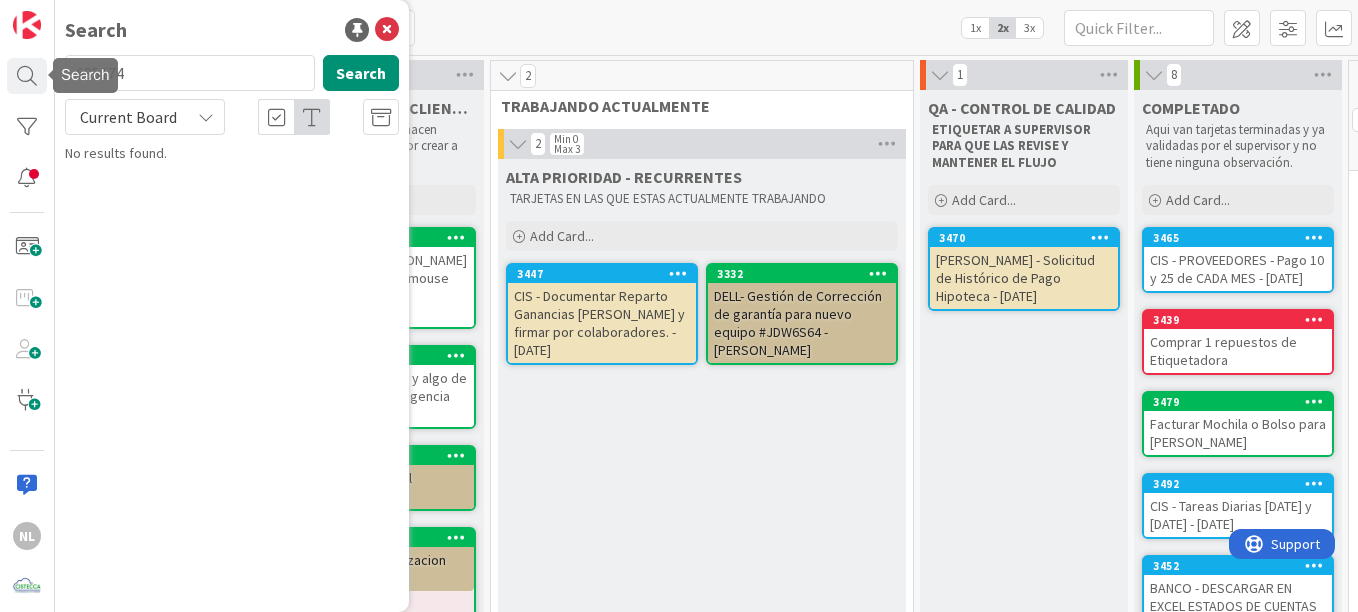 drag, startPoint x: 160, startPoint y: 76, endPoint x: -4, endPoint y: 65, distance: 164.36848 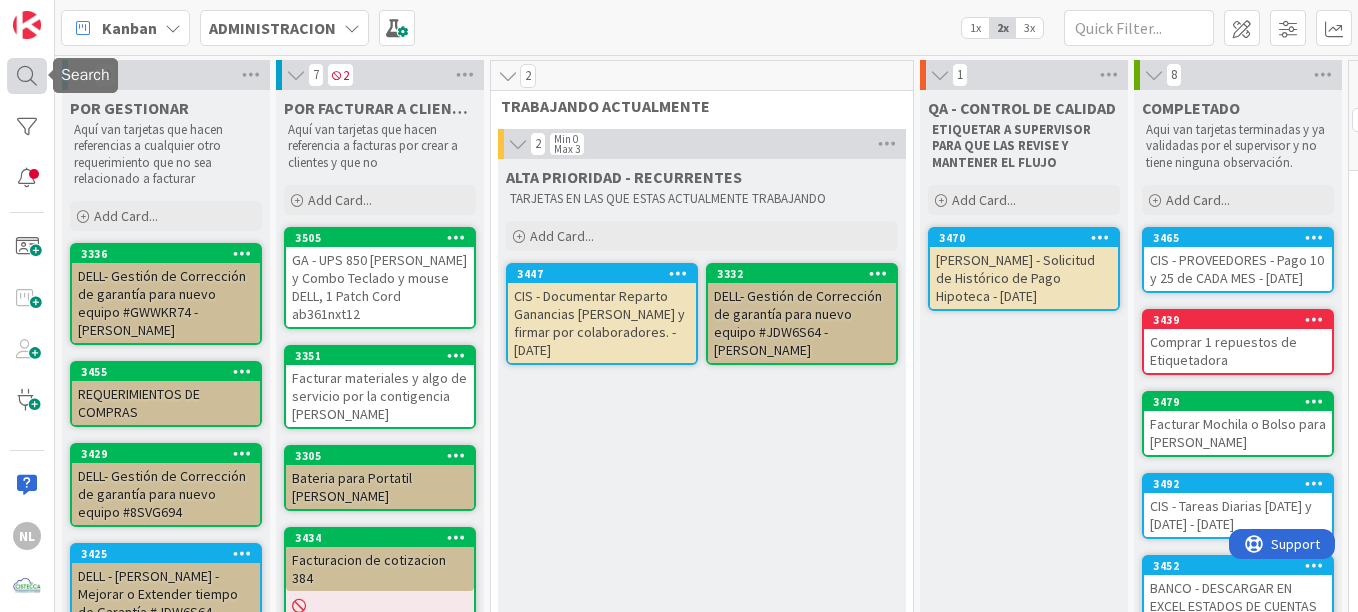 click at bounding box center [27, 75] 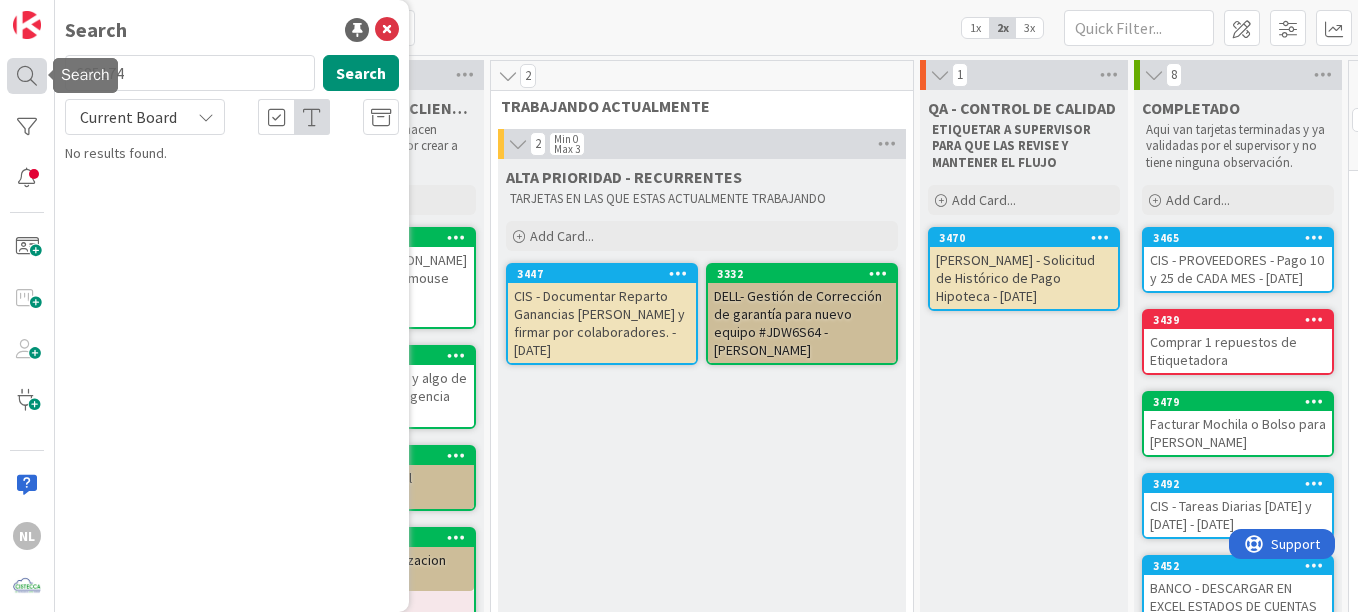 drag, startPoint x: 164, startPoint y: 79, endPoint x: 34, endPoint y: 68, distance: 130.46455 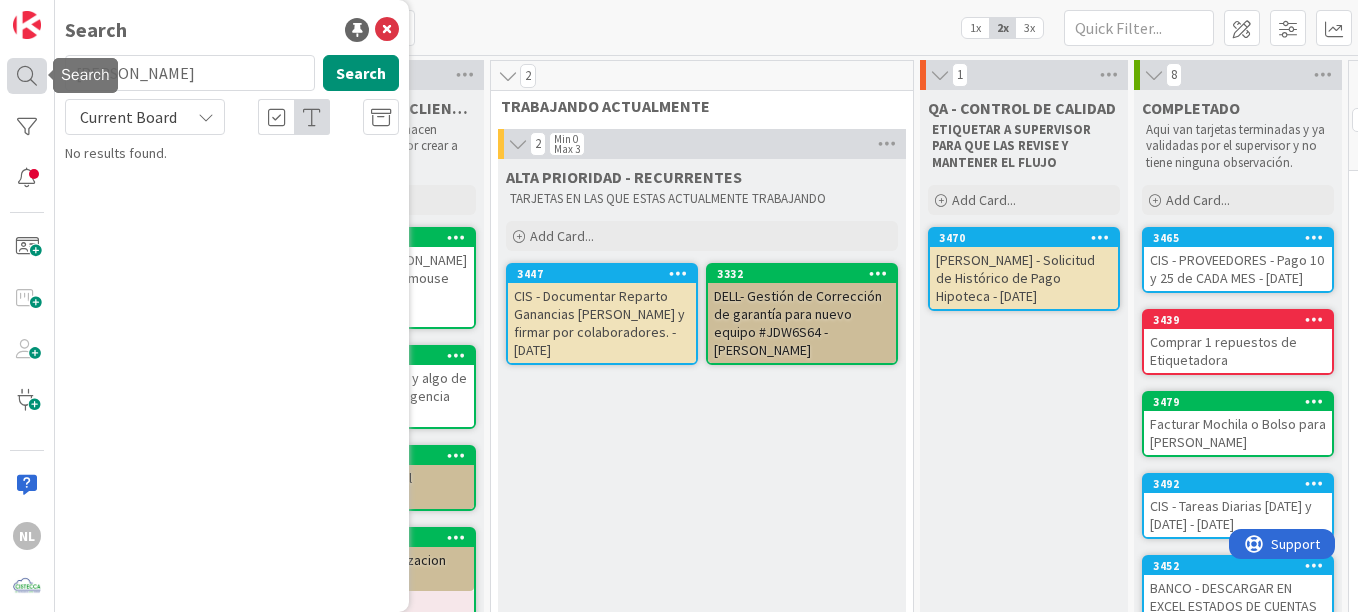 type on "jeniffer" 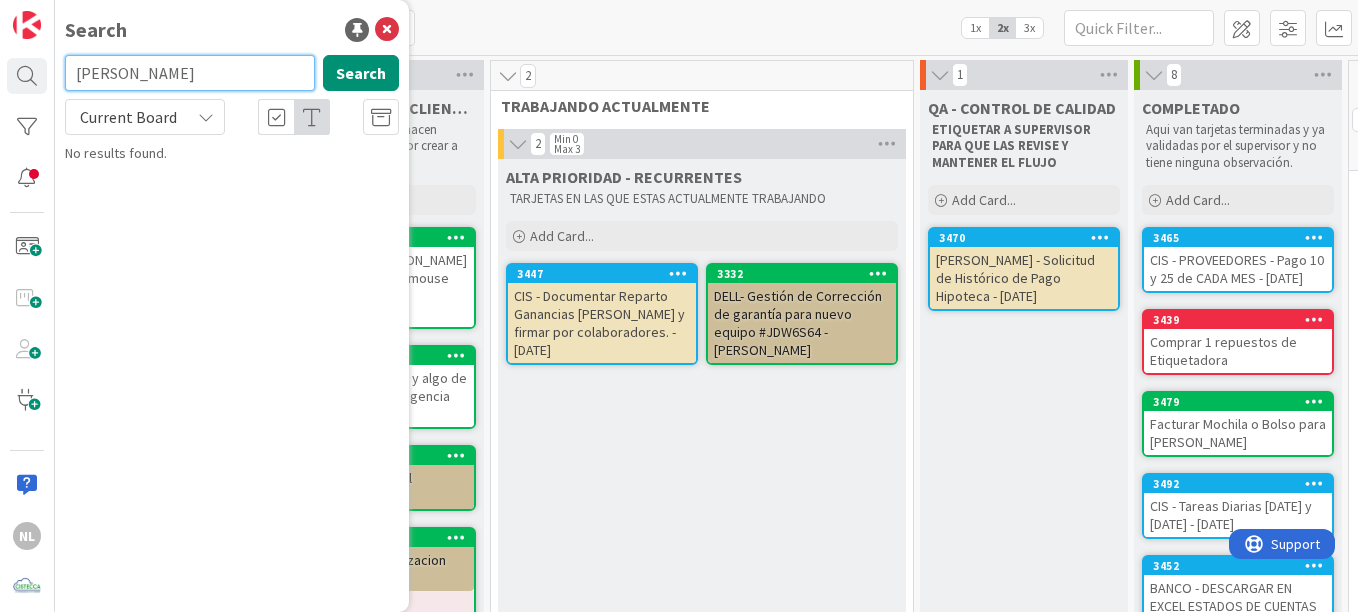 click on "jeniffer" at bounding box center (190, 73) 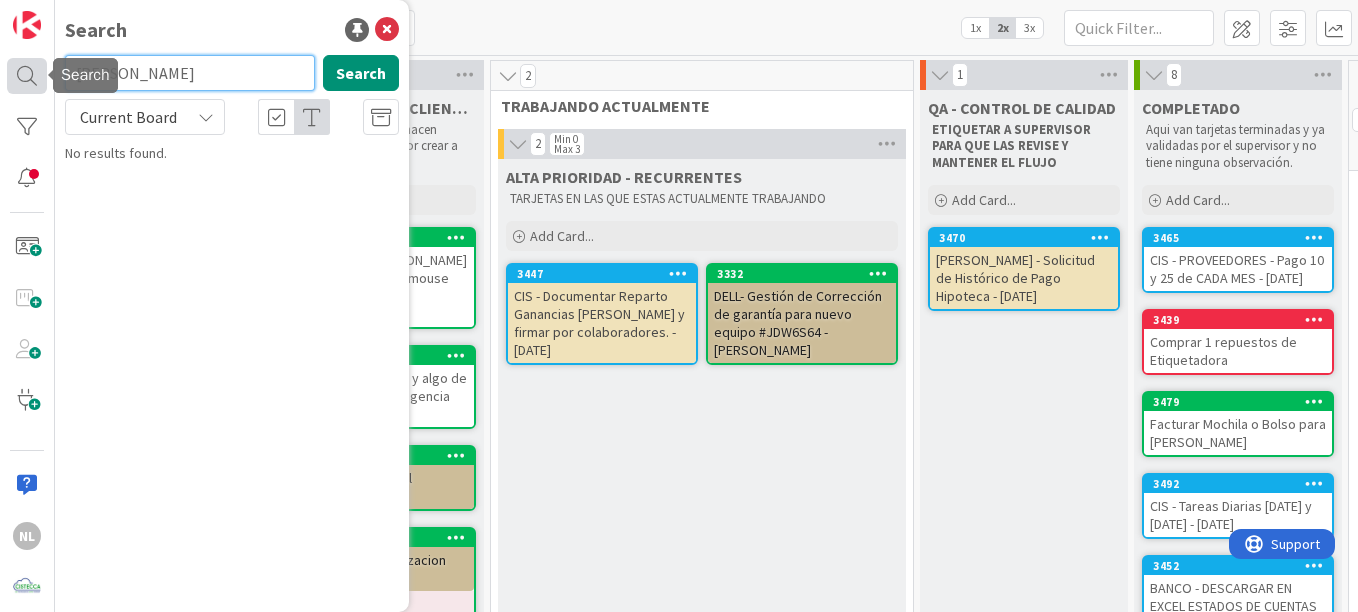 drag, startPoint x: 144, startPoint y: 78, endPoint x: 16, endPoint y: 72, distance: 128.14055 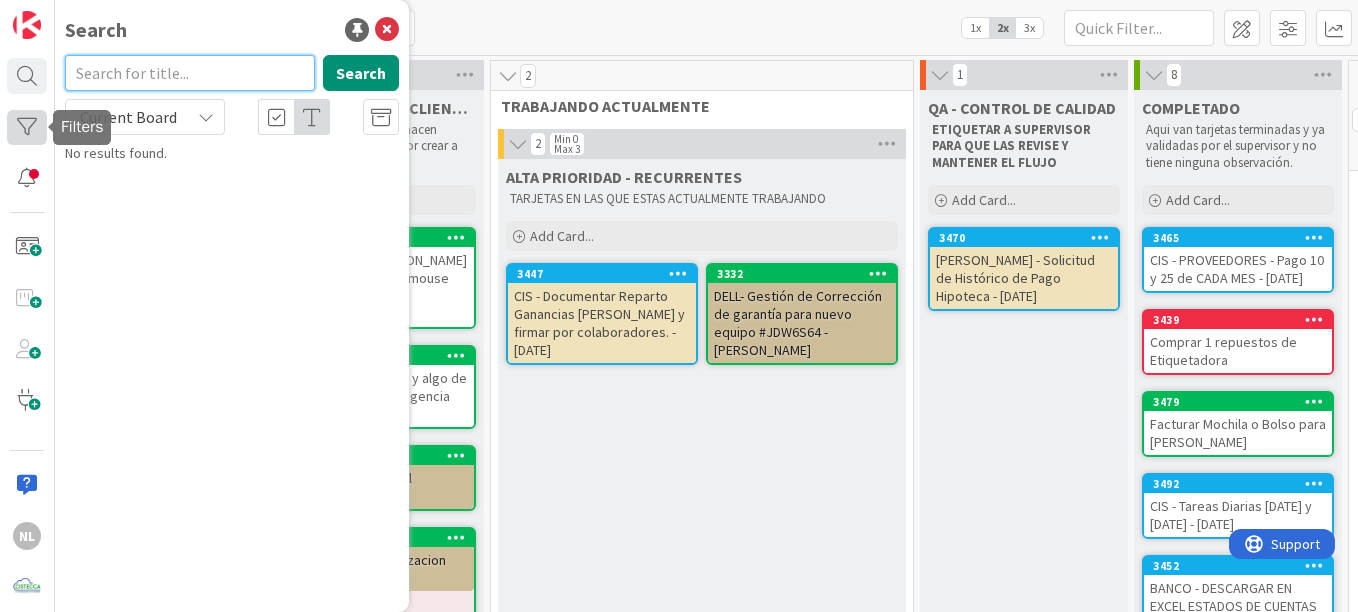 type 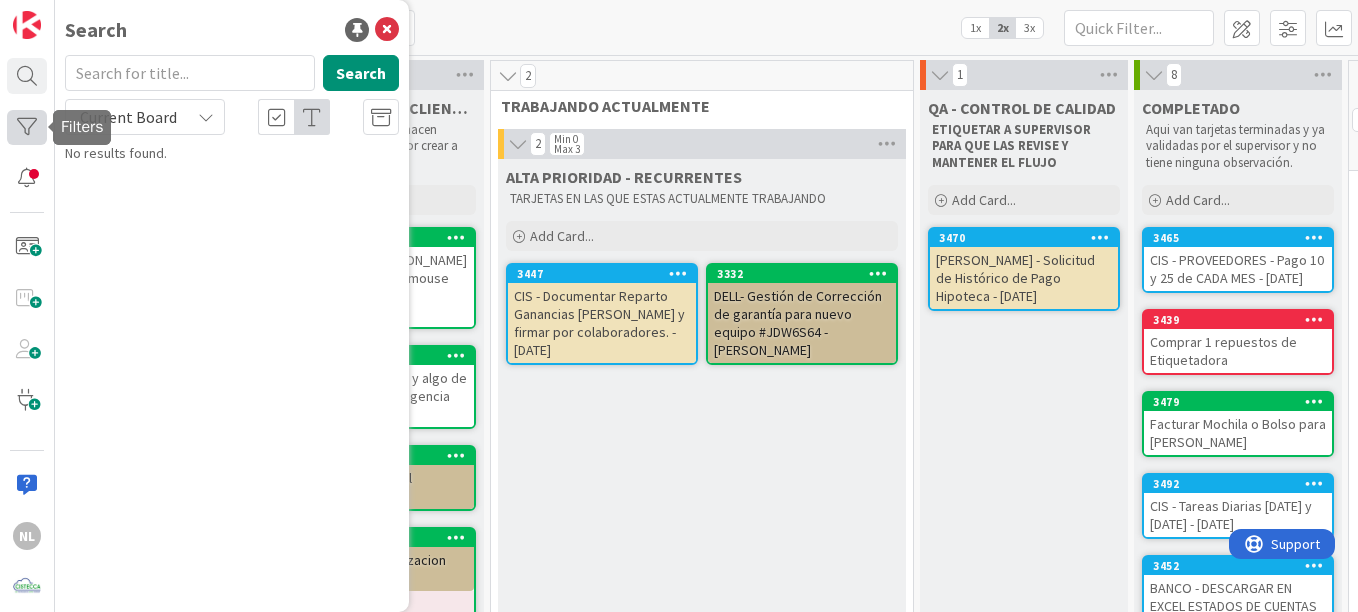click at bounding box center (27, 127) 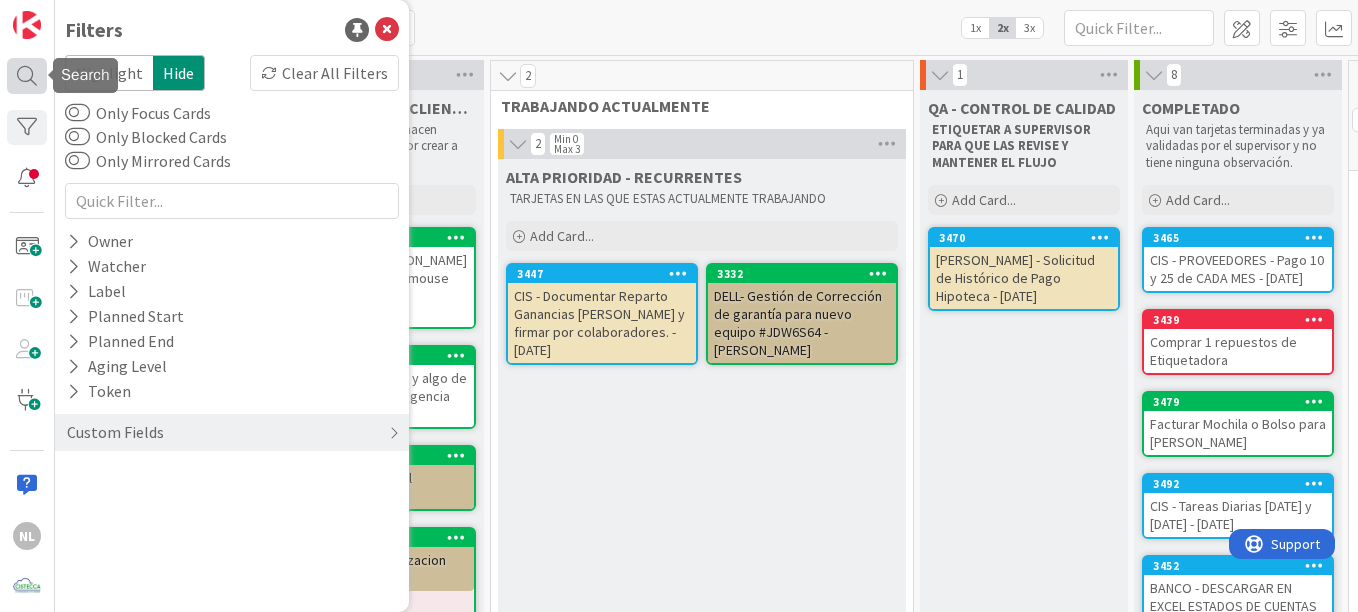 click at bounding box center (27, 75) 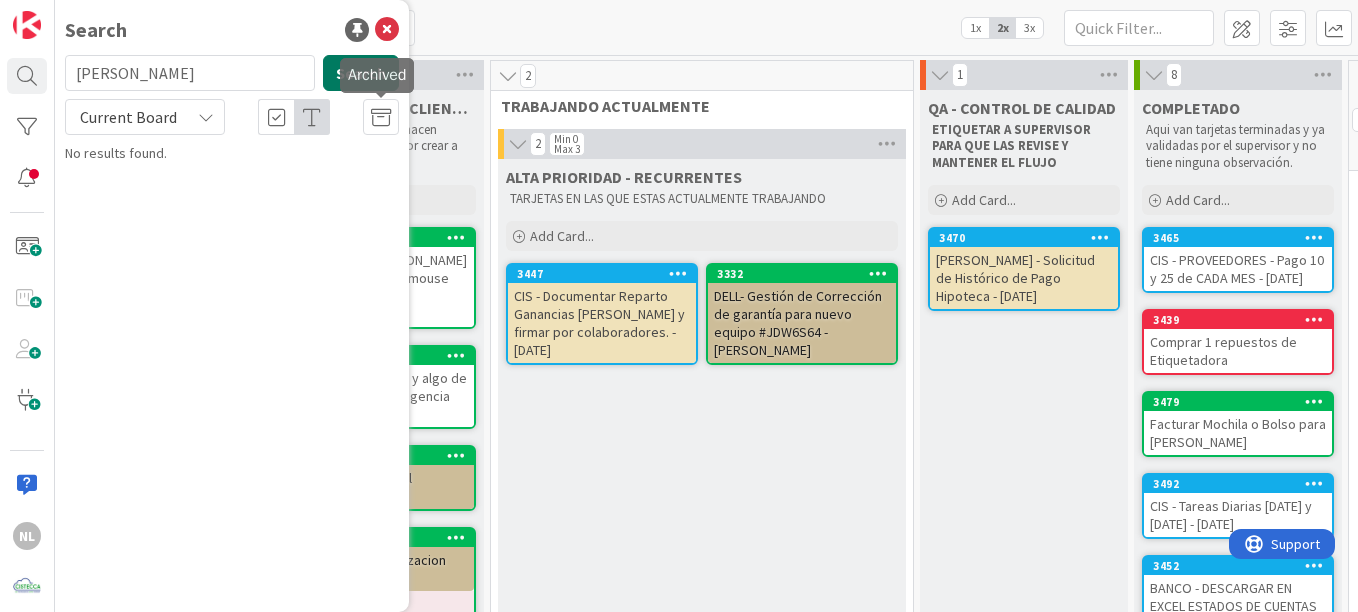 click on "Search" at bounding box center [361, 73] 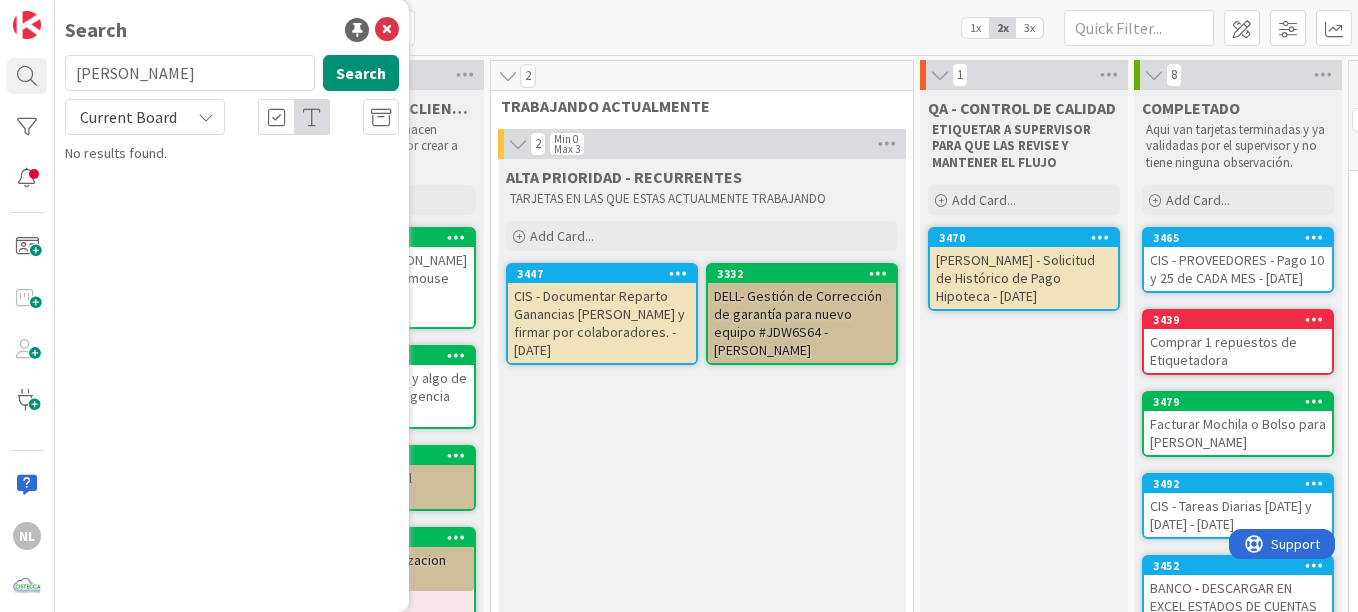 click on "ALTA PRIORIDAD - RECURRENTES TARJETAS EN LAS QUE ESTAS ACTUALMENTE TRABAJANDO Add Card... 3332 DELL- Gestión de Corrección de garantía para nuevo equipo #JDW6S64 - [PERSON_NAME] 3447 CIS - Documentar Reparto Ganancias Q Anterior y firmar por colaboradores. - [DATE]" at bounding box center [702, 792] 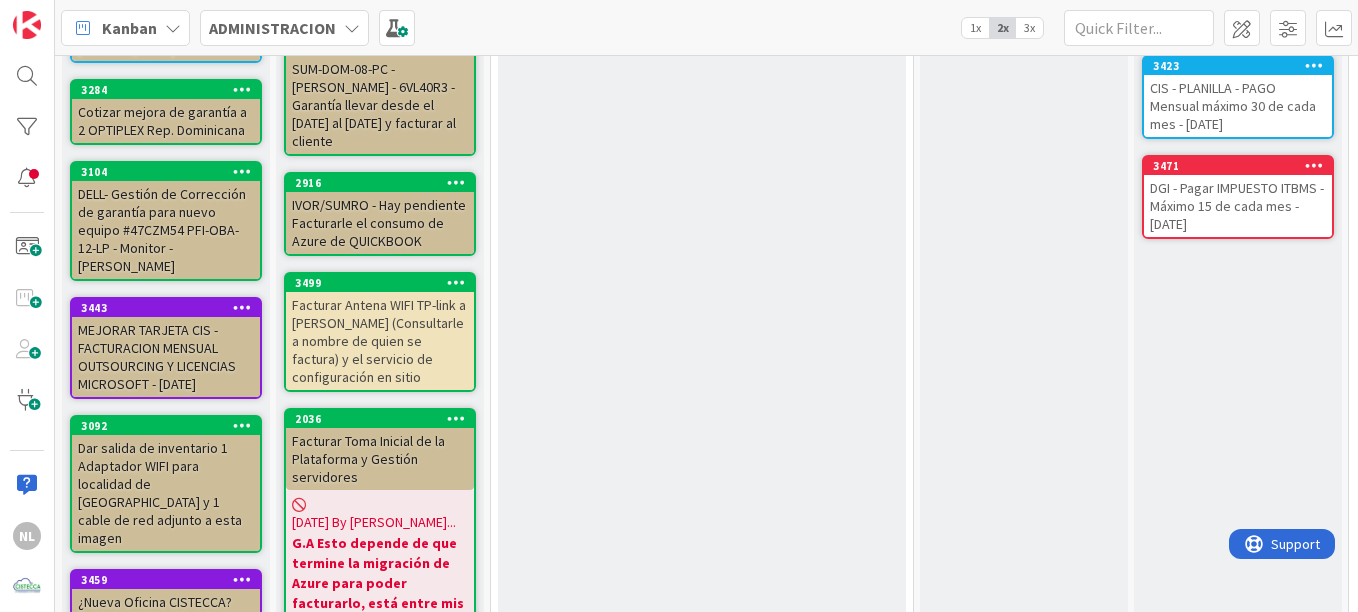 scroll, scrollTop: 794, scrollLeft: 0, axis: vertical 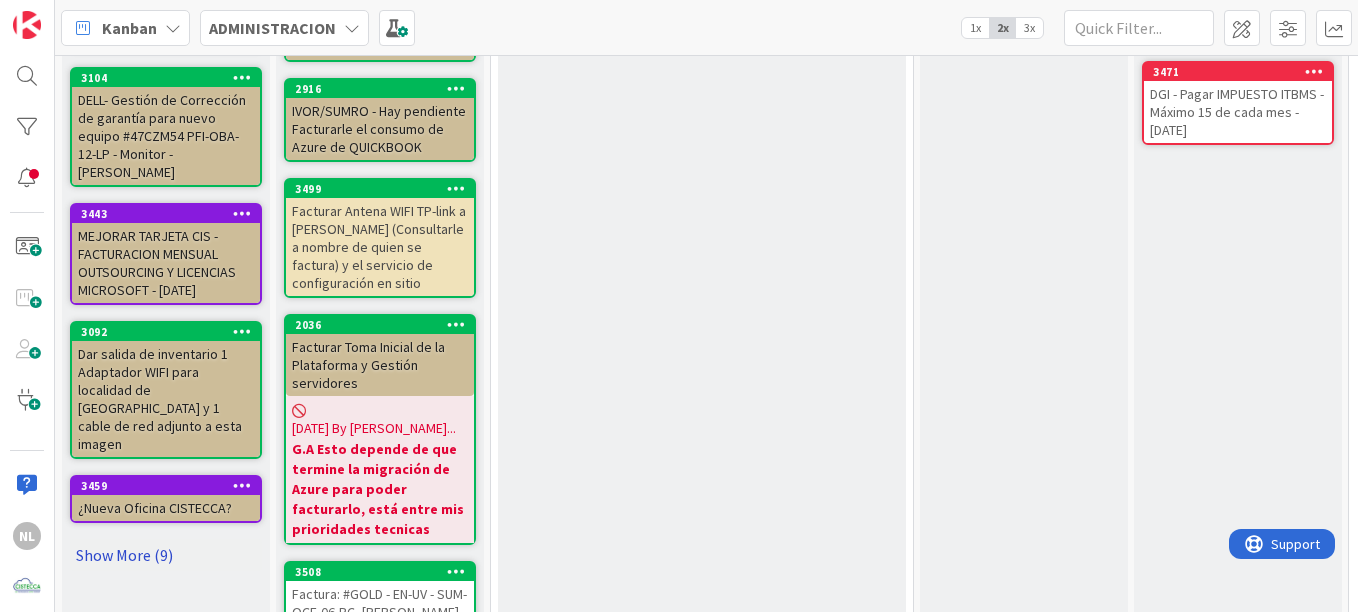 click on "Show More (9)" at bounding box center [166, 555] 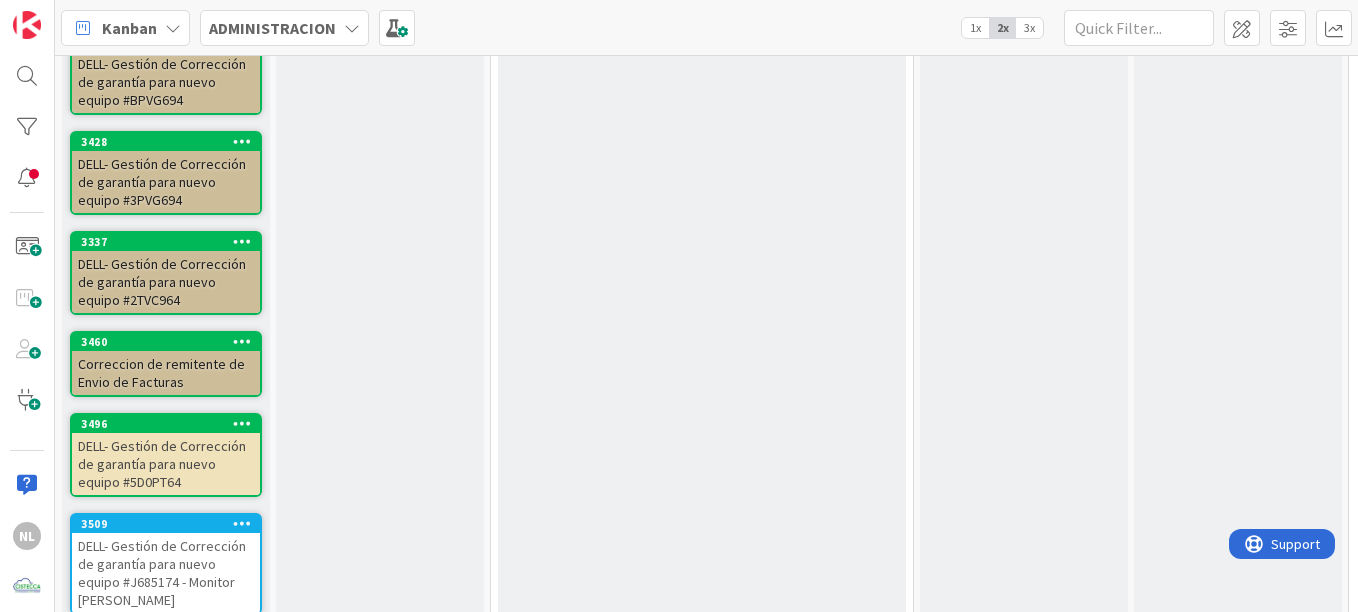 scroll, scrollTop: 1604, scrollLeft: 0, axis: vertical 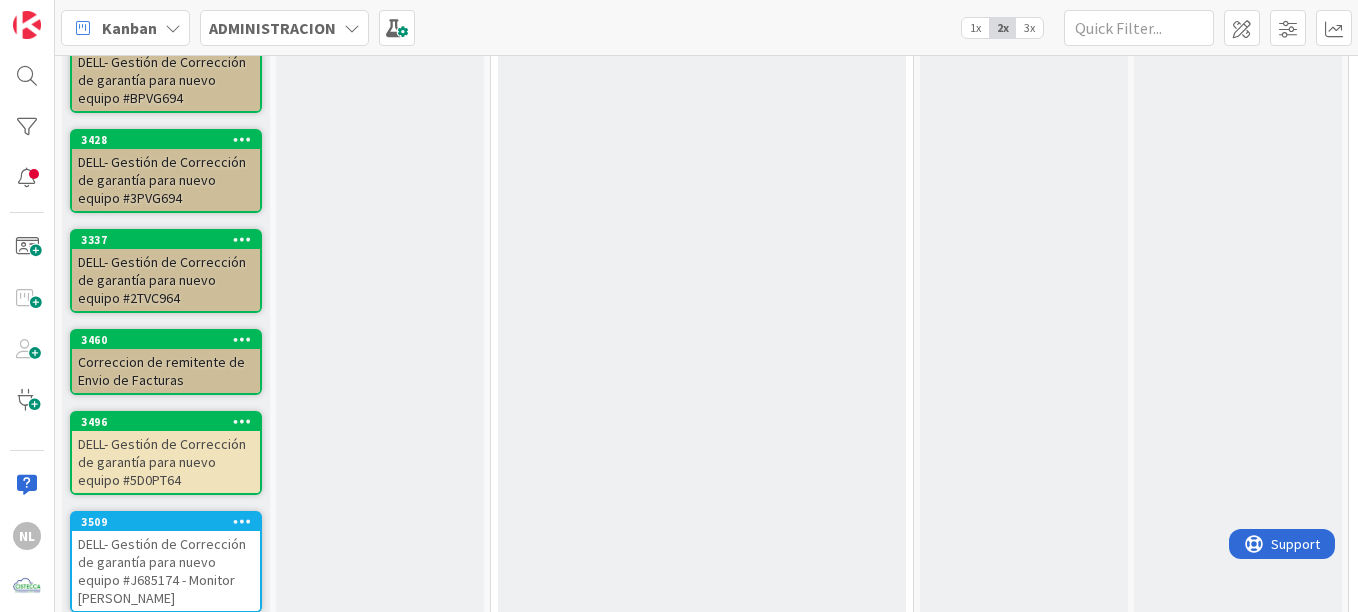 click on "ALTA PRIORIDAD - RECURRENTES TARJETAS EN LAS QUE ESTAS ACTUALMENTE TRABAJANDO Add Card... 3332 DELL- Gestión de Corrección de garantía para nuevo equipo #JDW6S64 - [PERSON_NAME] 3447 CIS - Documentar Reparto Ganancias Q Anterior y firmar por colaboradores. - [DATE]" at bounding box center [702, -390] 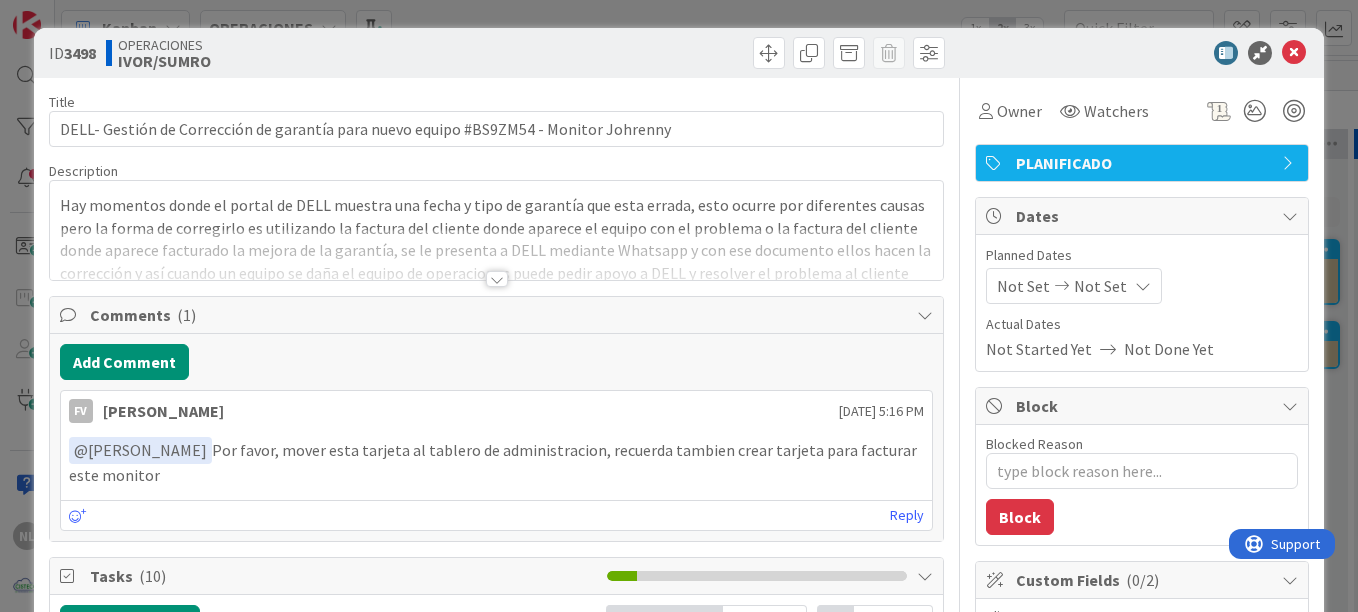 scroll, scrollTop: 0, scrollLeft: 0, axis: both 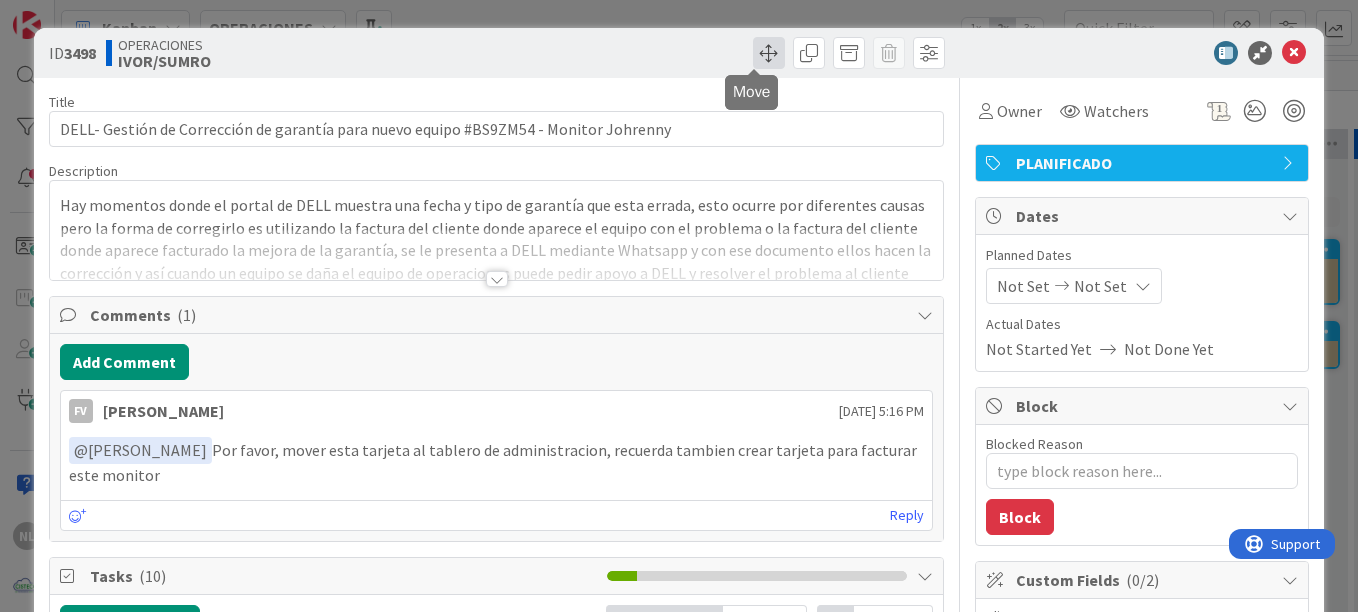 click at bounding box center (769, 53) 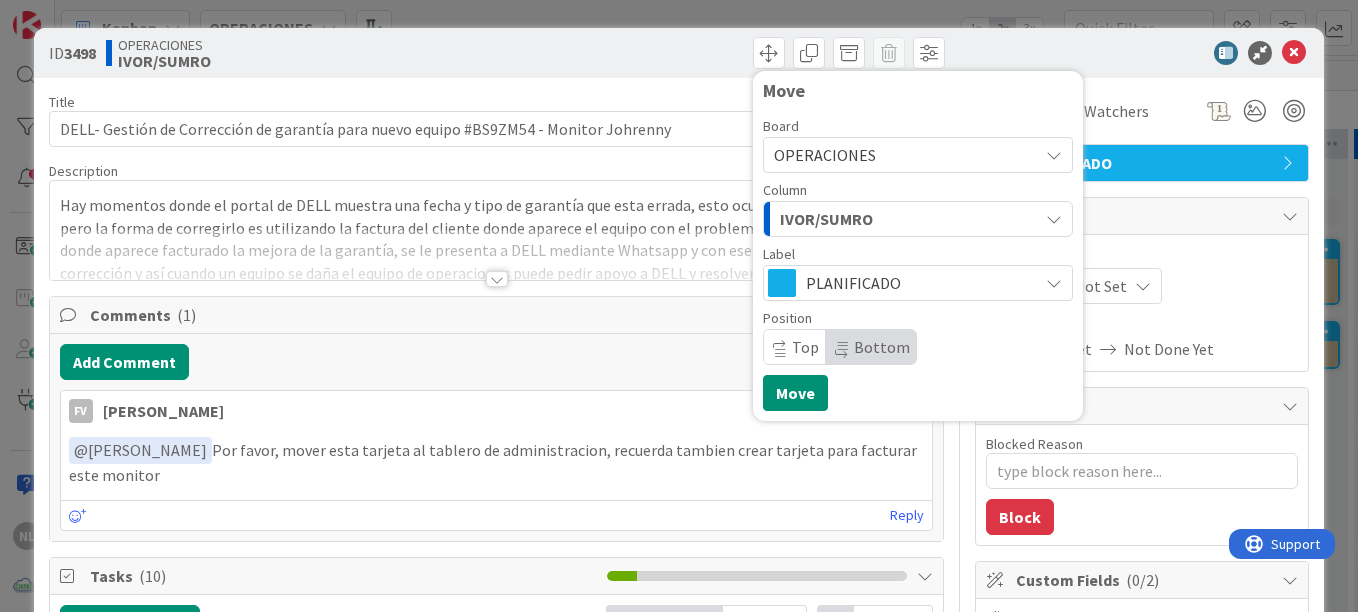 click on "OPERACIONES" at bounding box center [918, 155] 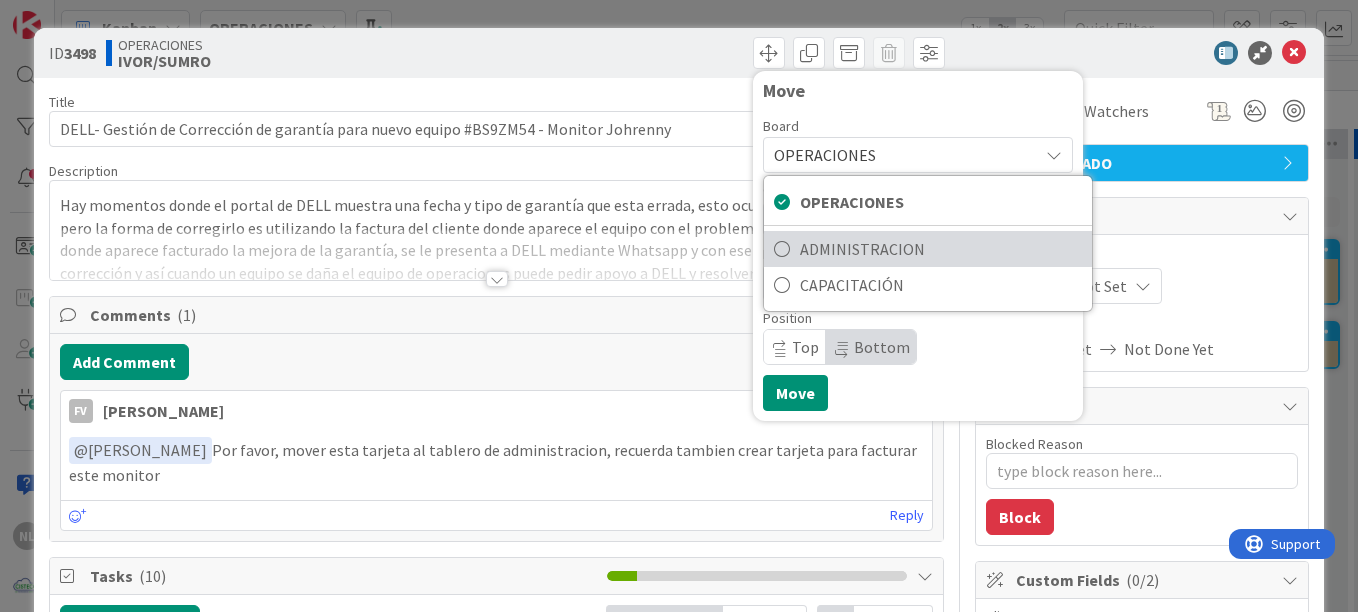 click on "ADMINISTRACION" at bounding box center (941, 249) 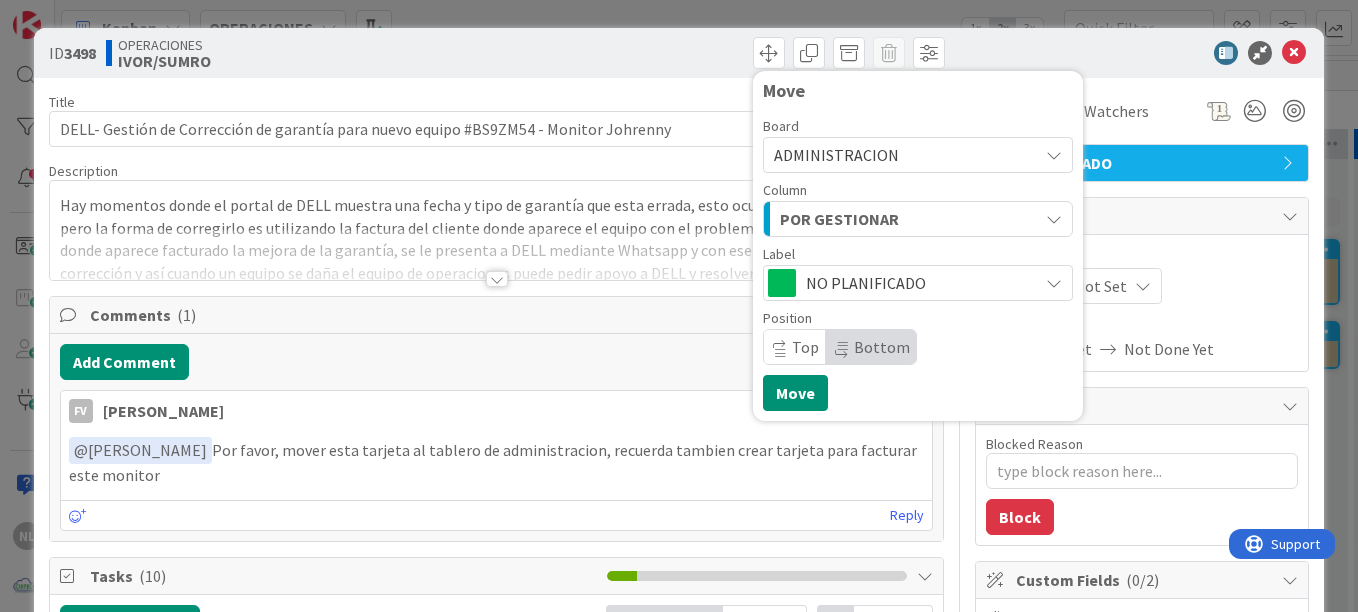 click at bounding box center [1054, 283] 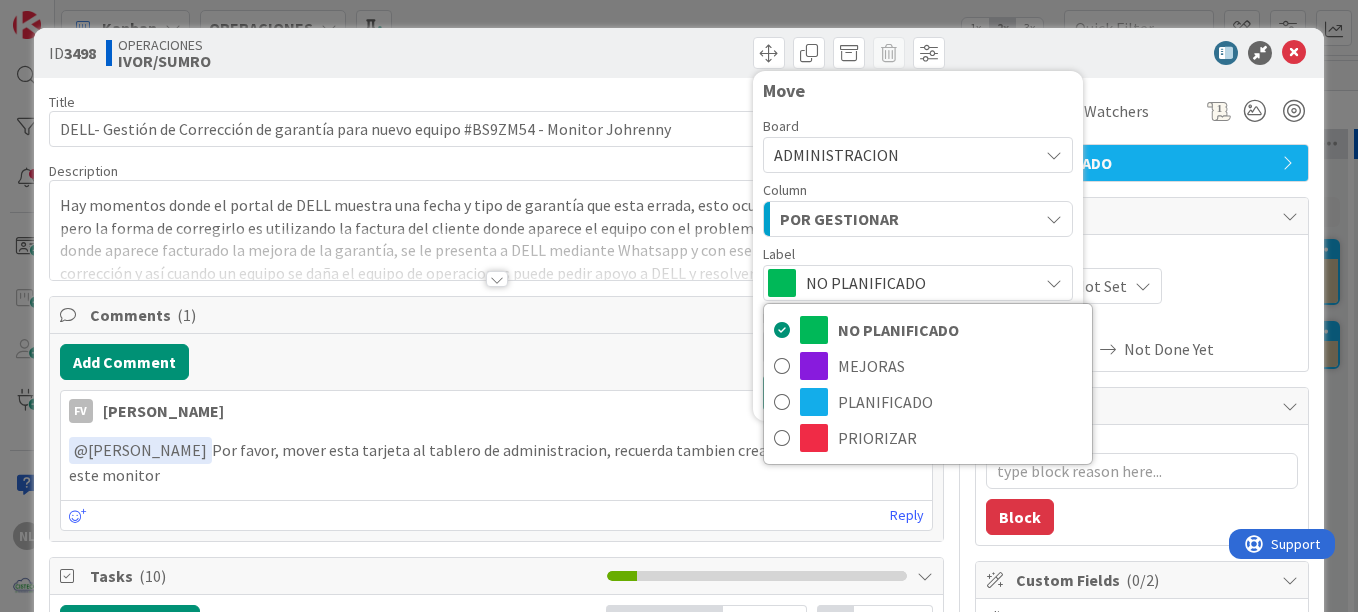 click at bounding box center (1054, 283) 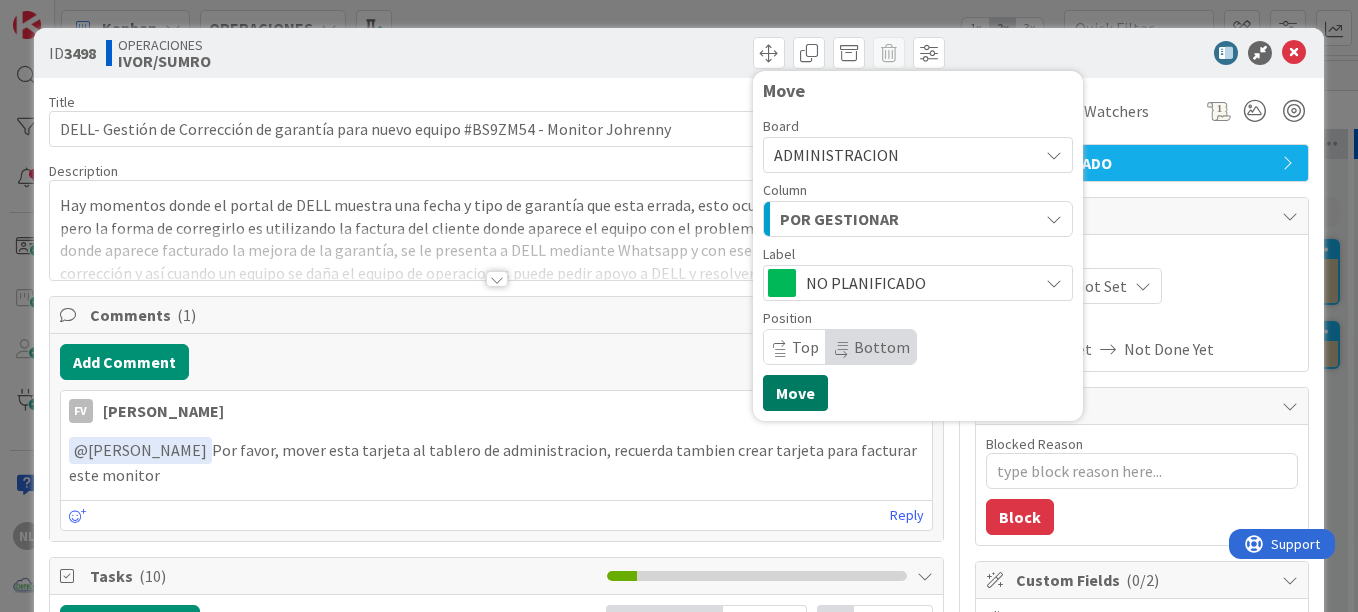click on "Move" at bounding box center [795, 393] 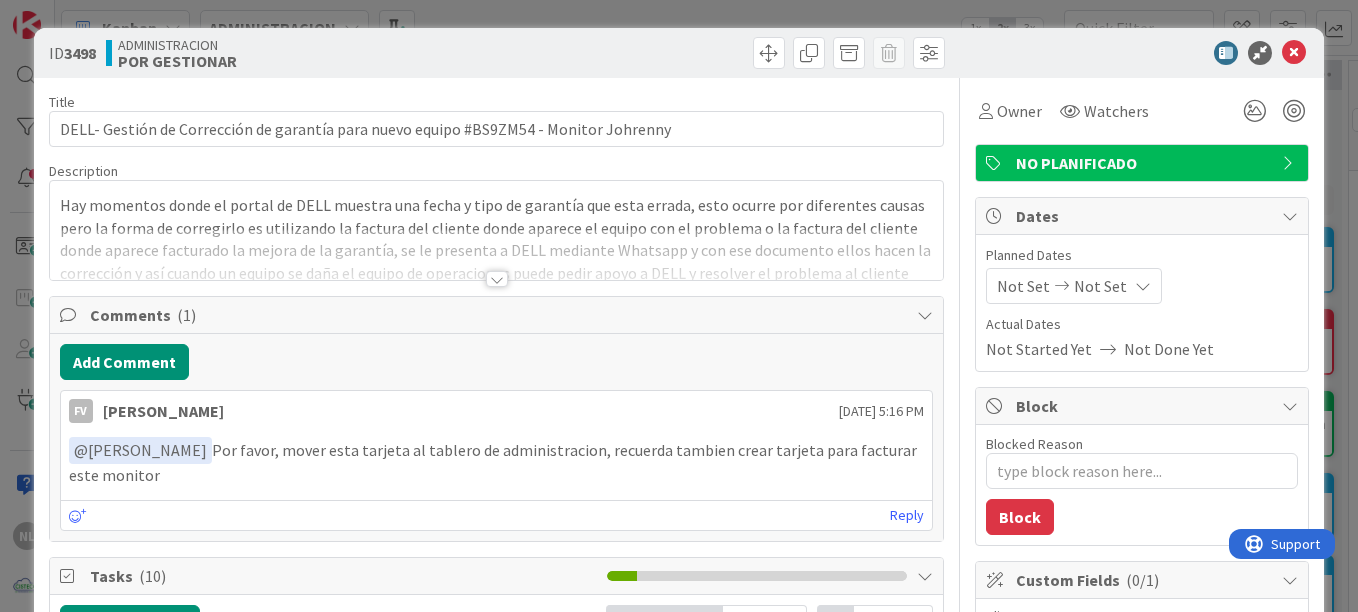 type on "x" 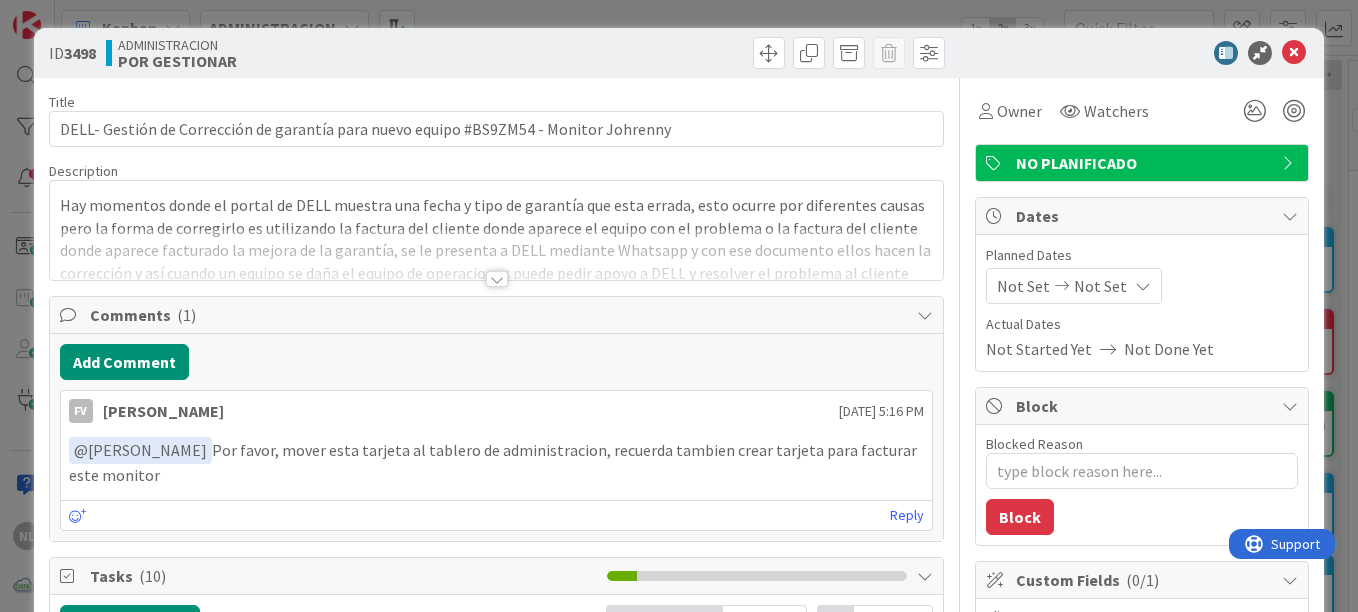 scroll, scrollTop: 0, scrollLeft: 0, axis: both 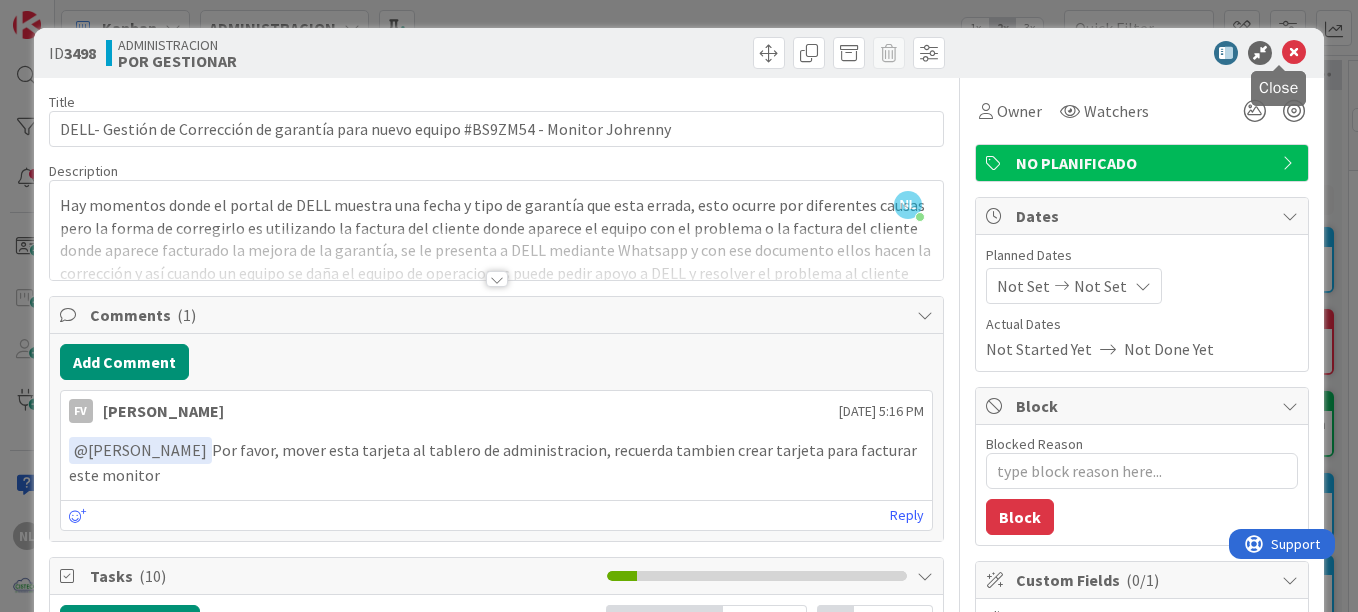 click at bounding box center [1294, 53] 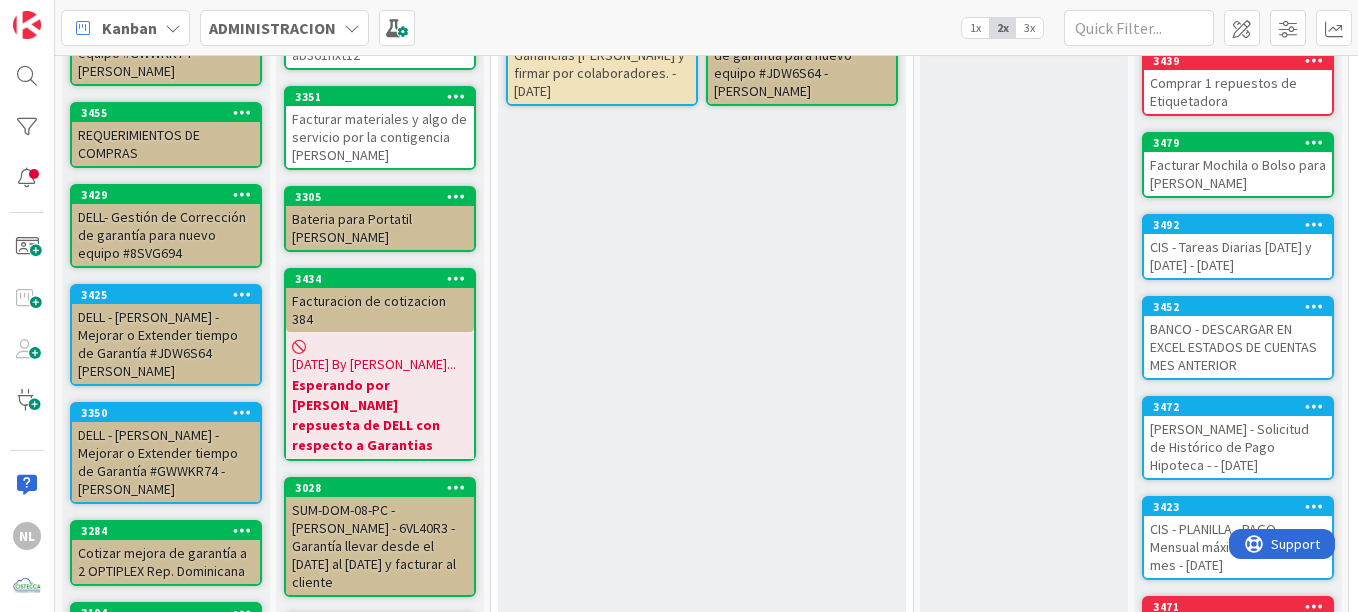 scroll, scrollTop: 300, scrollLeft: 0, axis: vertical 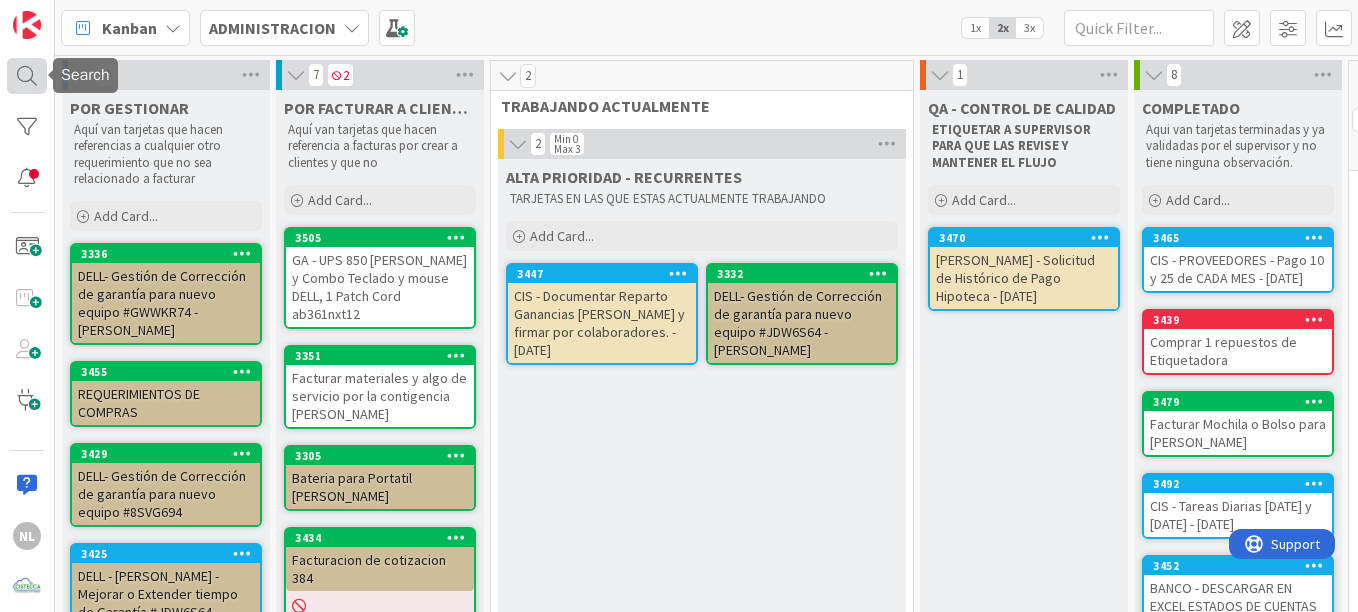 click at bounding box center (27, 75) 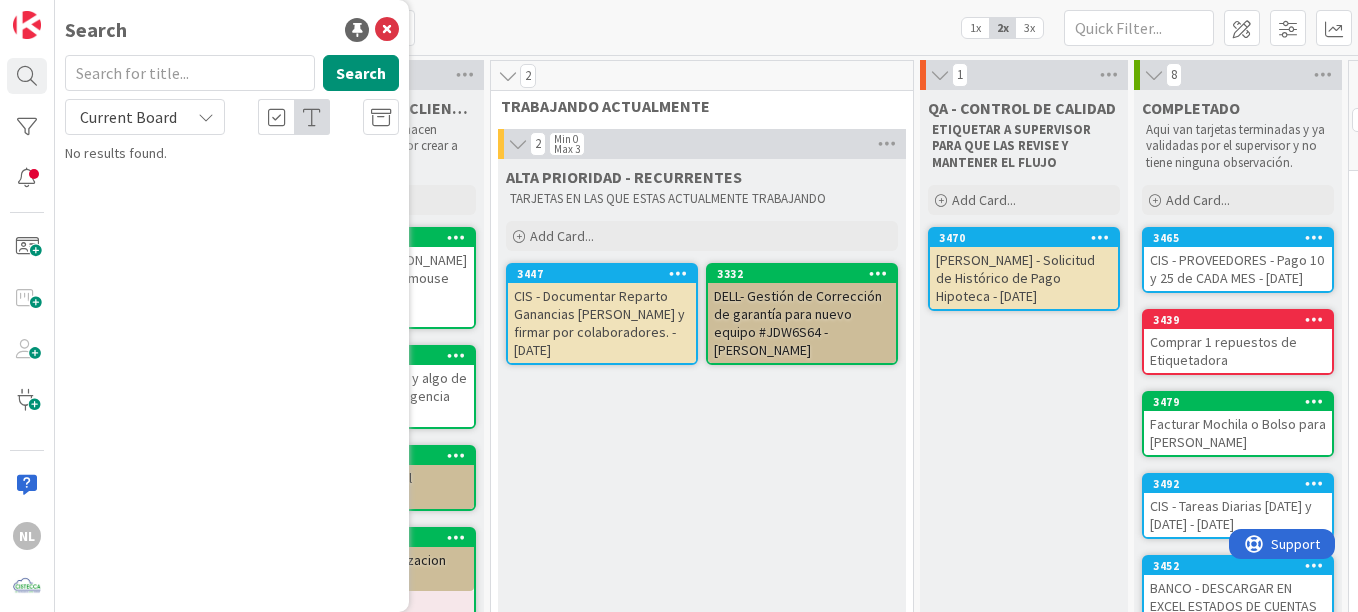 click at bounding box center [190, 73] 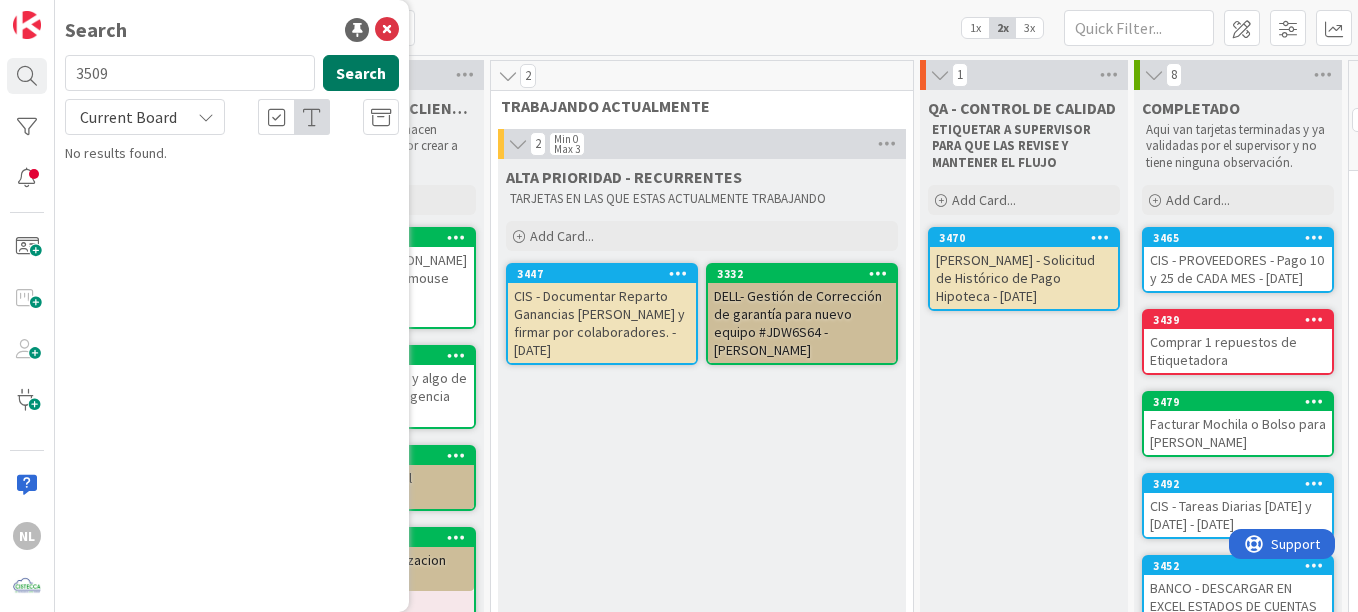type on "3509" 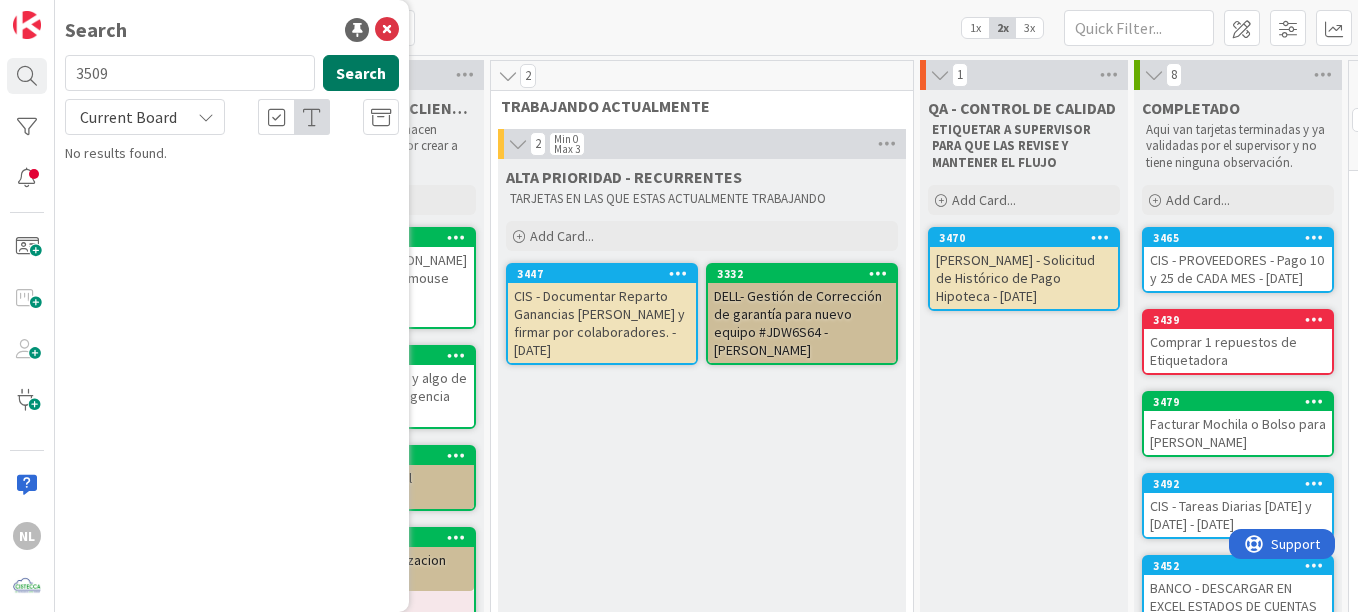 click on "Search" at bounding box center [361, 73] 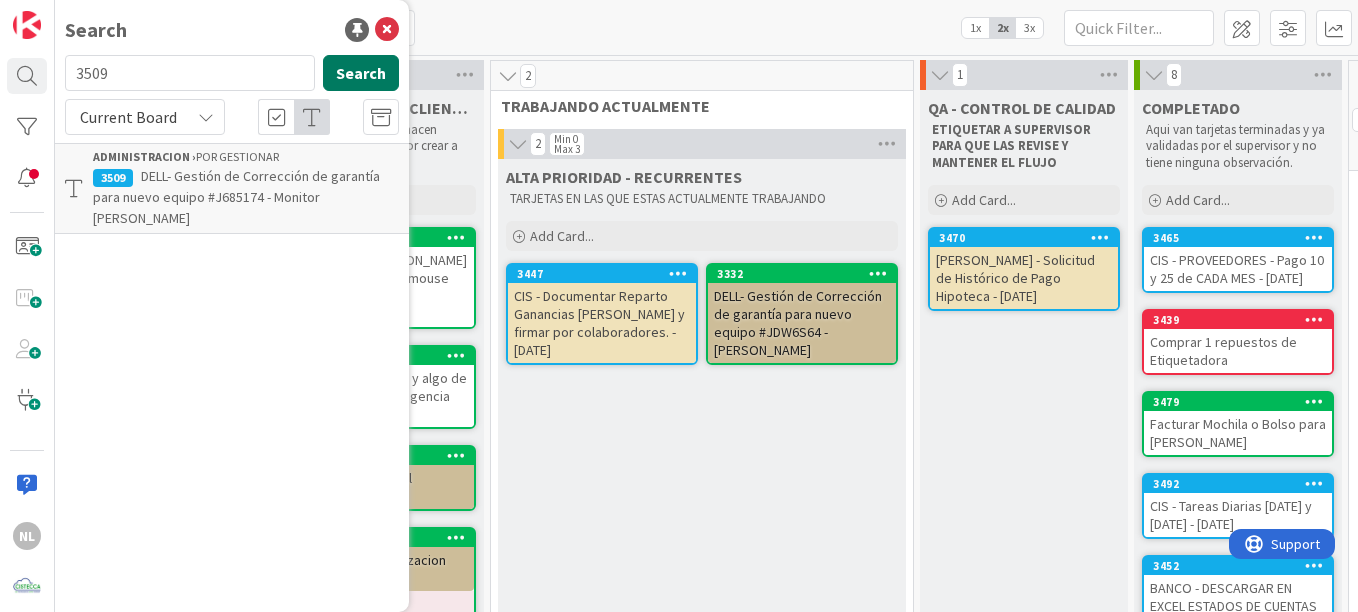 type 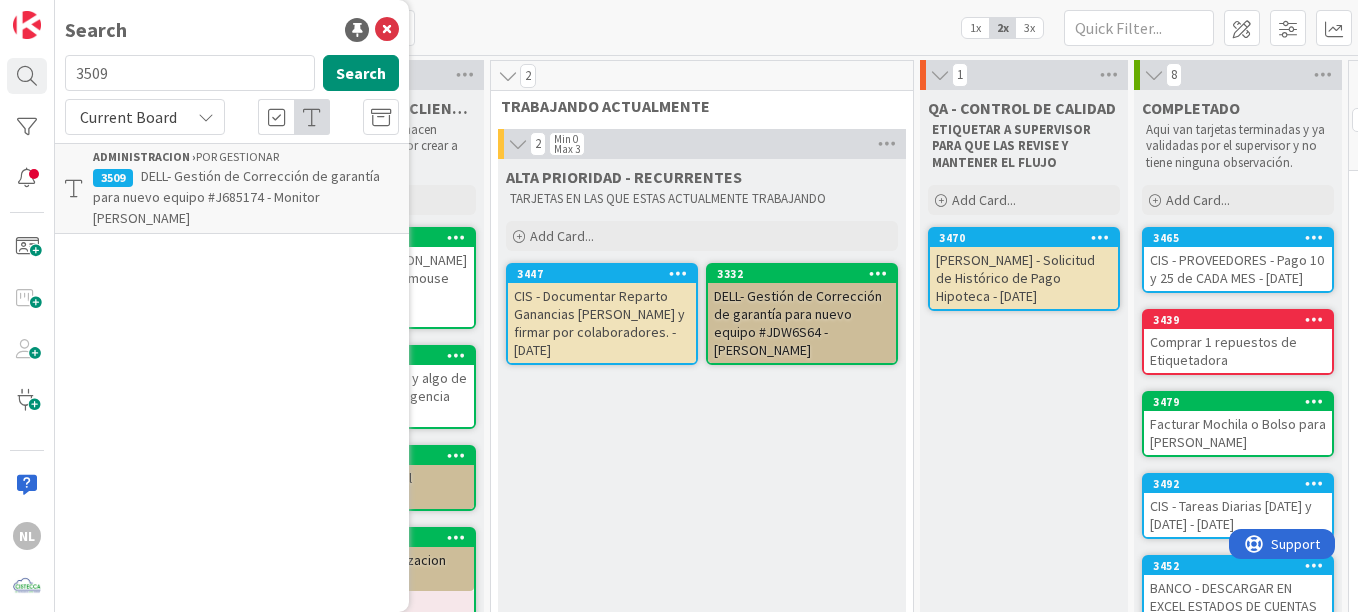click on "ALTA PRIORIDAD - RECURRENTES TARJETAS EN LAS QUE ESTAS ACTUALMENTE TRABAJANDO Add Card... 3332 DELL- Gestión de Corrección de garantía para nuevo equipo #JDW6S64 - [PERSON_NAME] 3447 CIS - Documentar Reparto Ganancias Q Anterior y firmar por colaboradores. - [DATE]" at bounding box center [702, 792] 